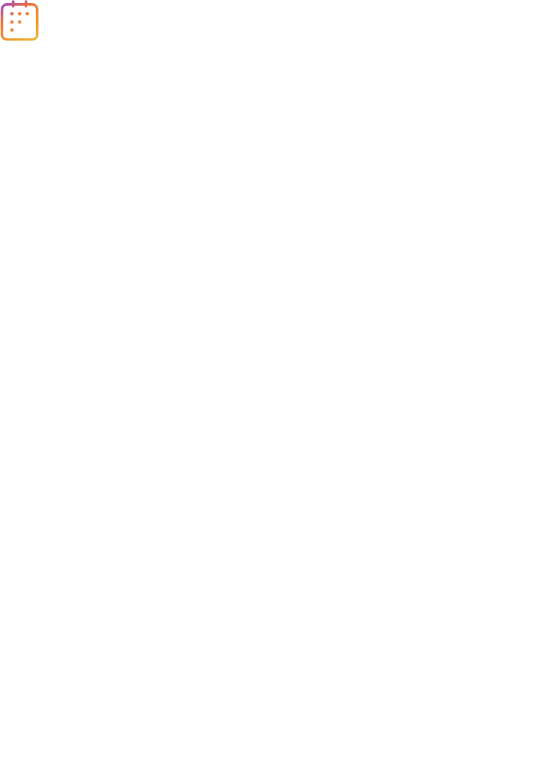 scroll, scrollTop: 0, scrollLeft: 0, axis: both 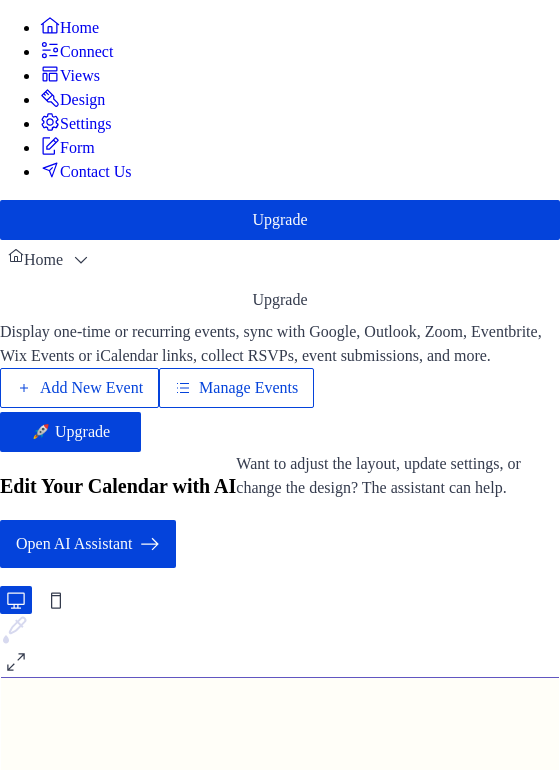click on "Add New Event" at bounding box center [91, 388] 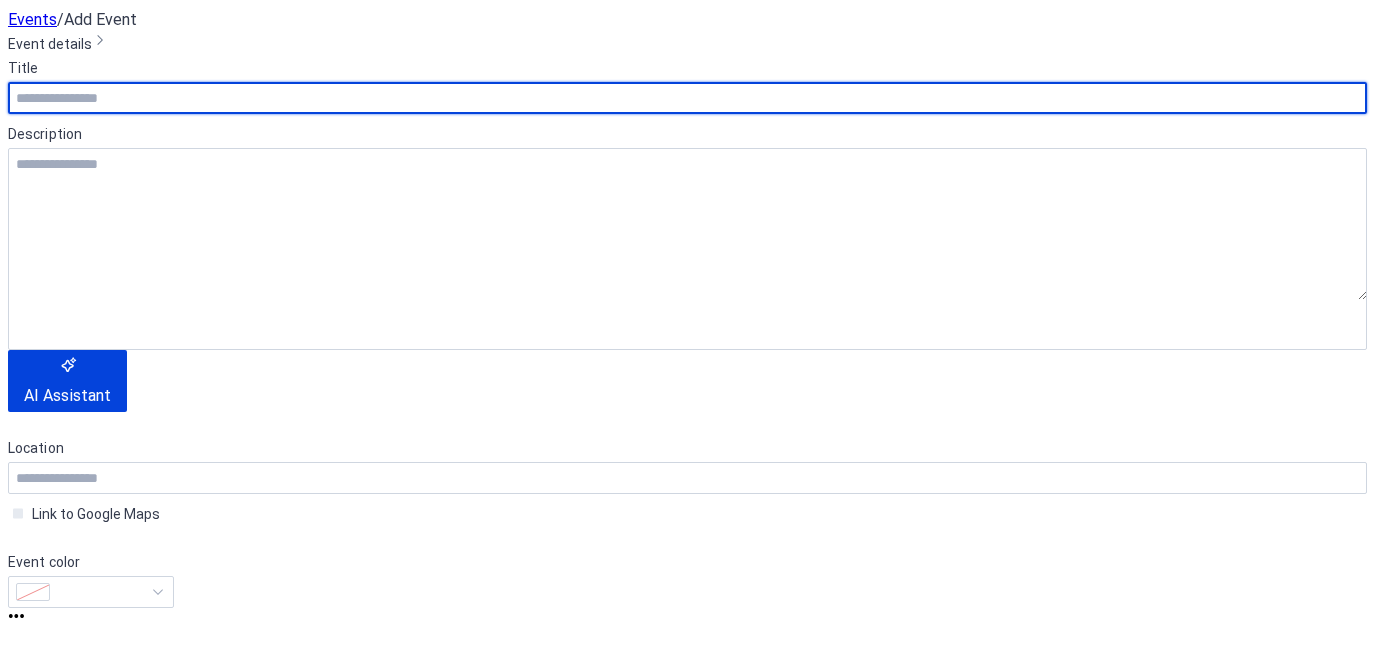 scroll, scrollTop: 0, scrollLeft: 0, axis: both 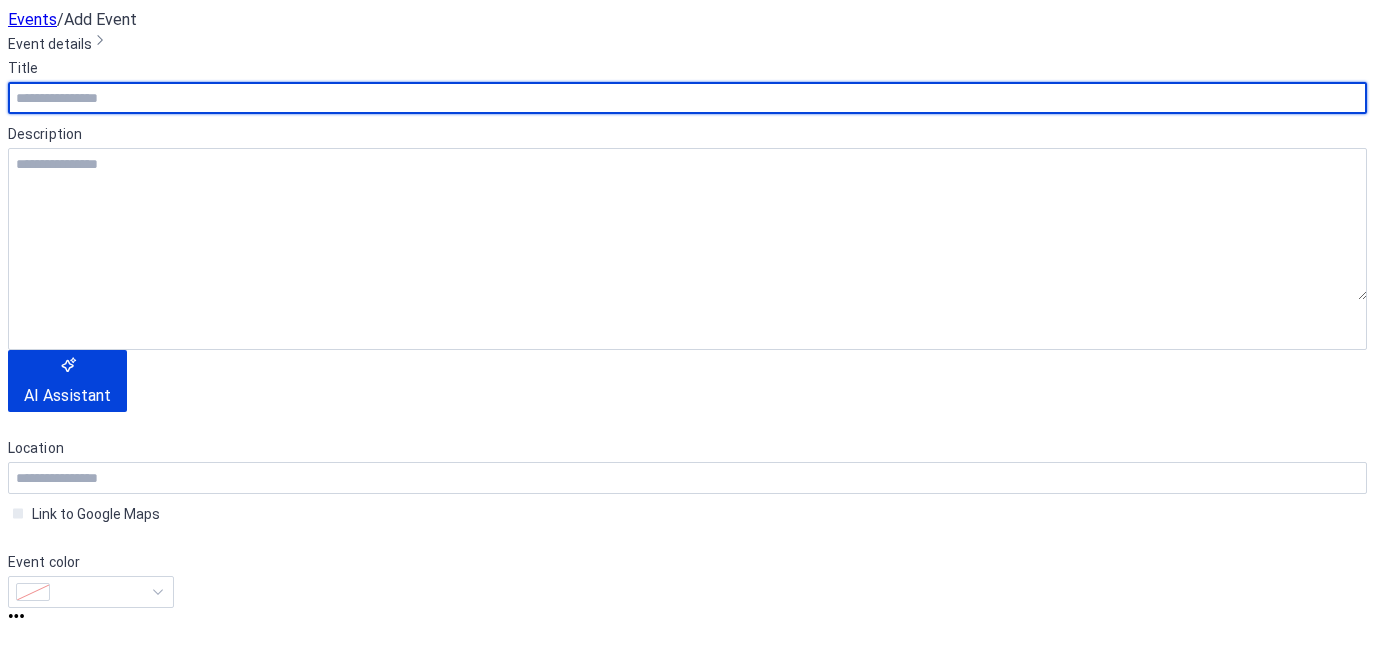 click 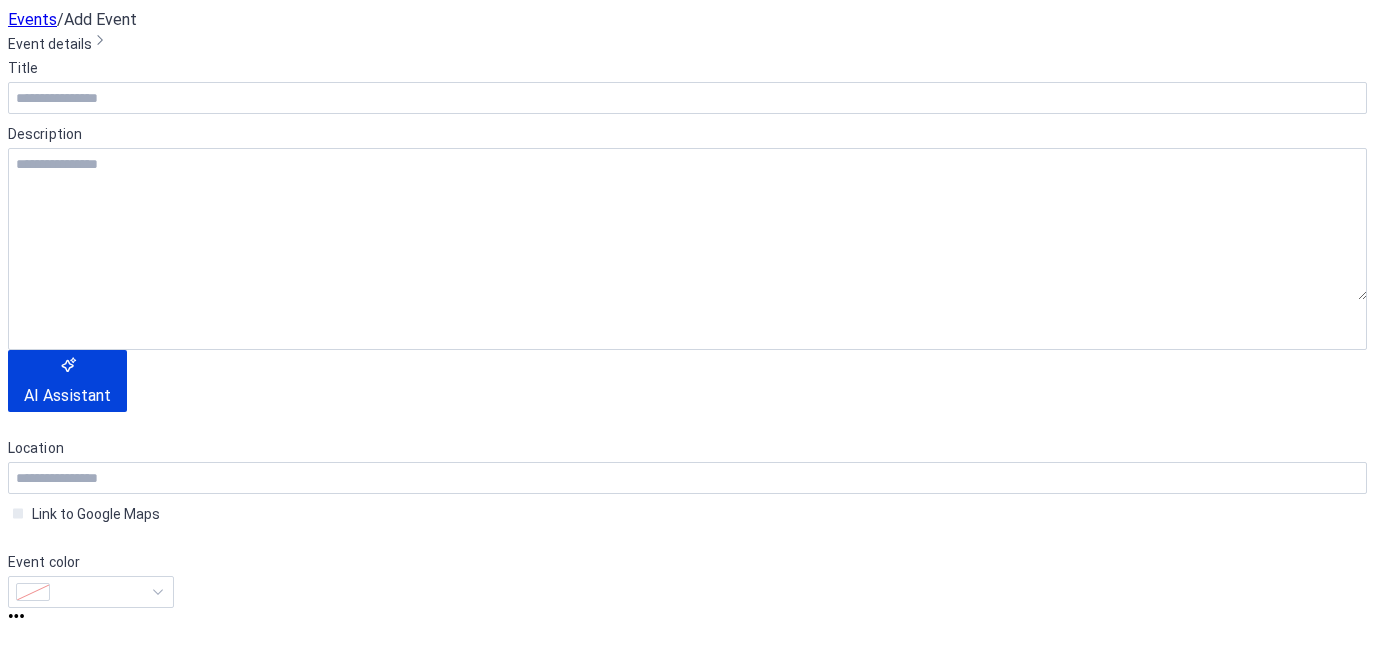 click 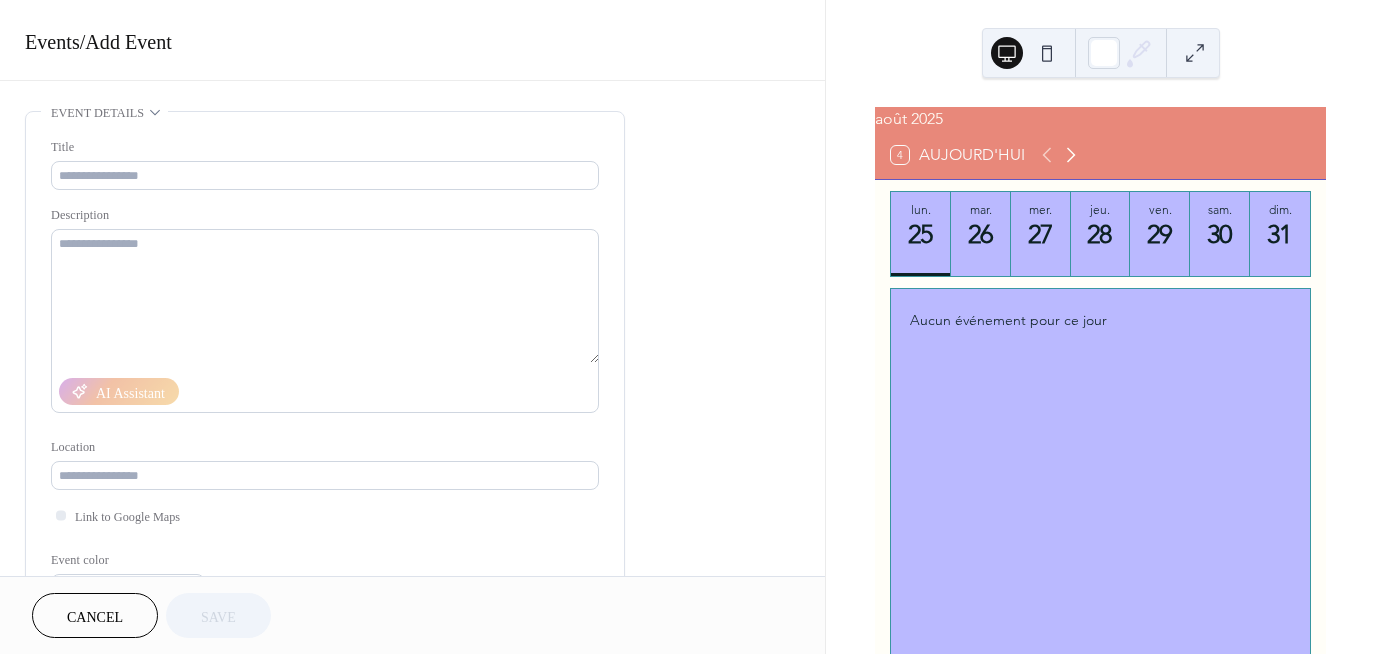 click 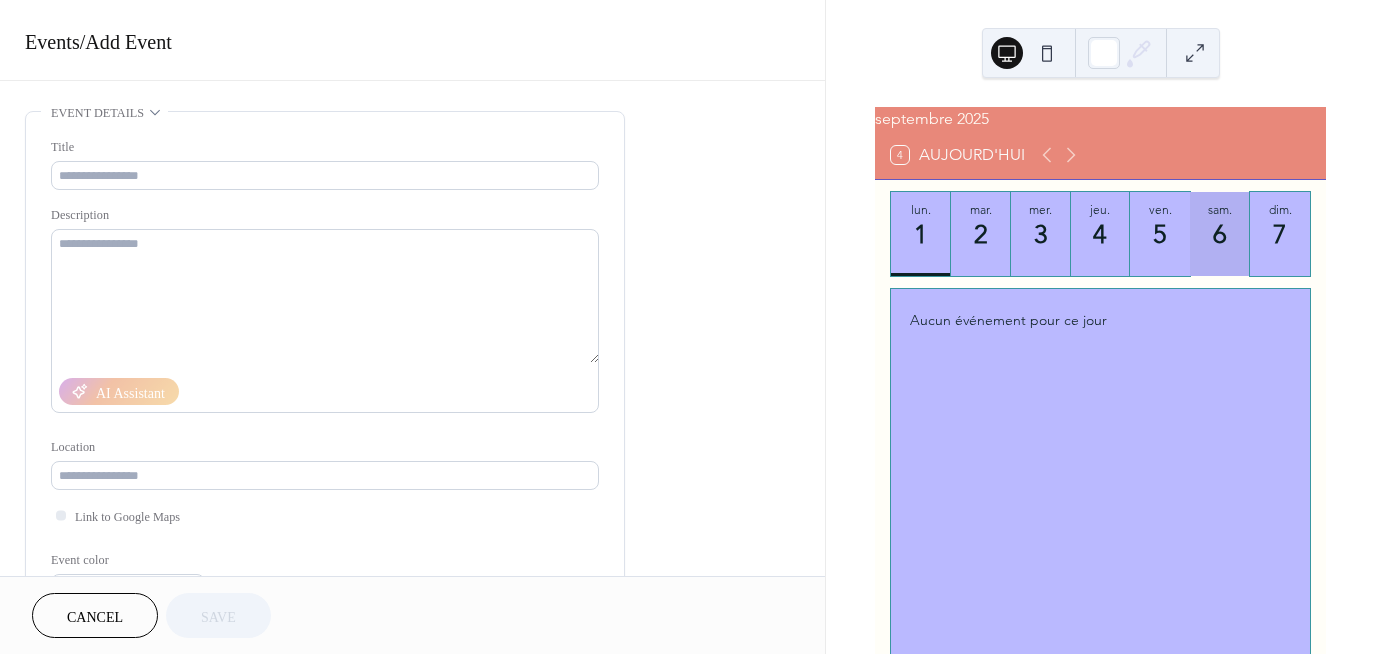click on "6" at bounding box center [1219, 234] 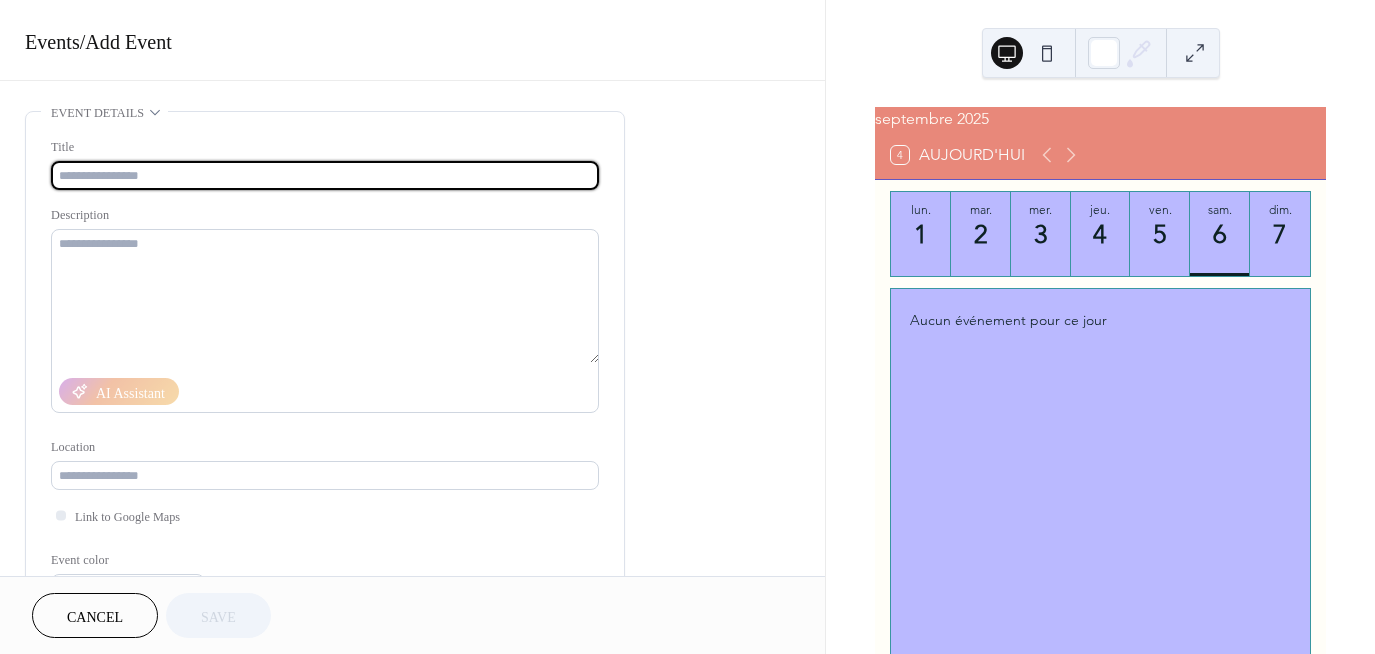 click at bounding box center (325, 175) 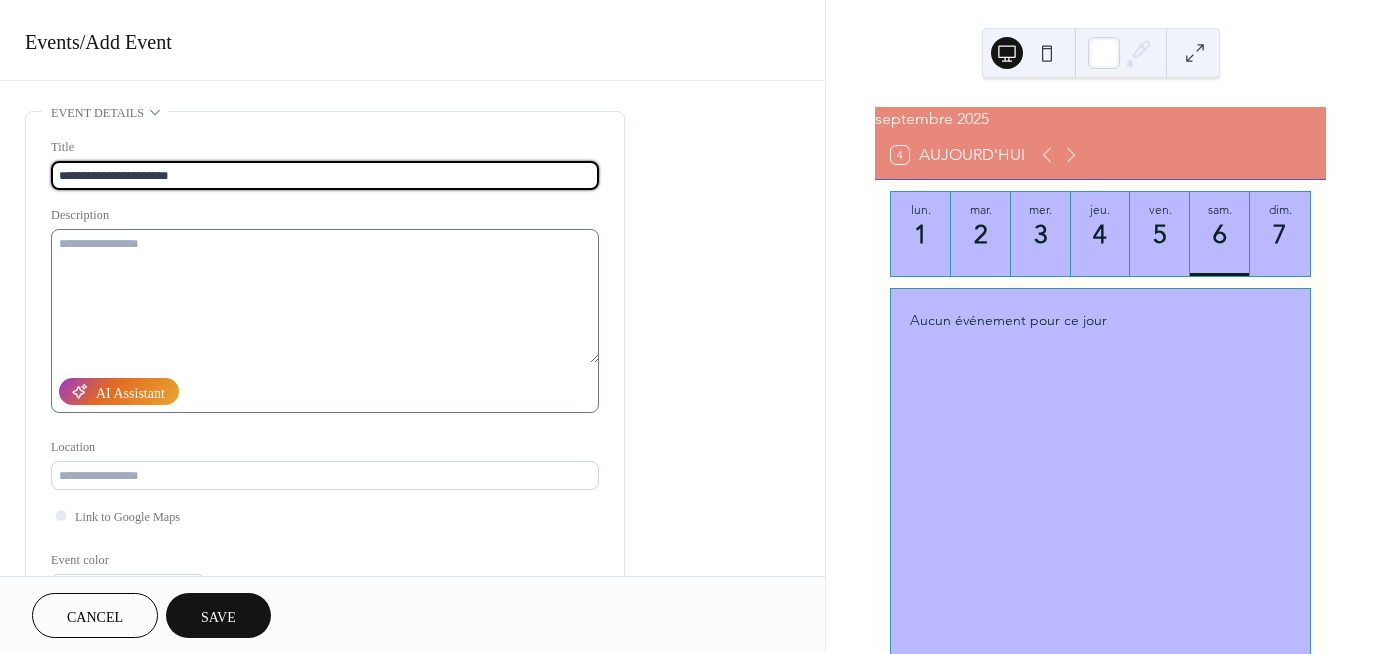 type on "**********" 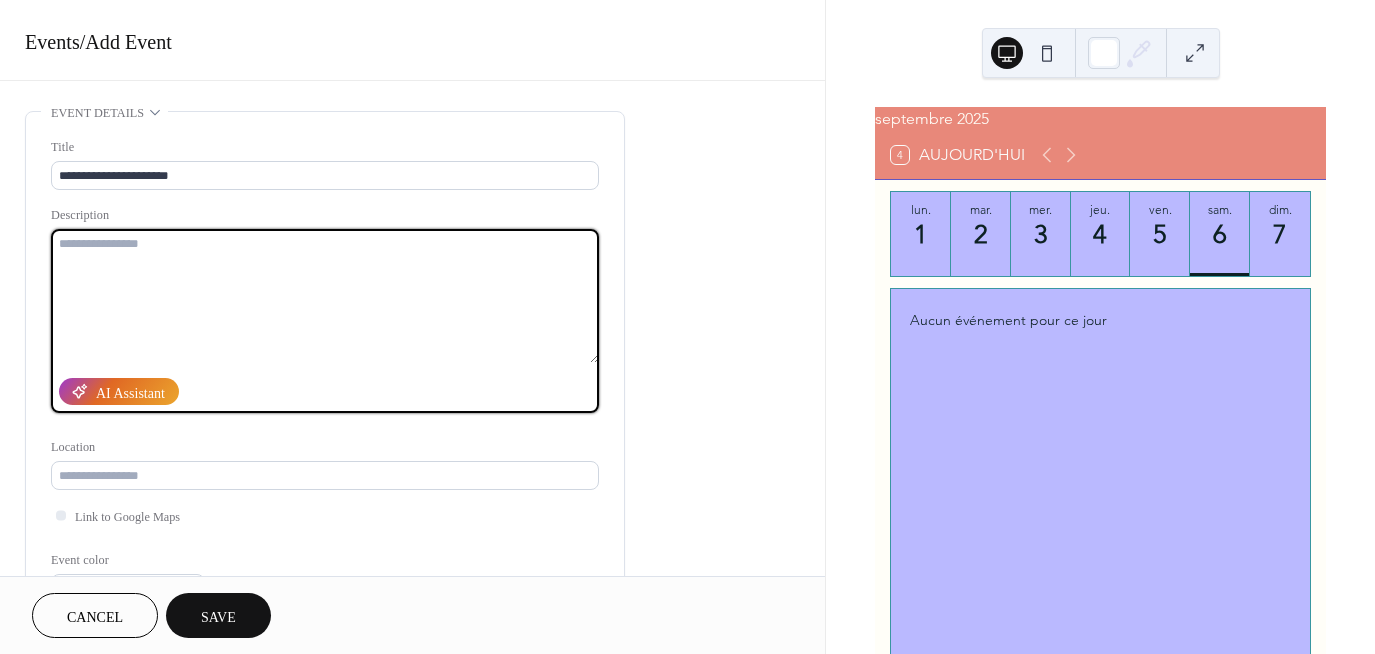 click at bounding box center [325, 296] 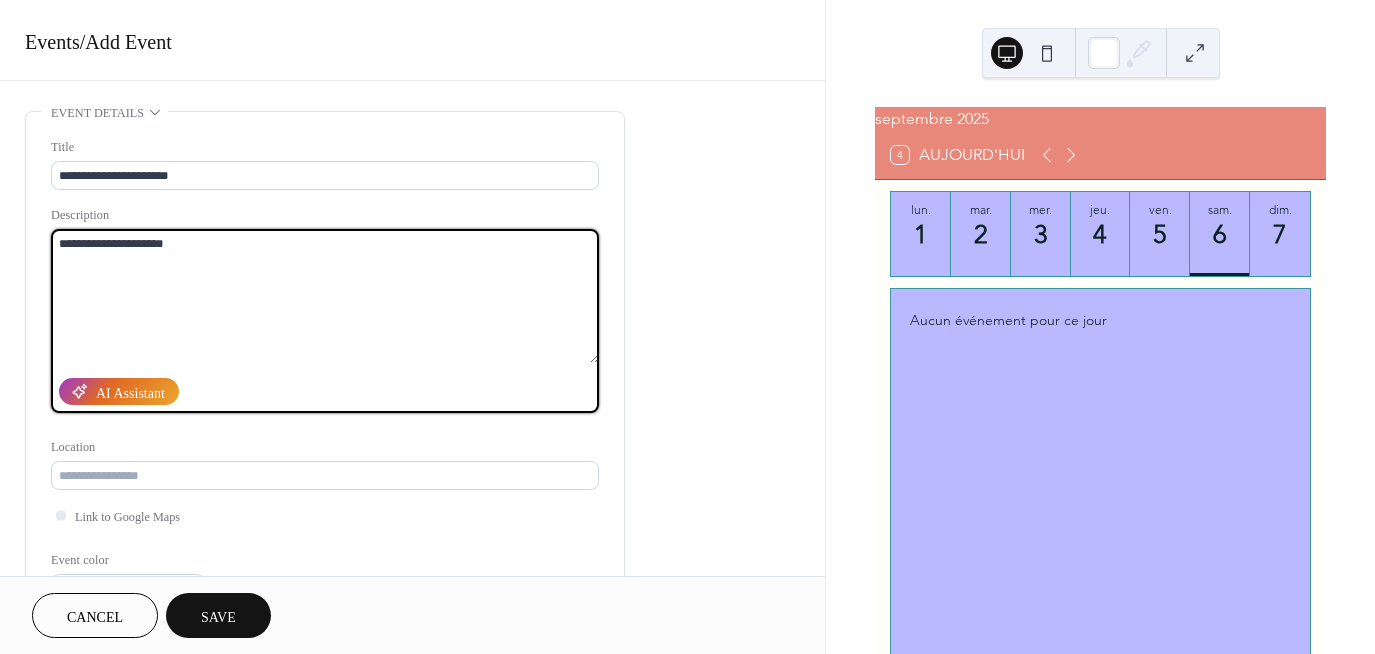 type on "**********" 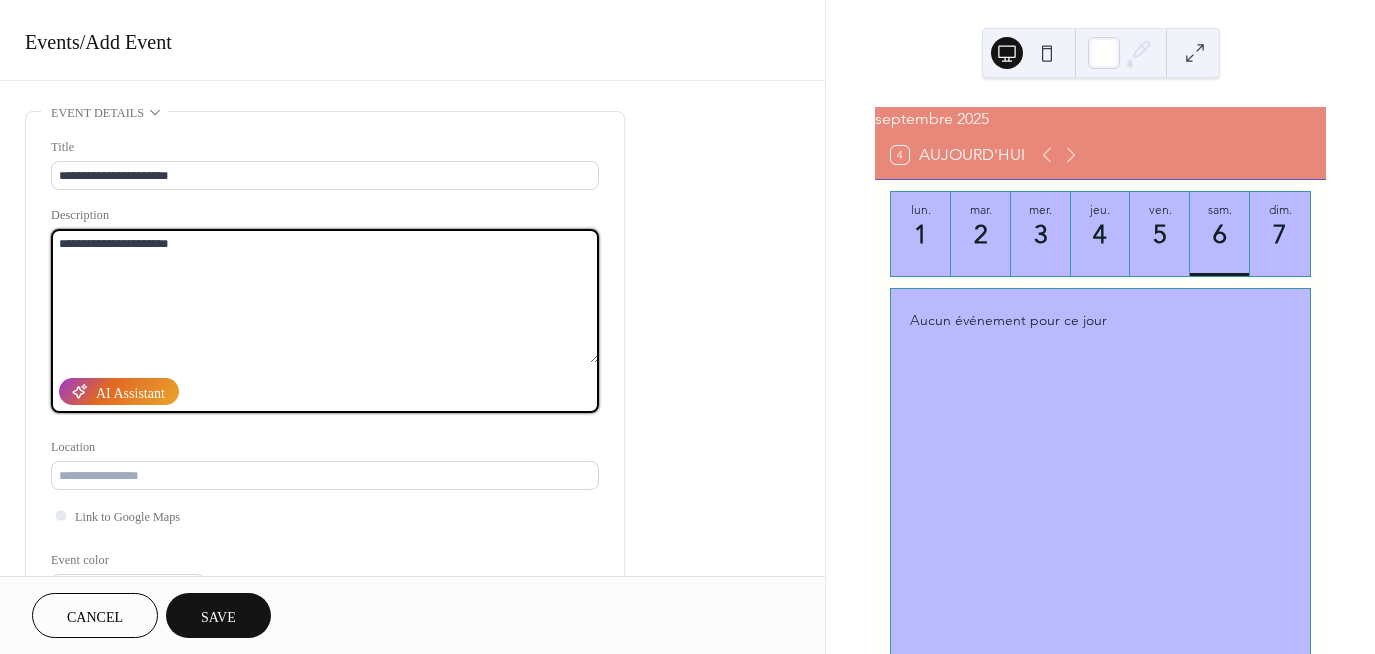 drag, startPoint x: 247, startPoint y: 247, endPoint x: -56, endPoint y: 208, distance: 305.4996 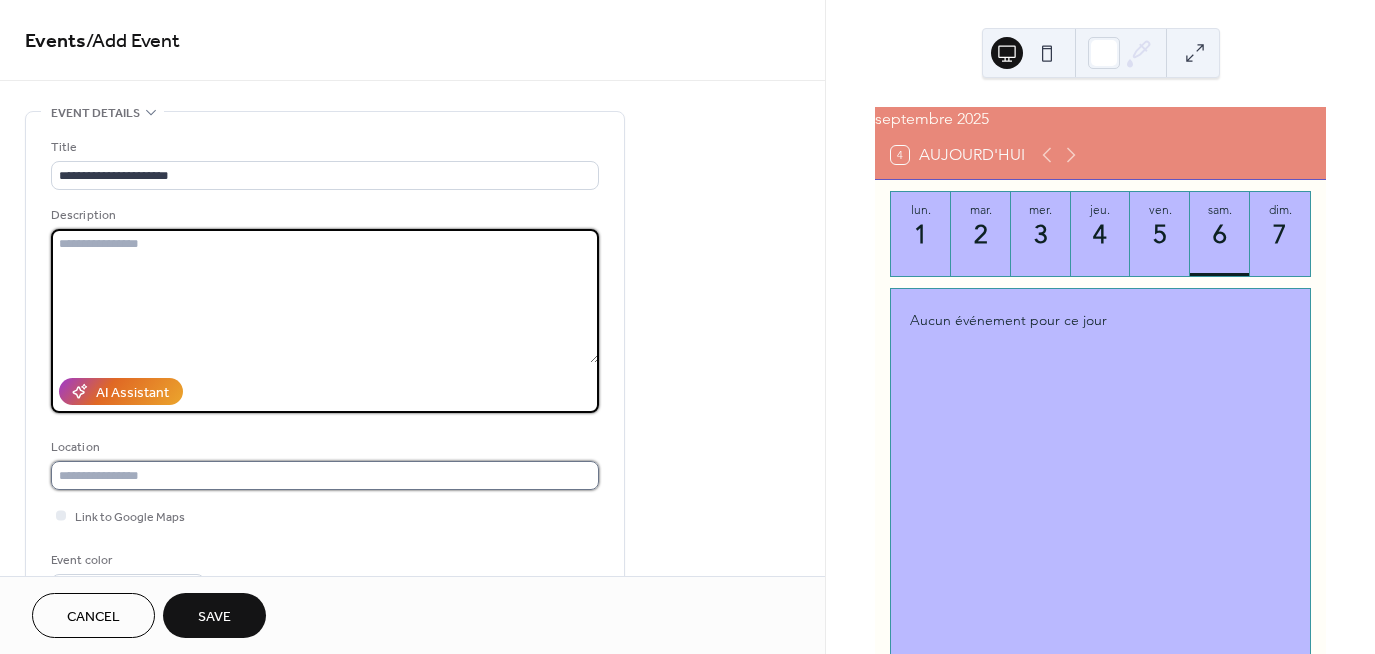 click at bounding box center [325, 475] 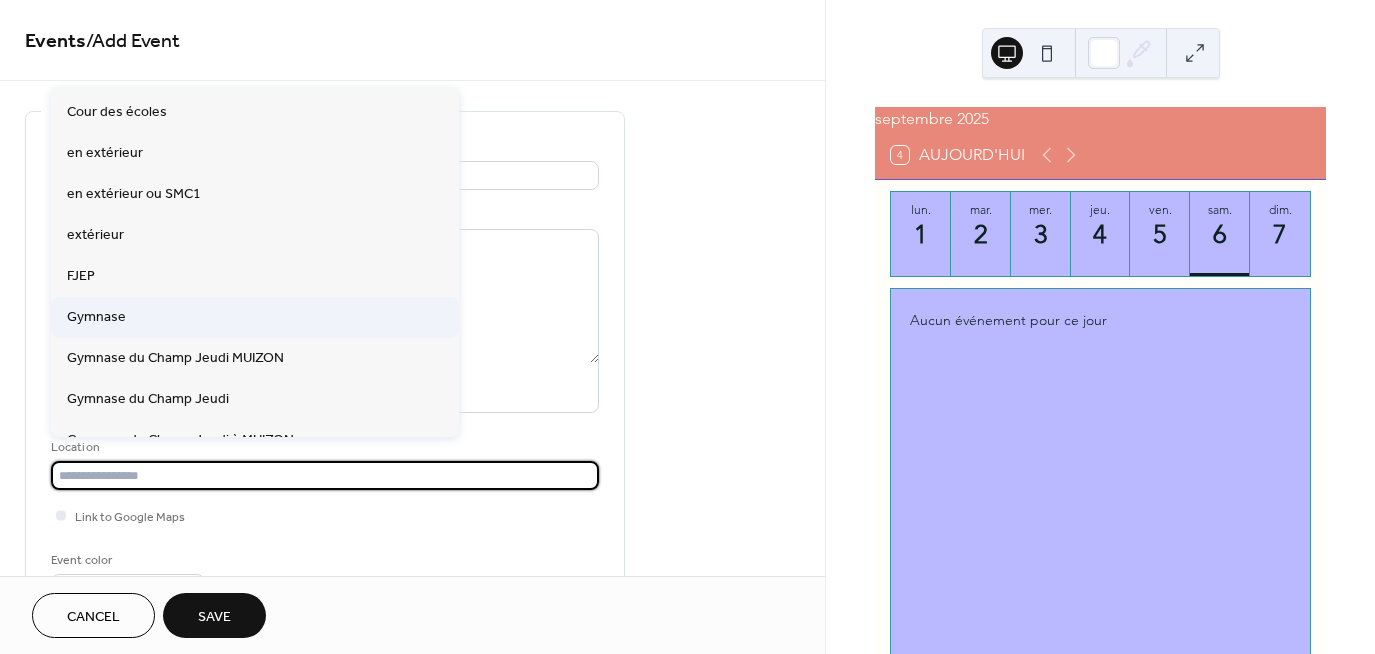 scroll, scrollTop: 300, scrollLeft: 0, axis: vertical 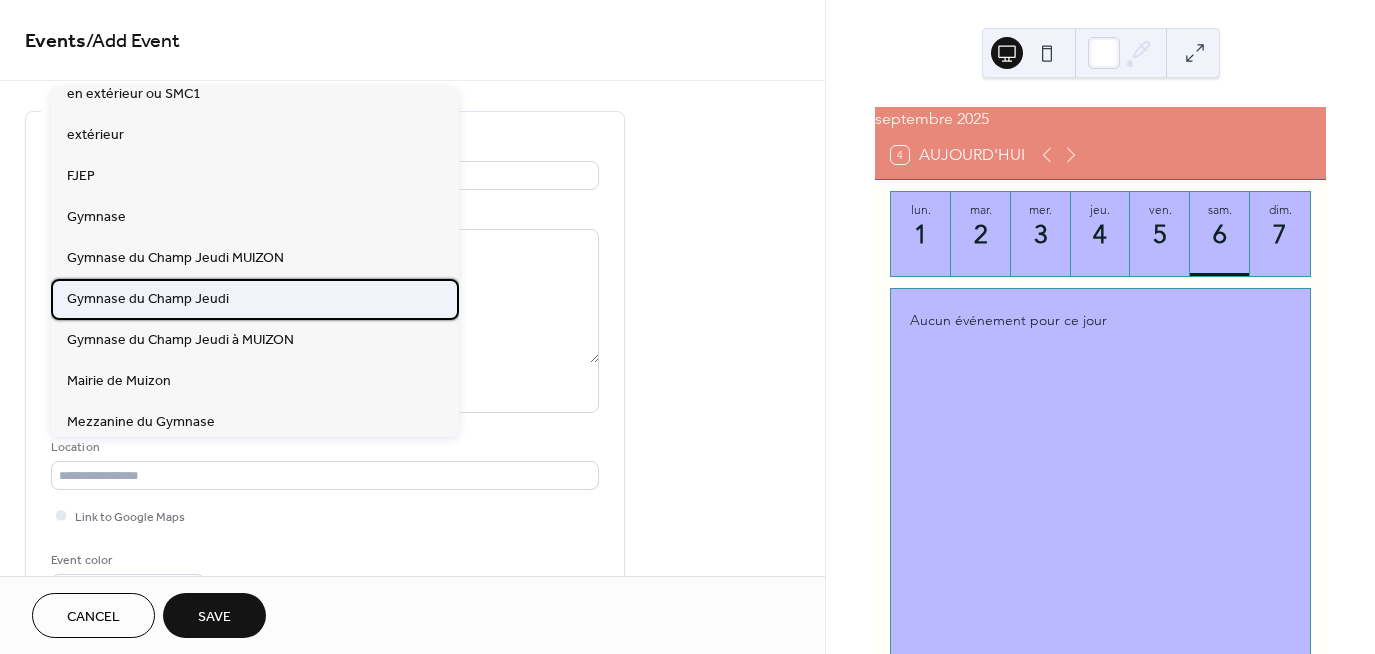 click on "Gymnase du Champ Jeudi" at bounding box center [148, 298] 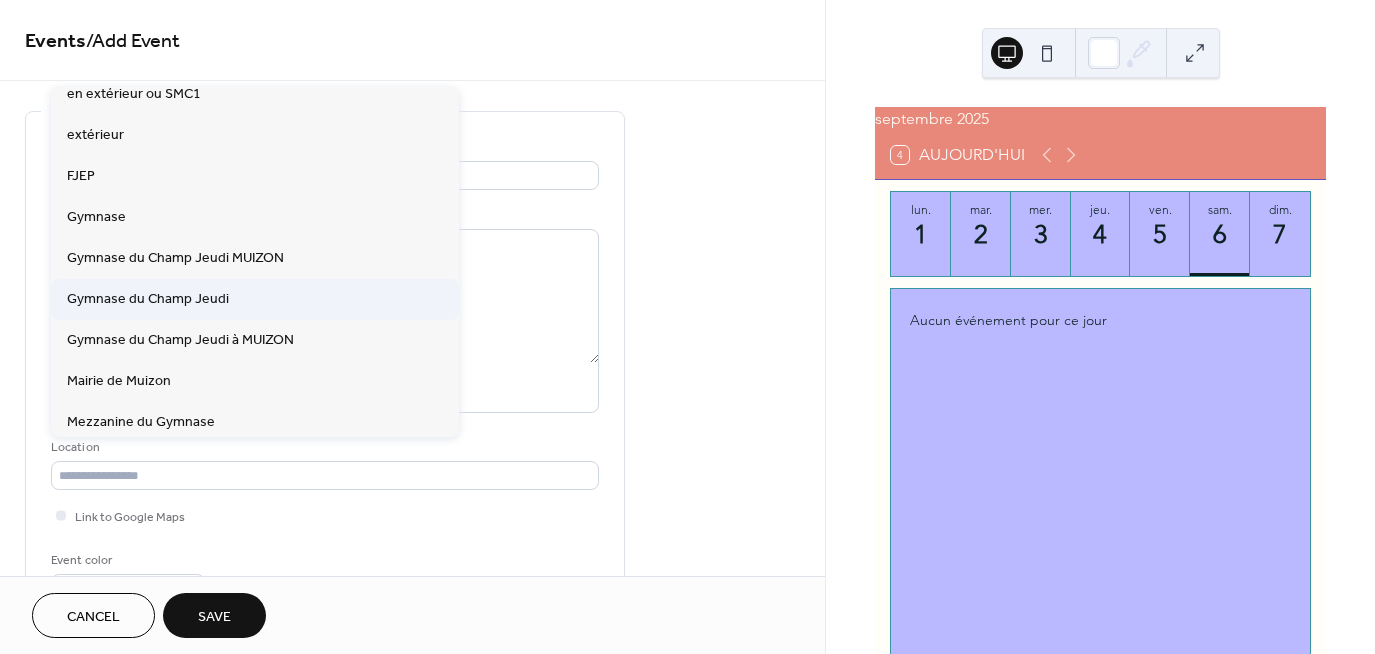 type on "**********" 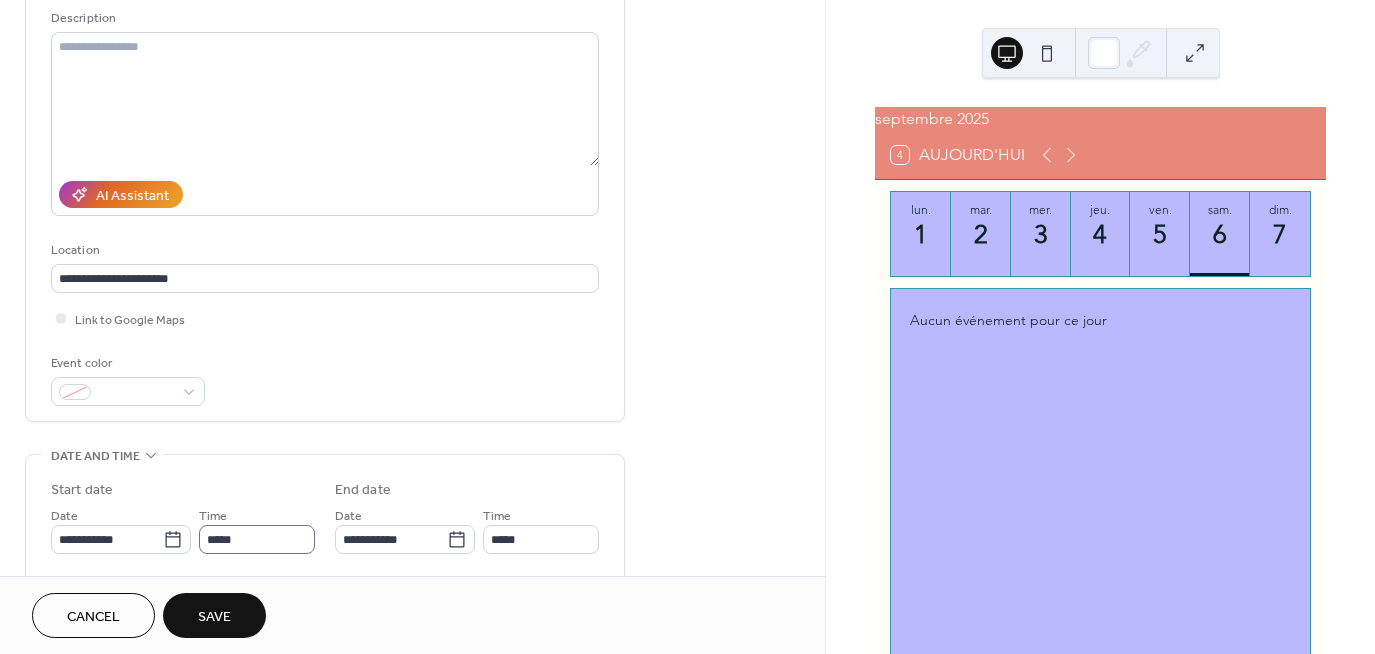 scroll, scrollTop: 200, scrollLeft: 0, axis: vertical 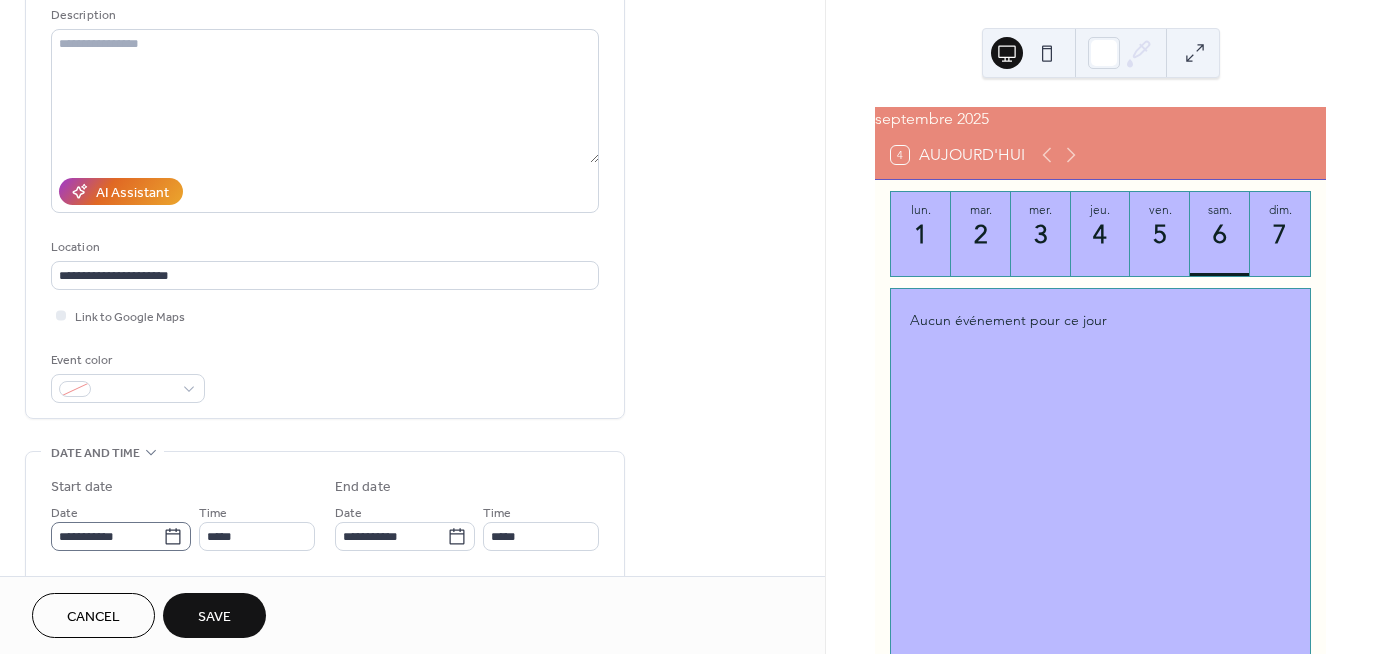 click 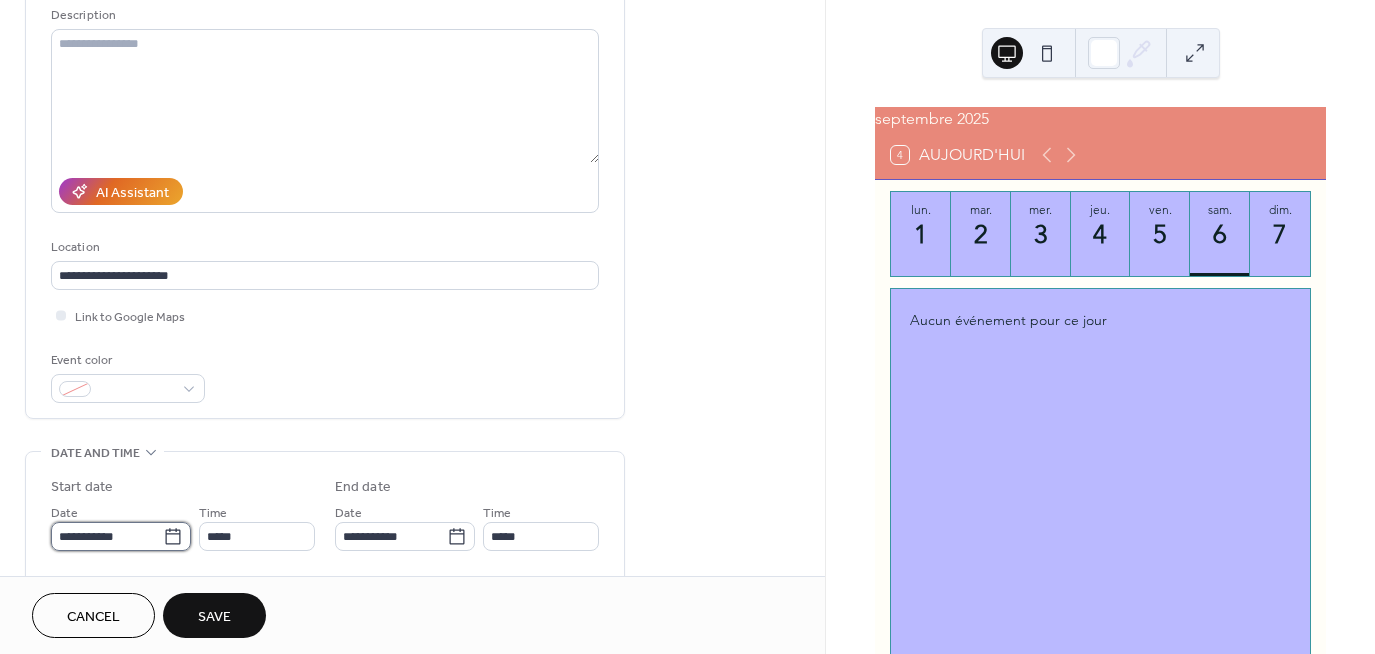 click on "**********" at bounding box center [107, 536] 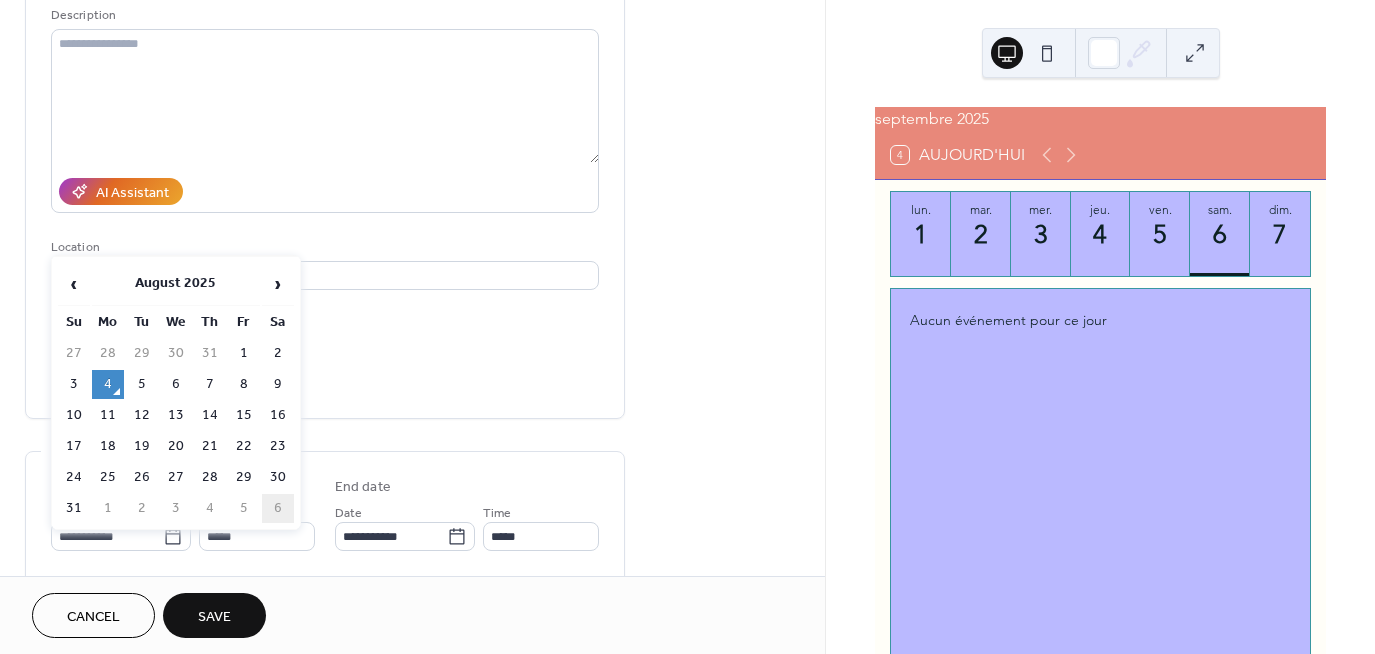 click on "6" at bounding box center (278, 508) 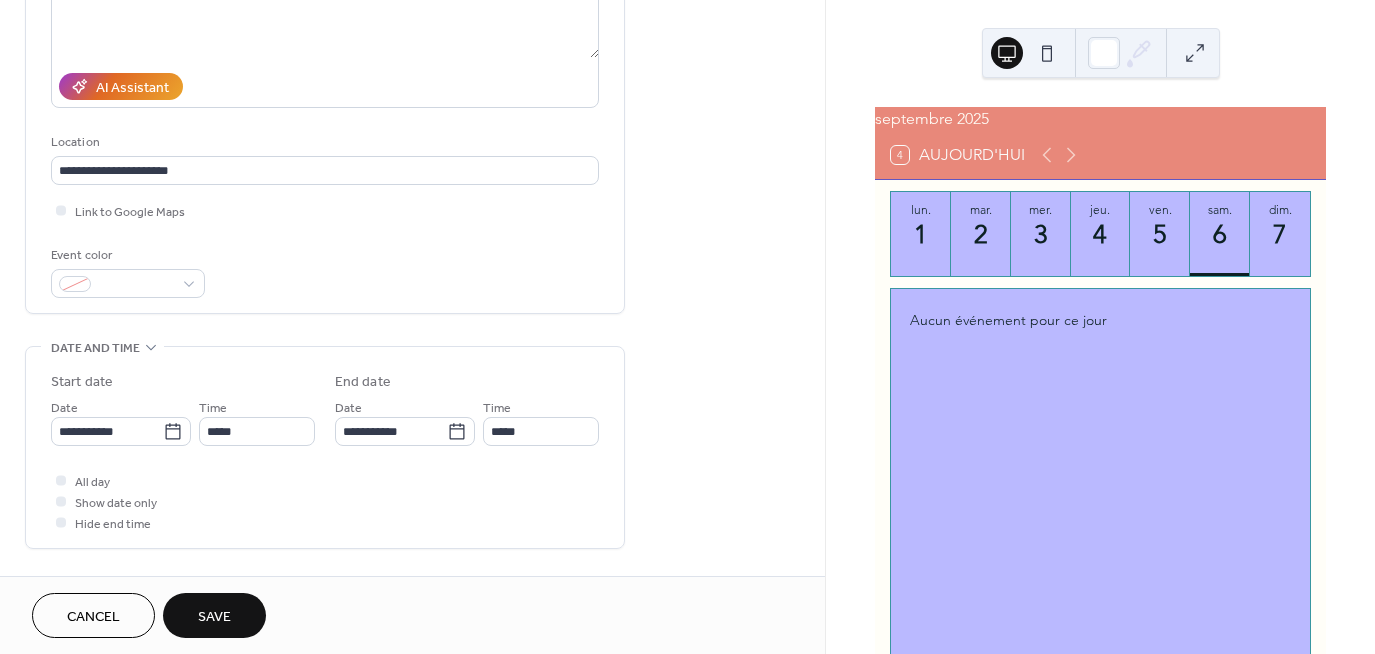 scroll, scrollTop: 400, scrollLeft: 0, axis: vertical 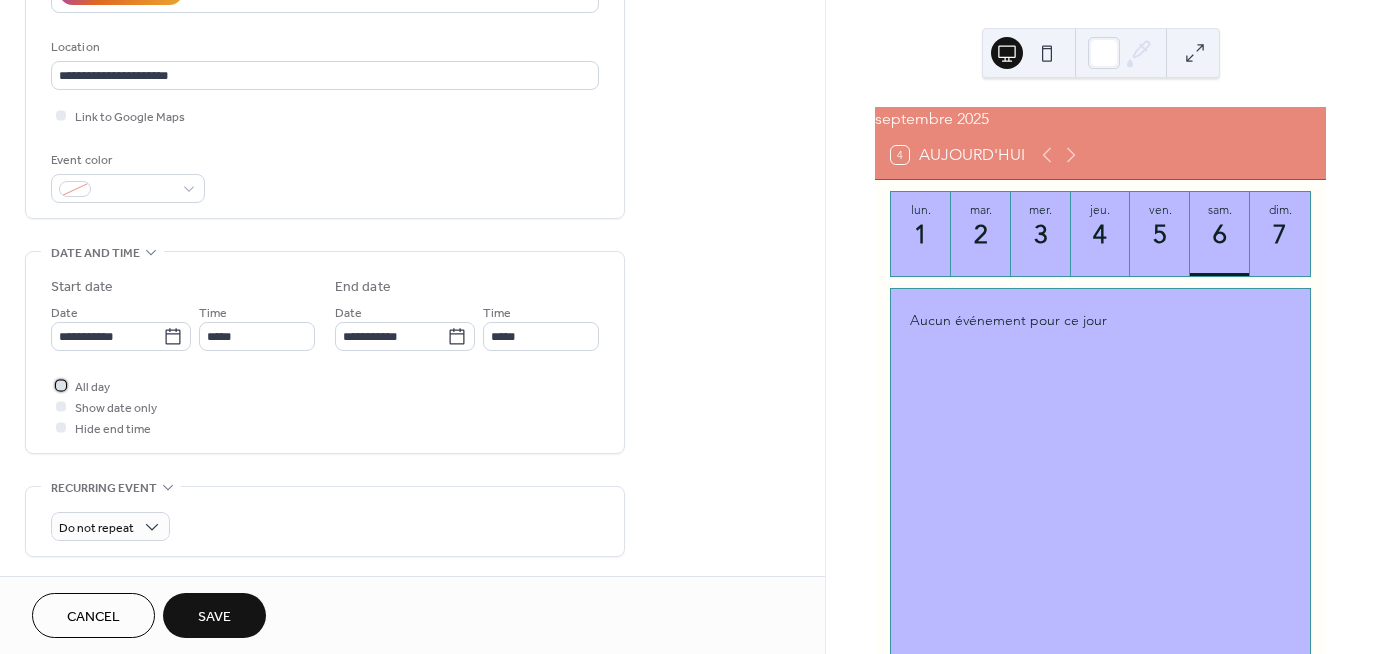 click on "All day" at bounding box center (92, 387) 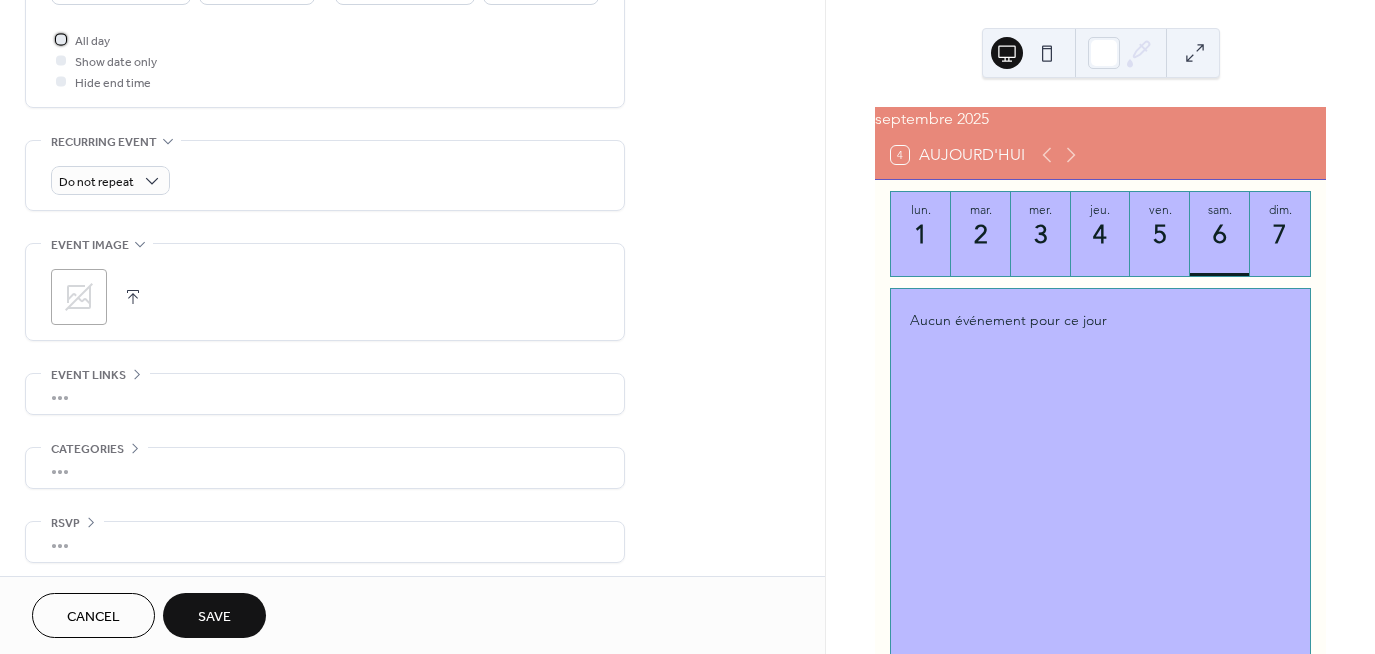 scroll, scrollTop: 750, scrollLeft: 0, axis: vertical 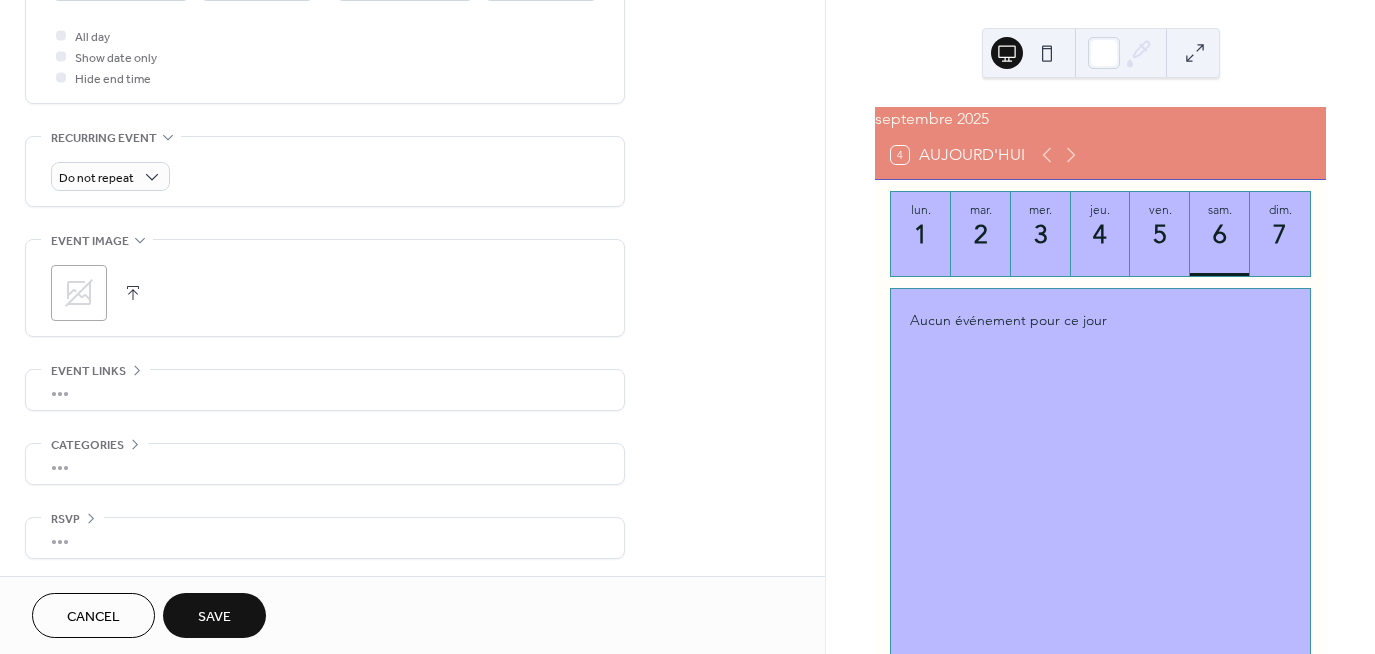 click on "Save" at bounding box center [214, 617] 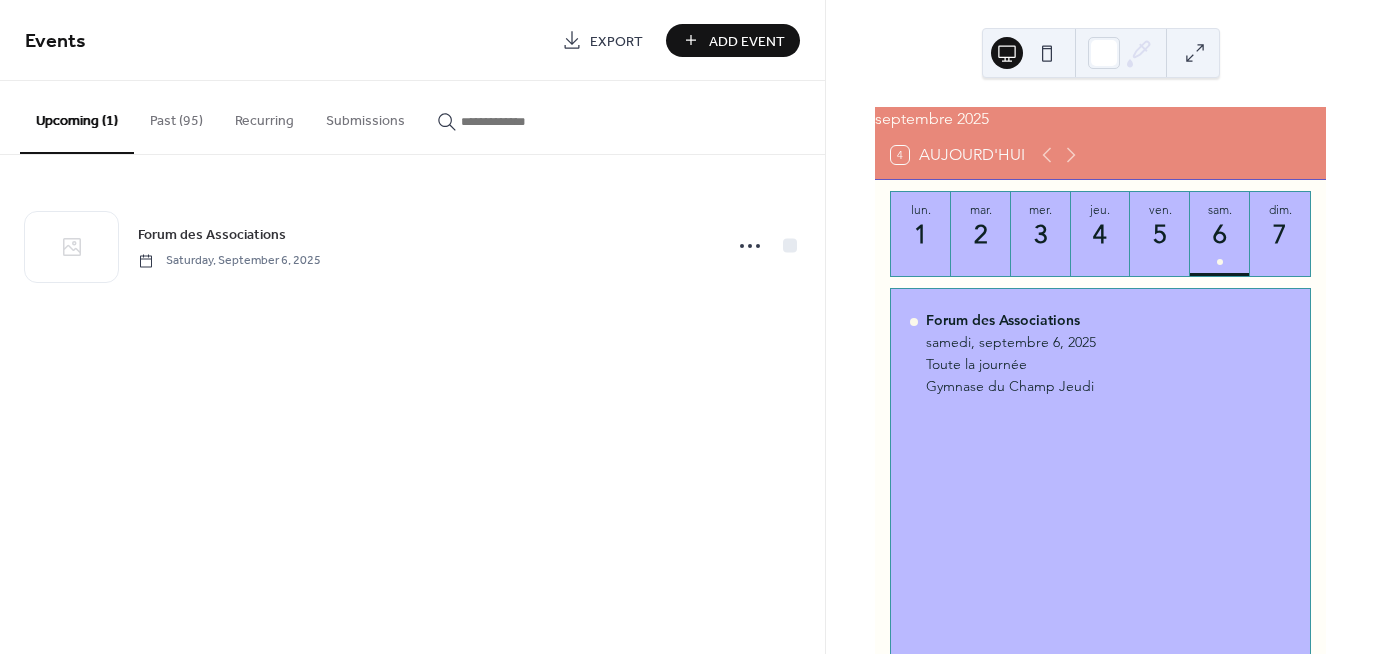 click on "Add Event" at bounding box center [747, 41] 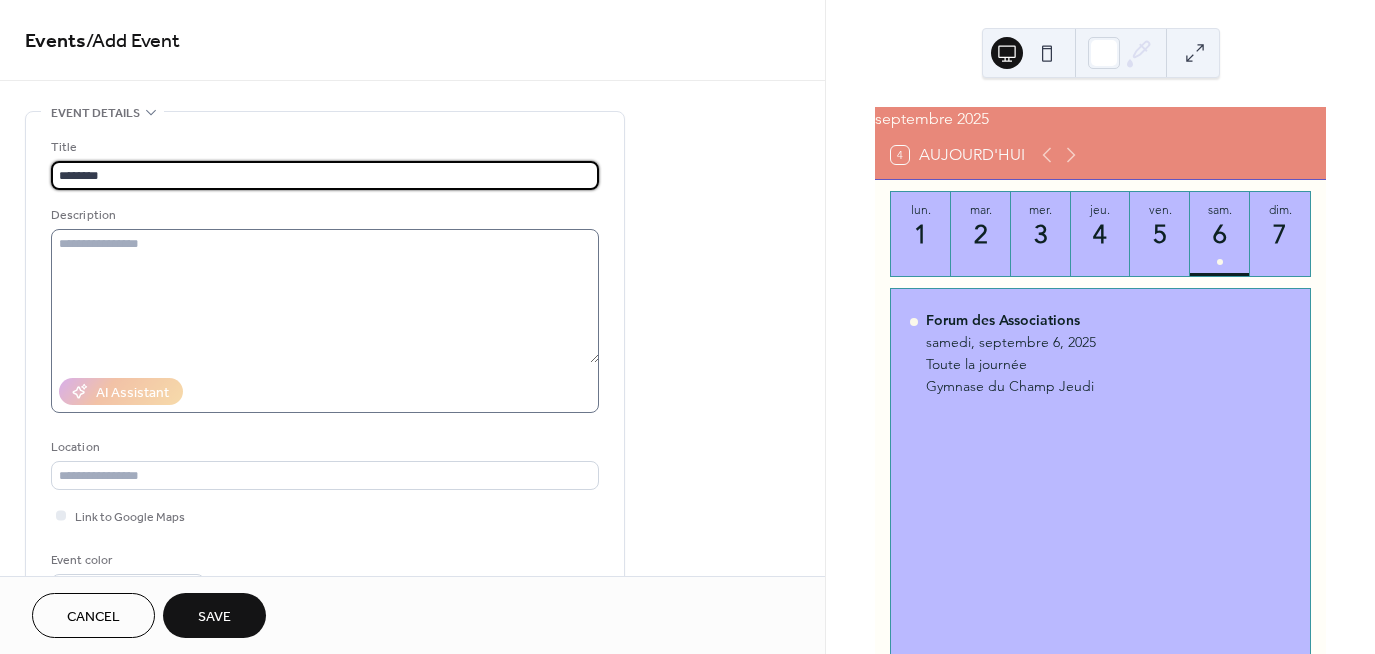 type on "**********" 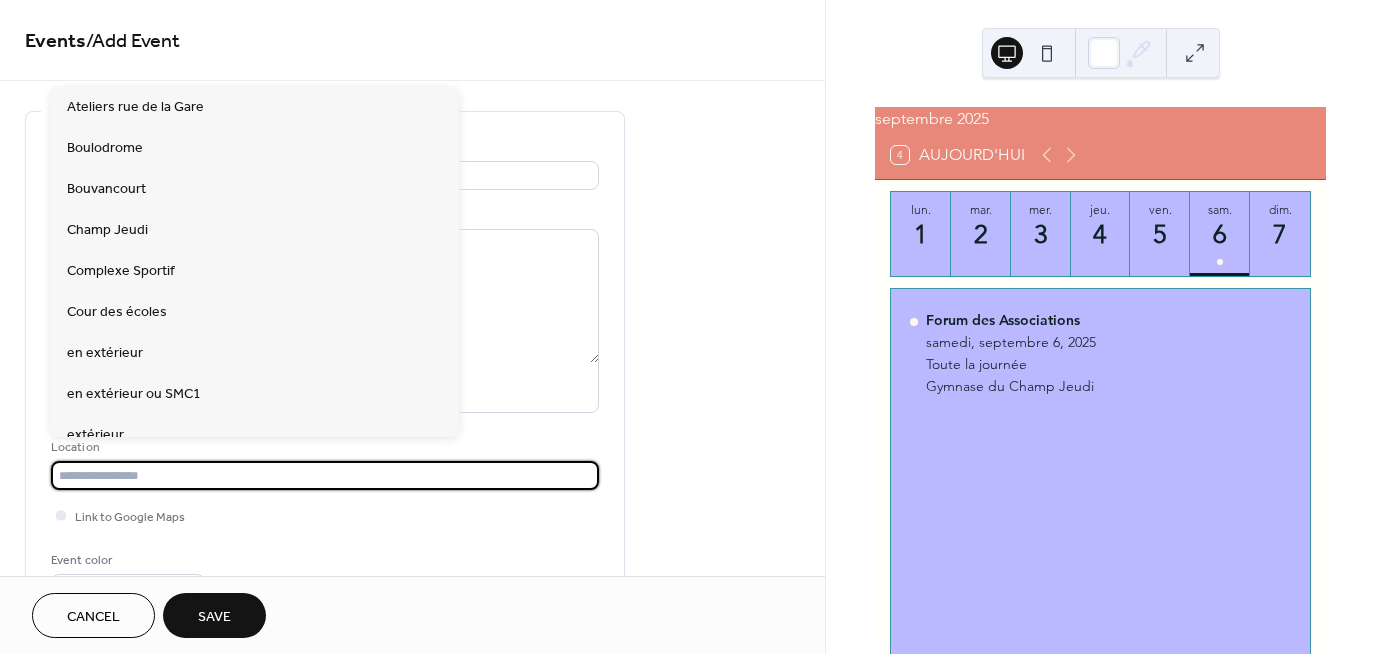click at bounding box center (325, 475) 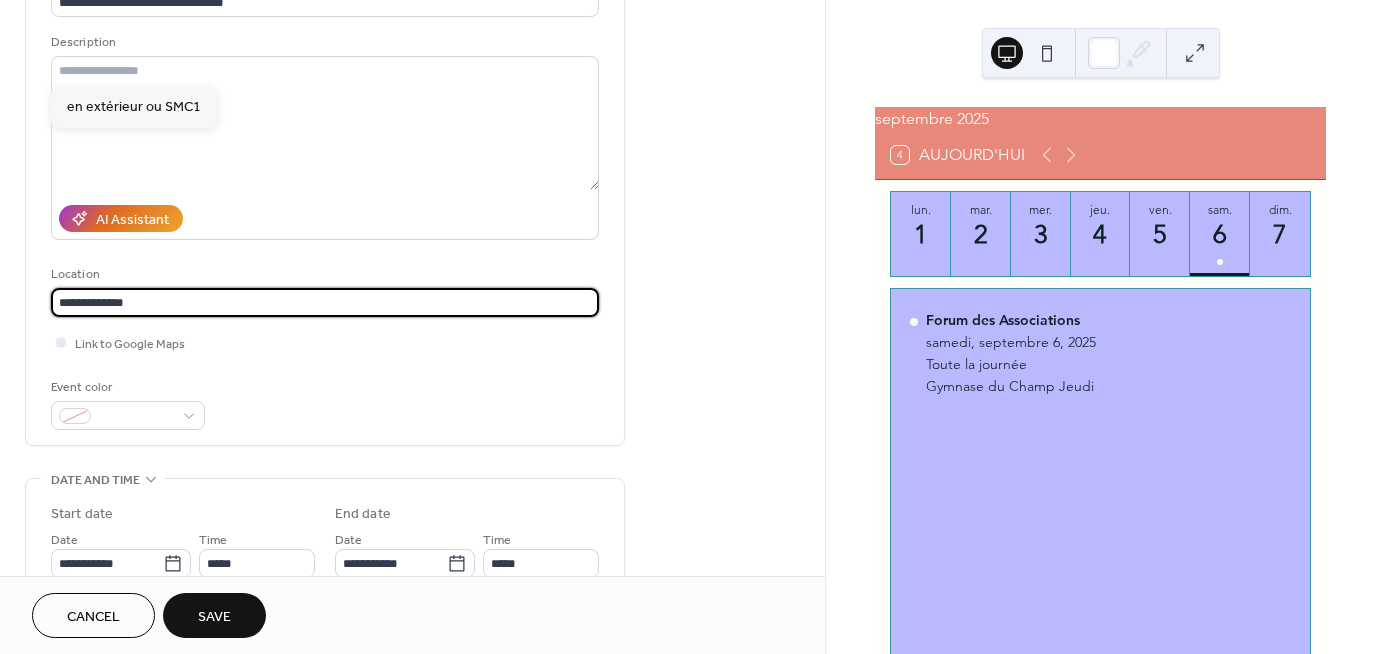 scroll, scrollTop: 300, scrollLeft: 0, axis: vertical 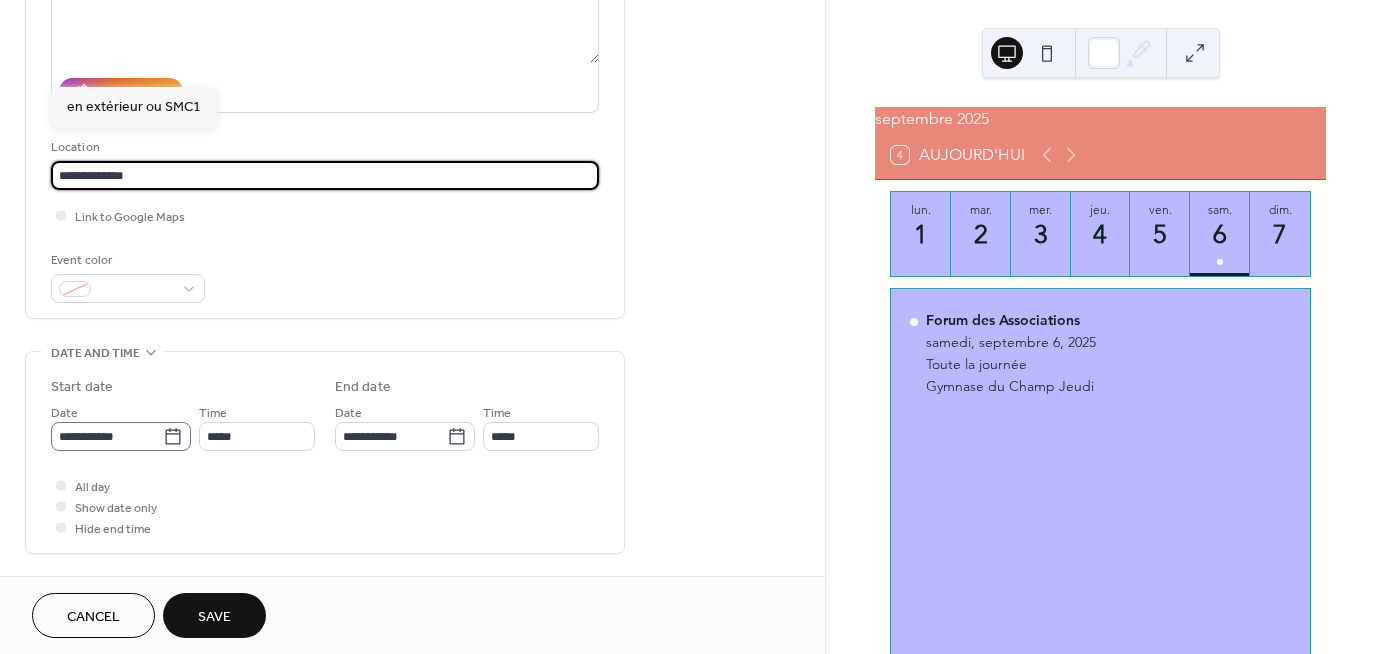 type on "**********" 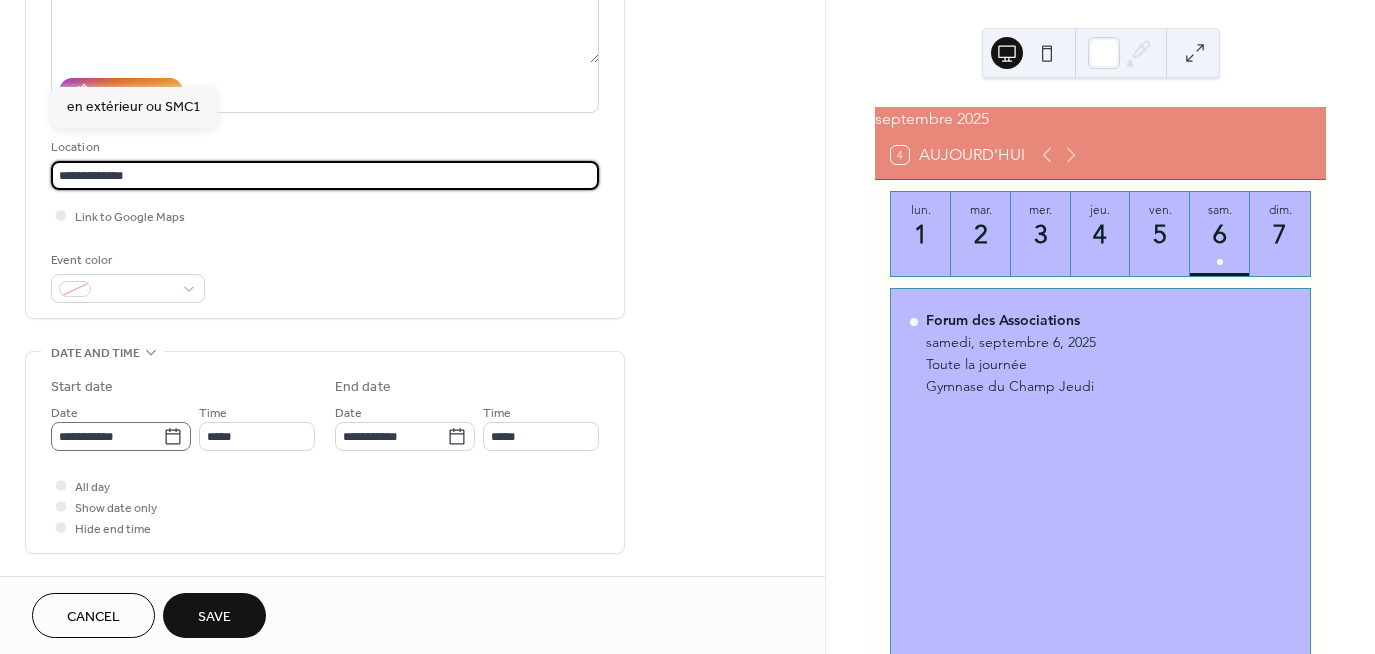 click 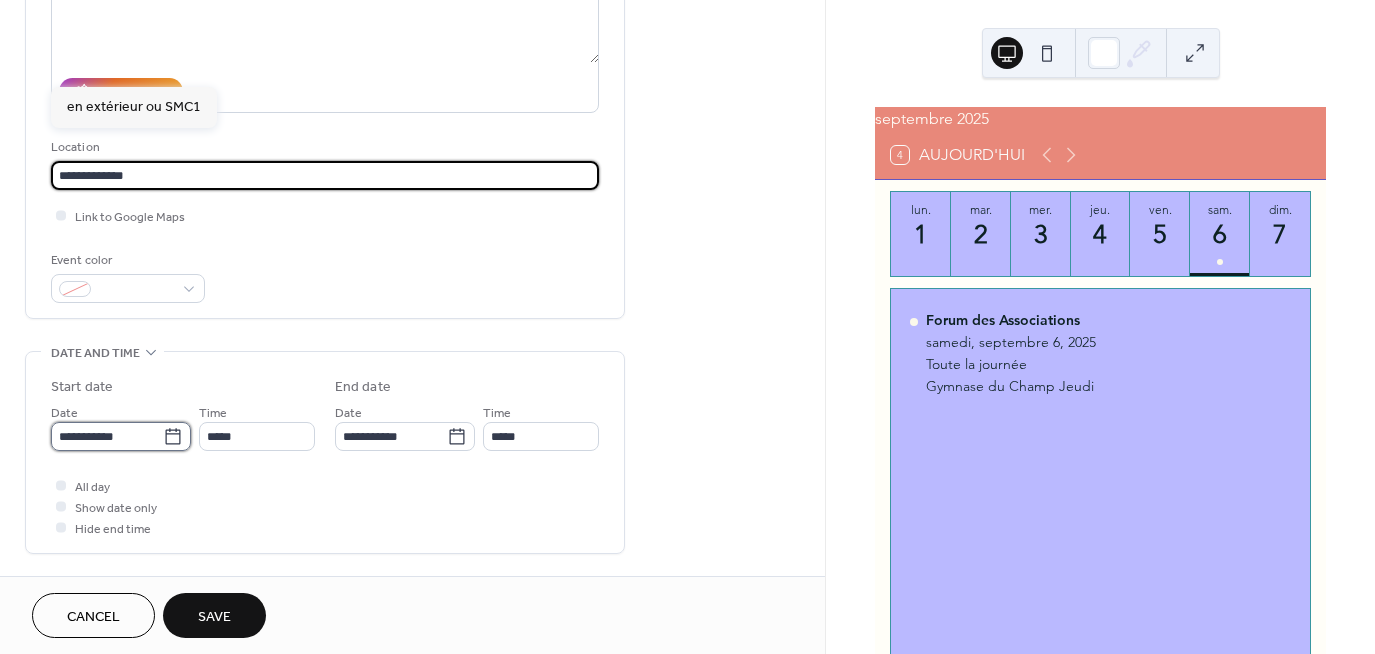 click on "**********" at bounding box center (107, 436) 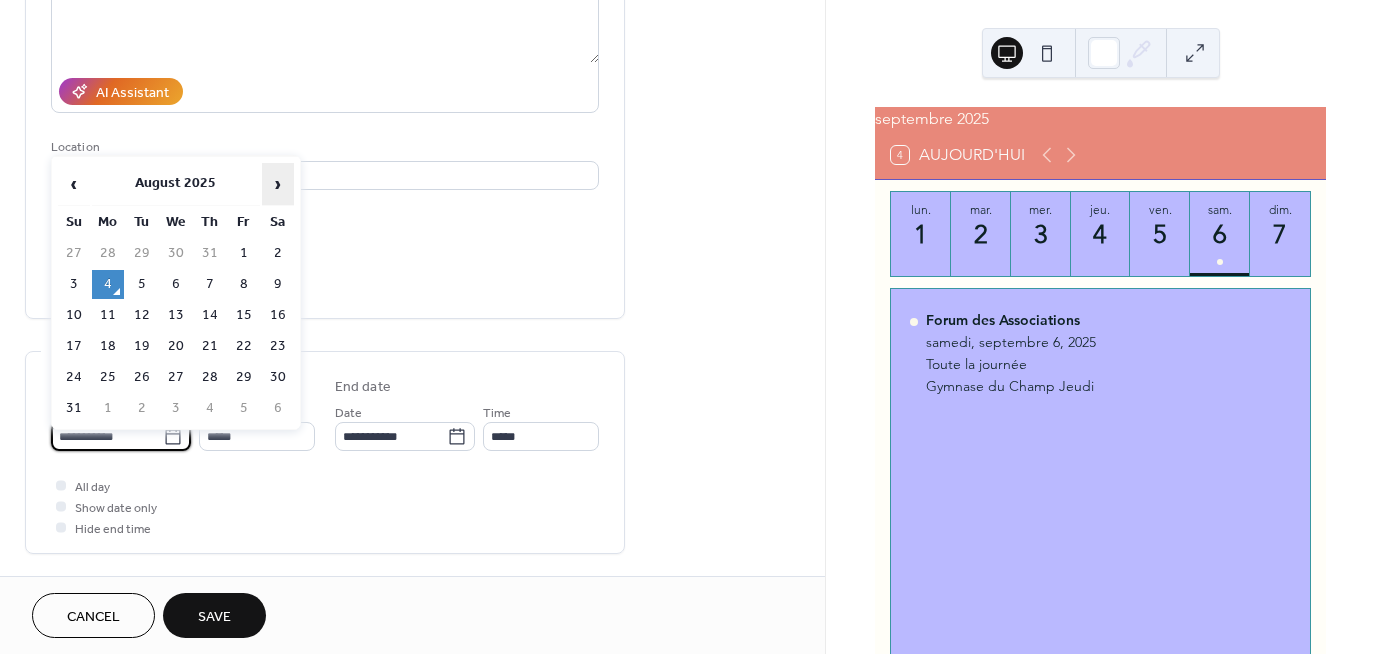 click on "›" at bounding box center (278, 184) 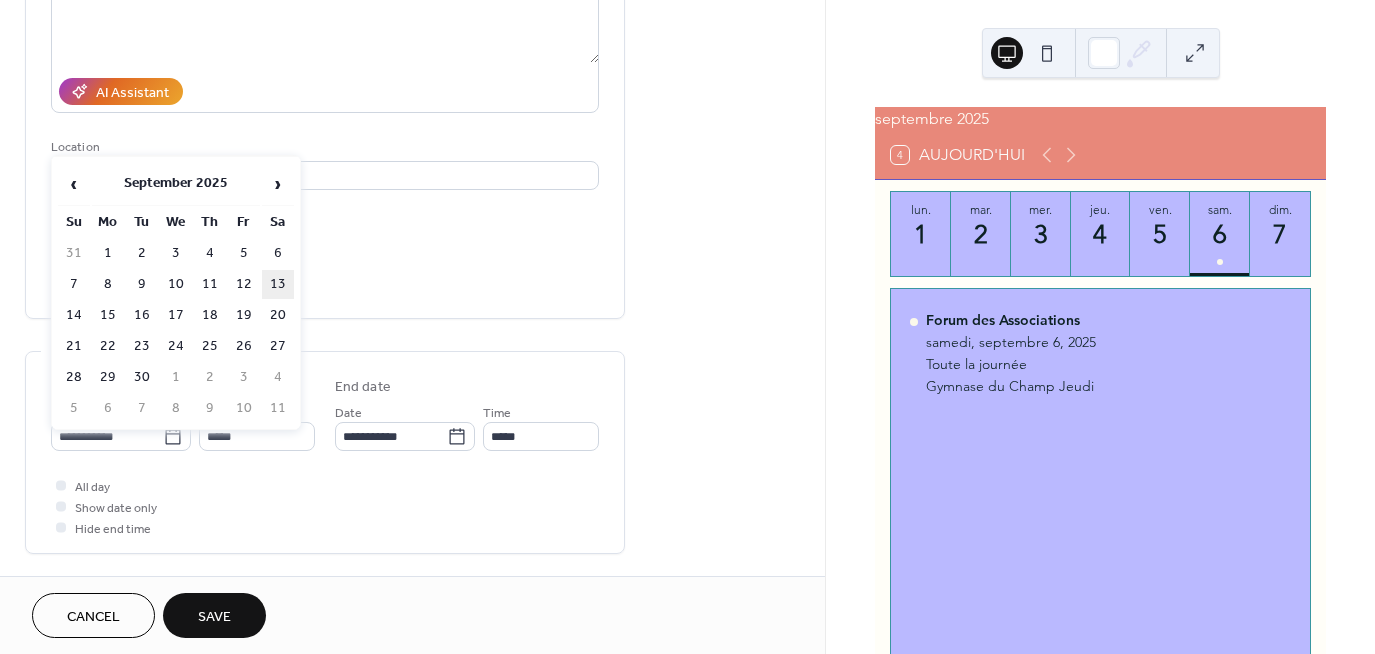 click on "13" at bounding box center [278, 284] 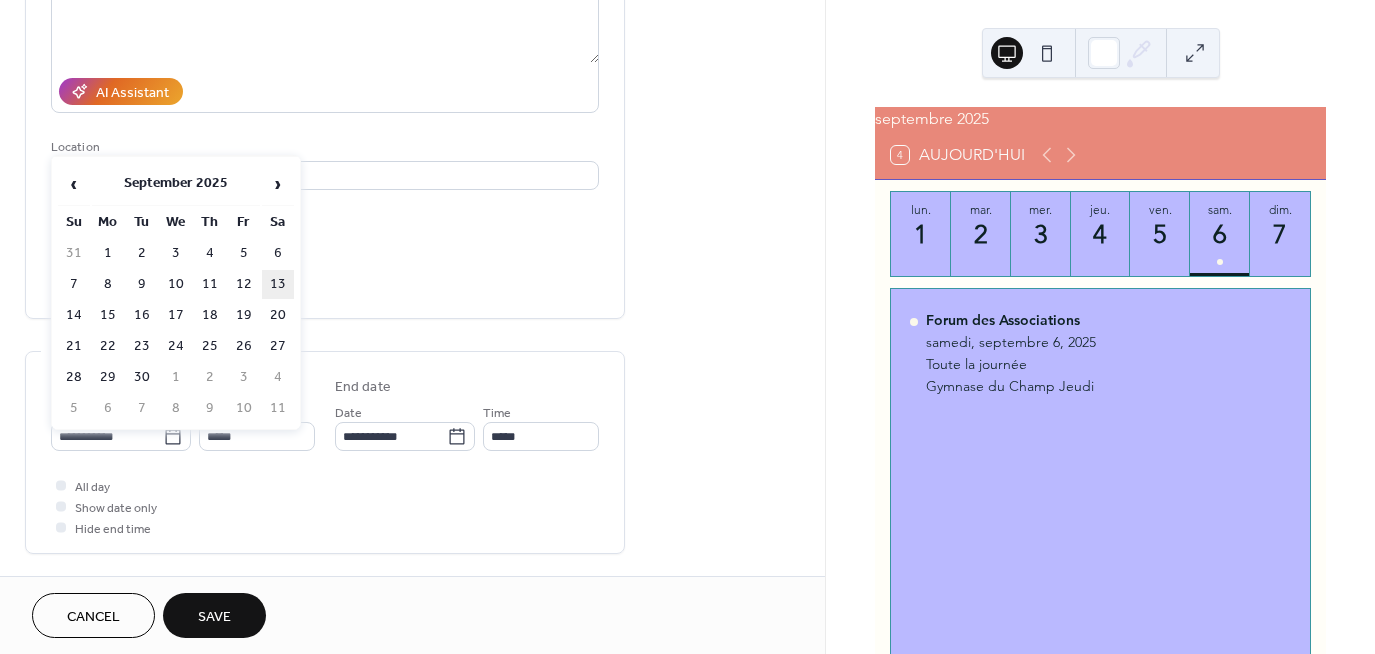 type on "**********" 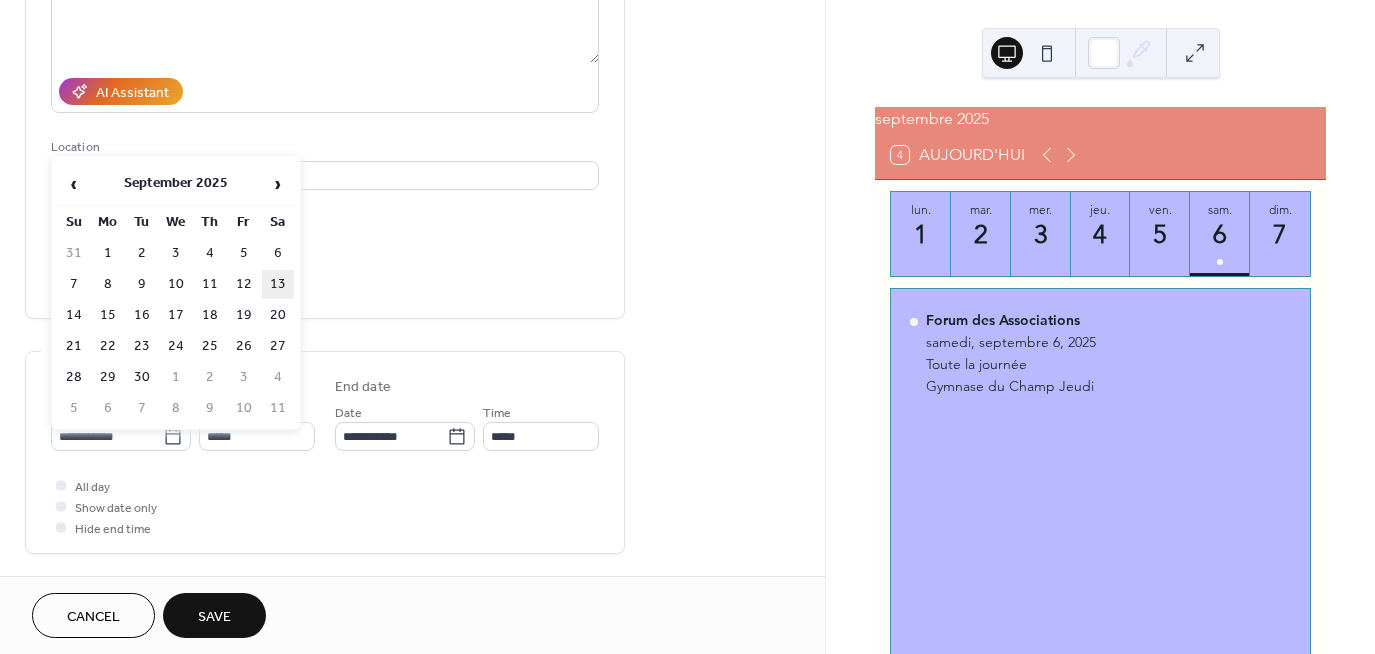 type on "**********" 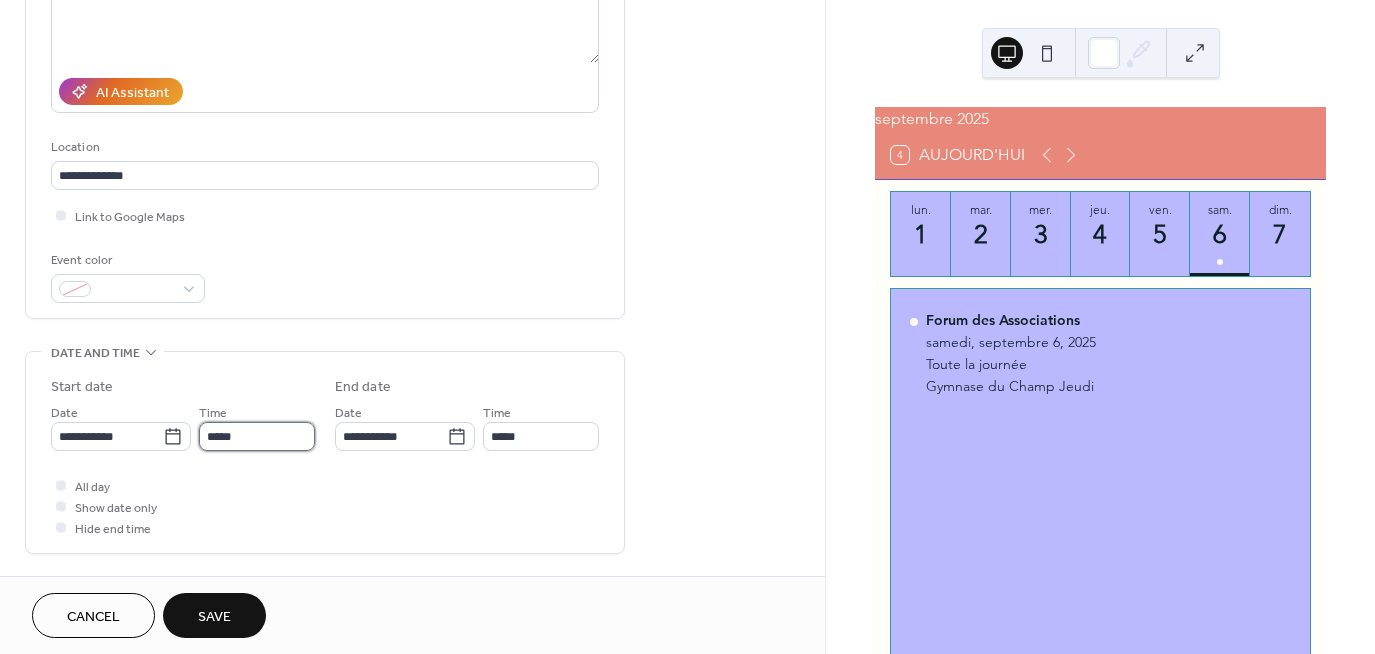 click on "*****" at bounding box center (257, 436) 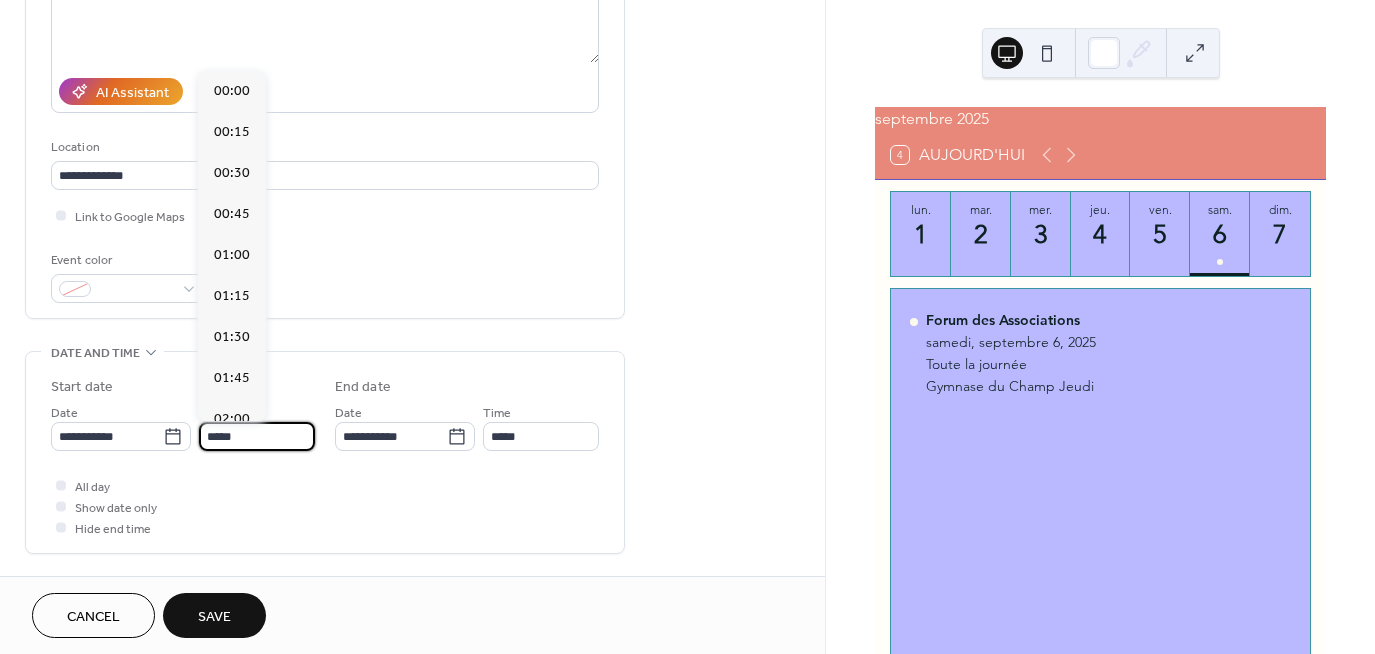 scroll, scrollTop: 1968, scrollLeft: 0, axis: vertical 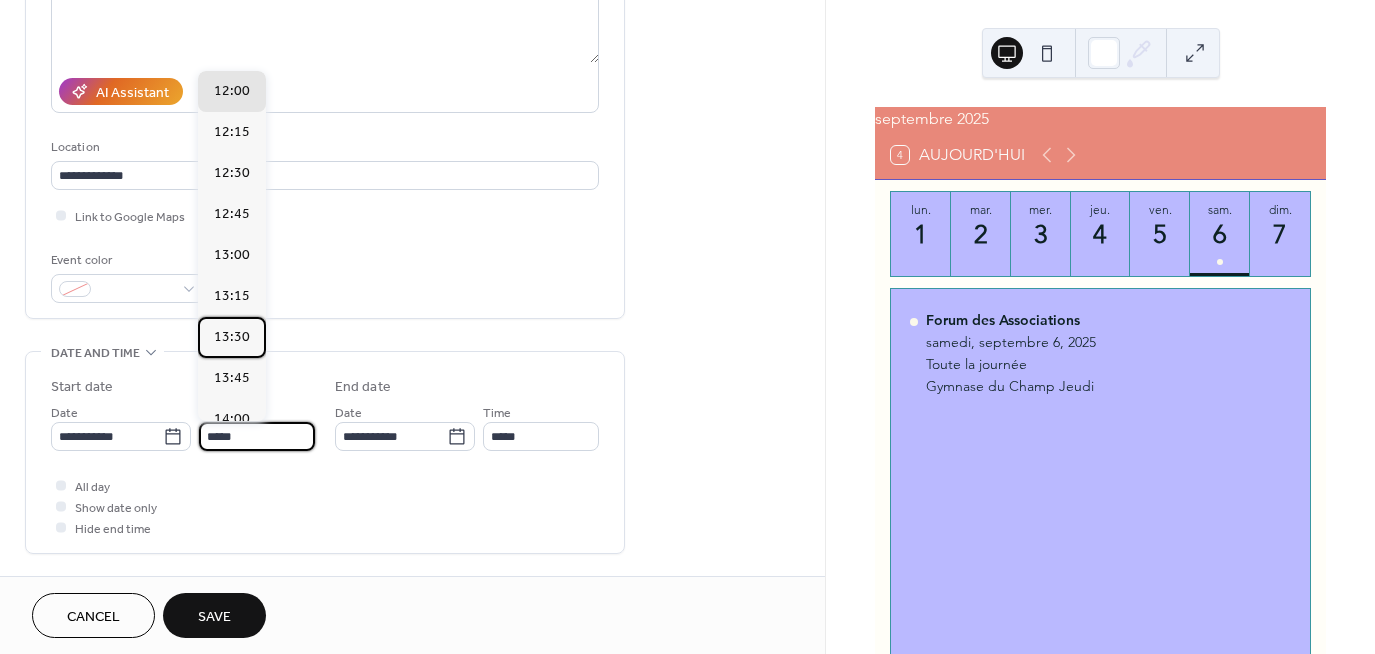 click on "13:30" at bounding box center (232, 337) 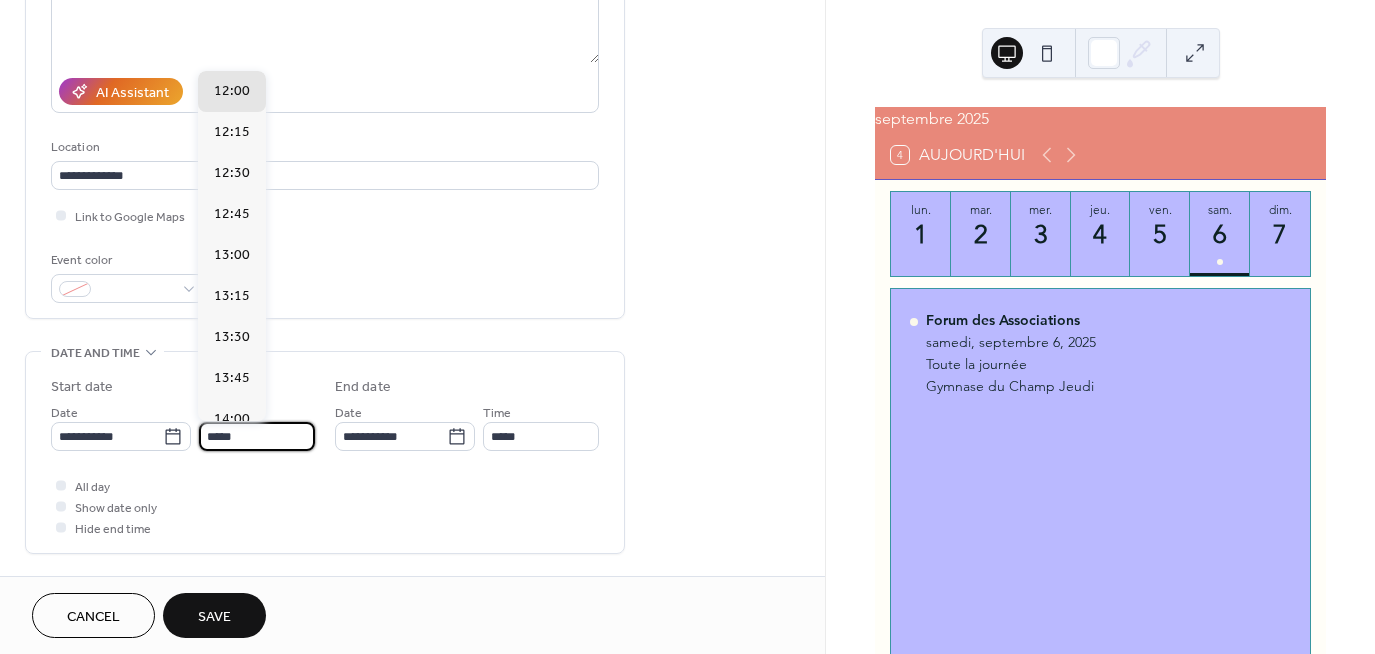 type on "*****" 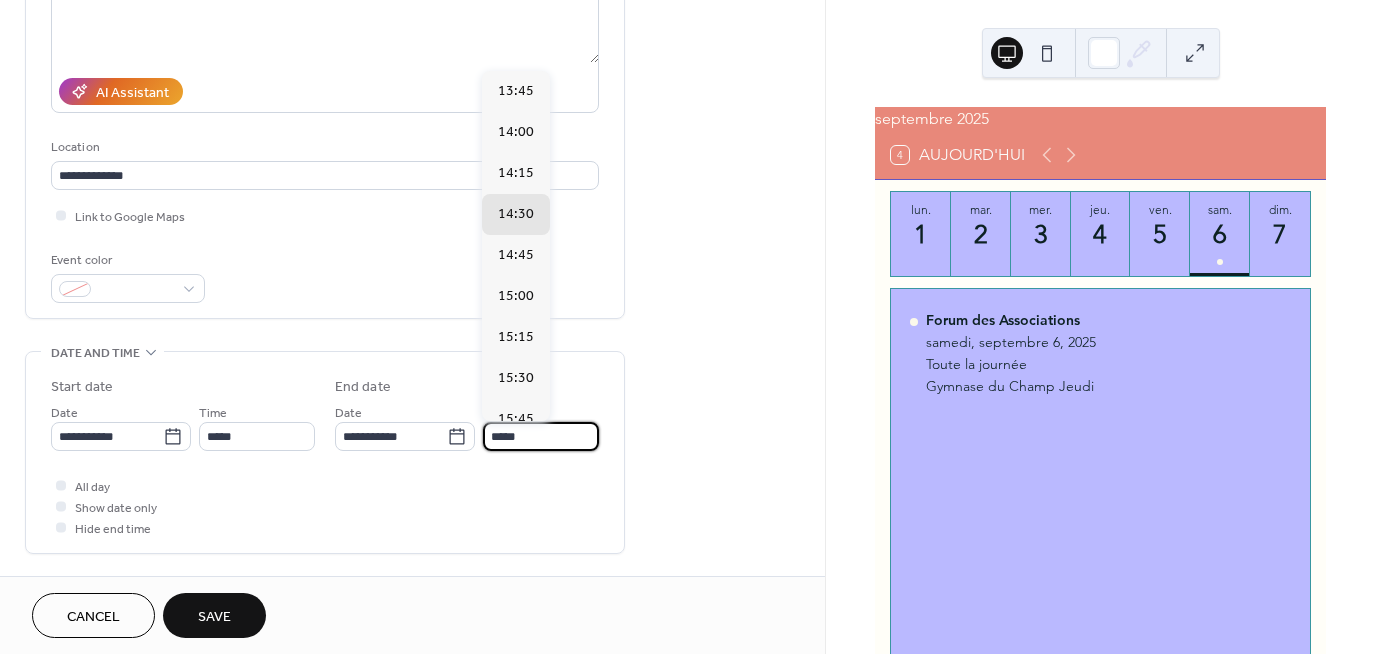 click on "*****" at bounding box center [541, 436] 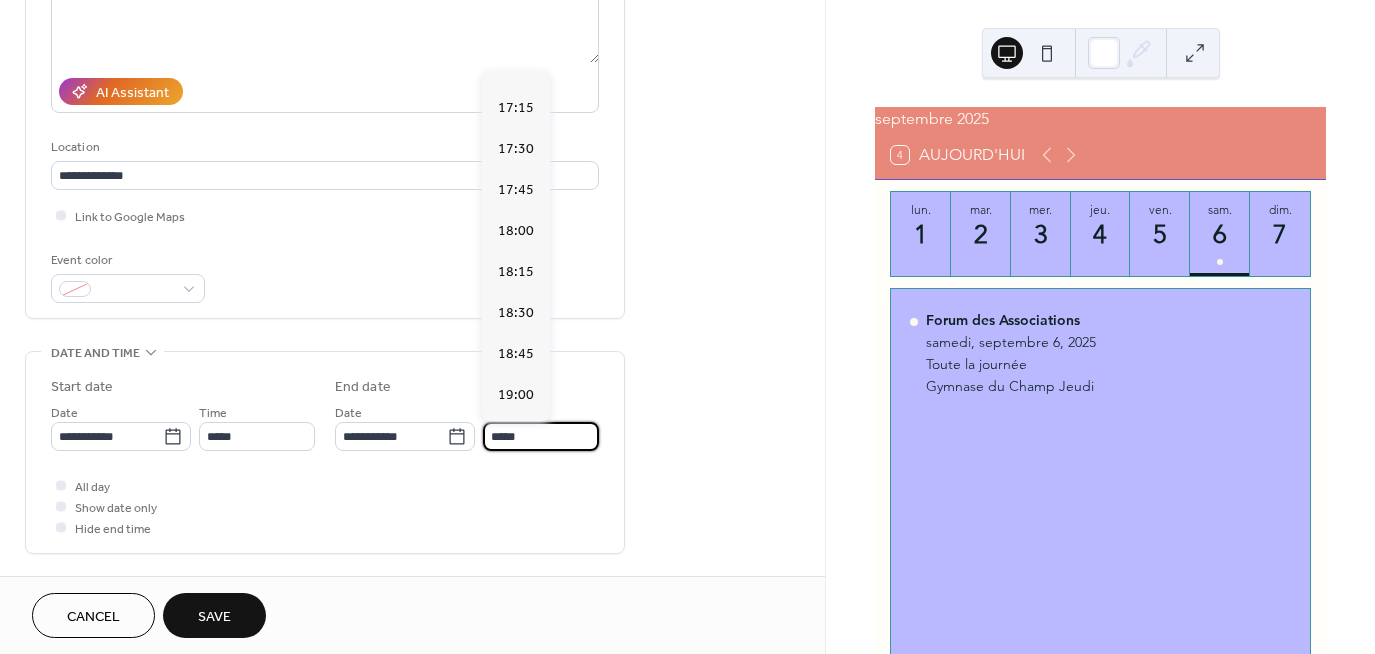 scroll, scrollTop: 600, scrollLeft: 0, axis: vertical 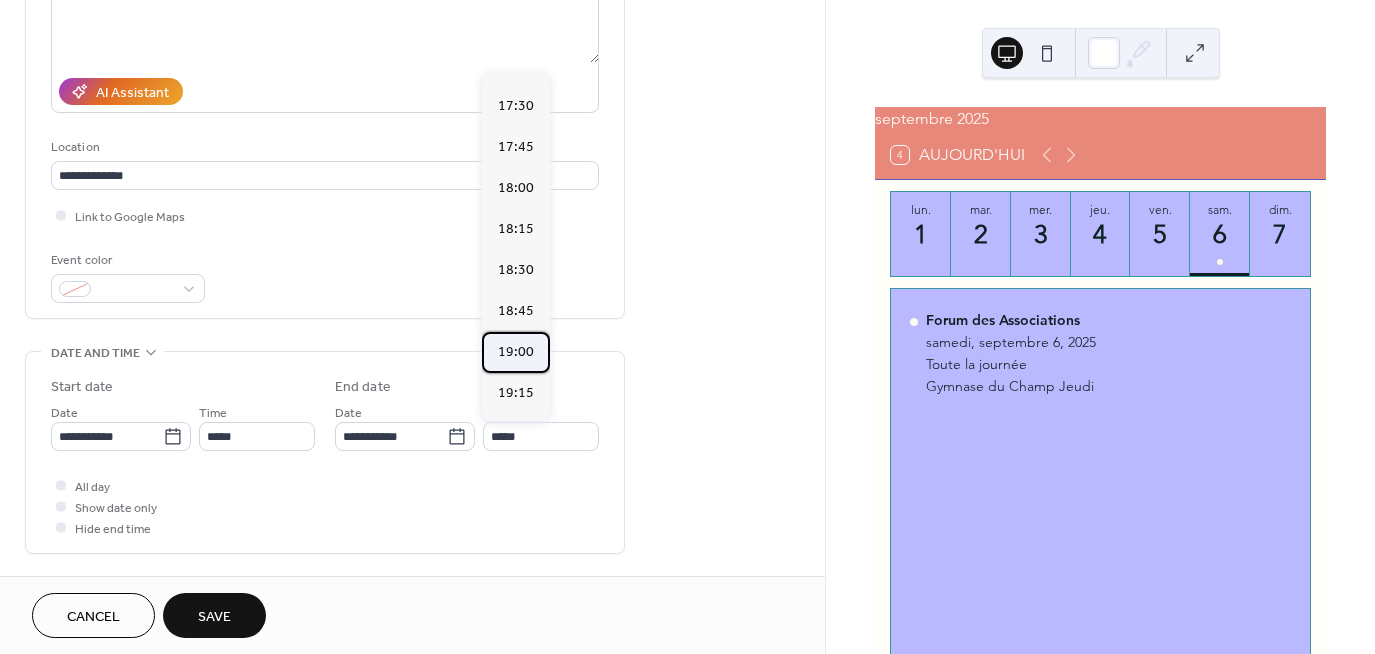 click on "19:00" at bounding box center (516, 352) 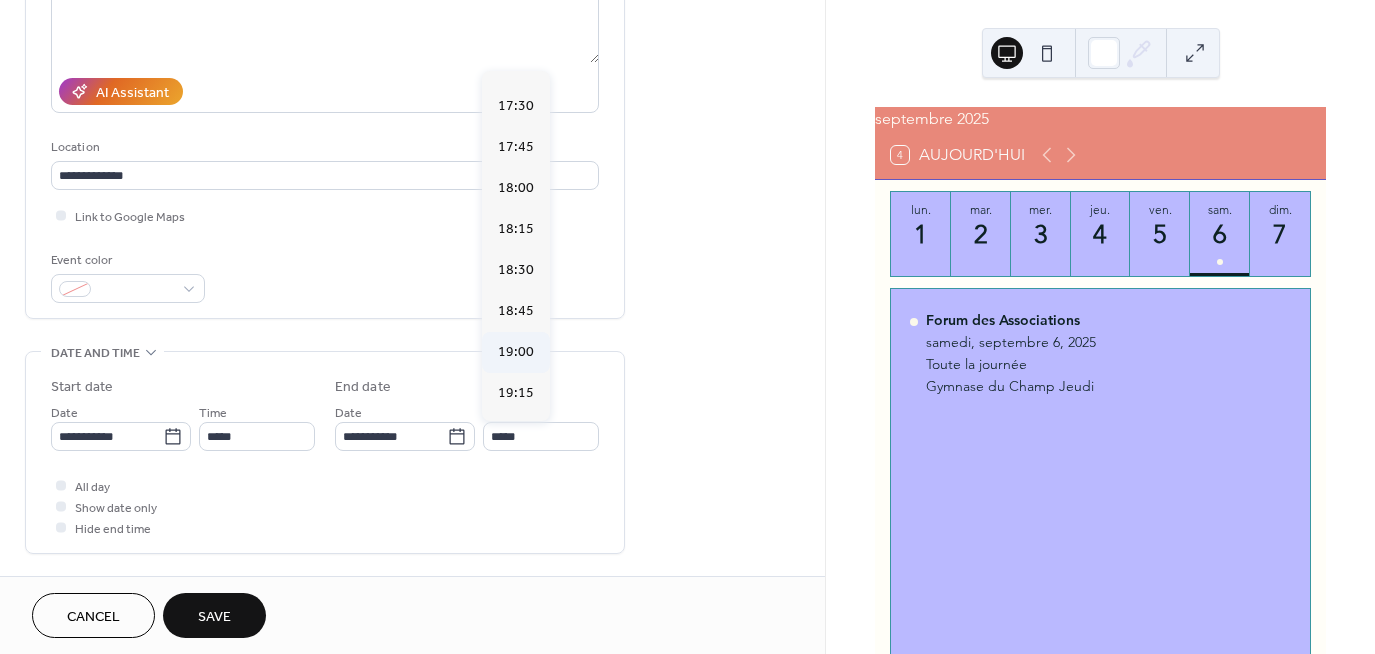 type on "*****" 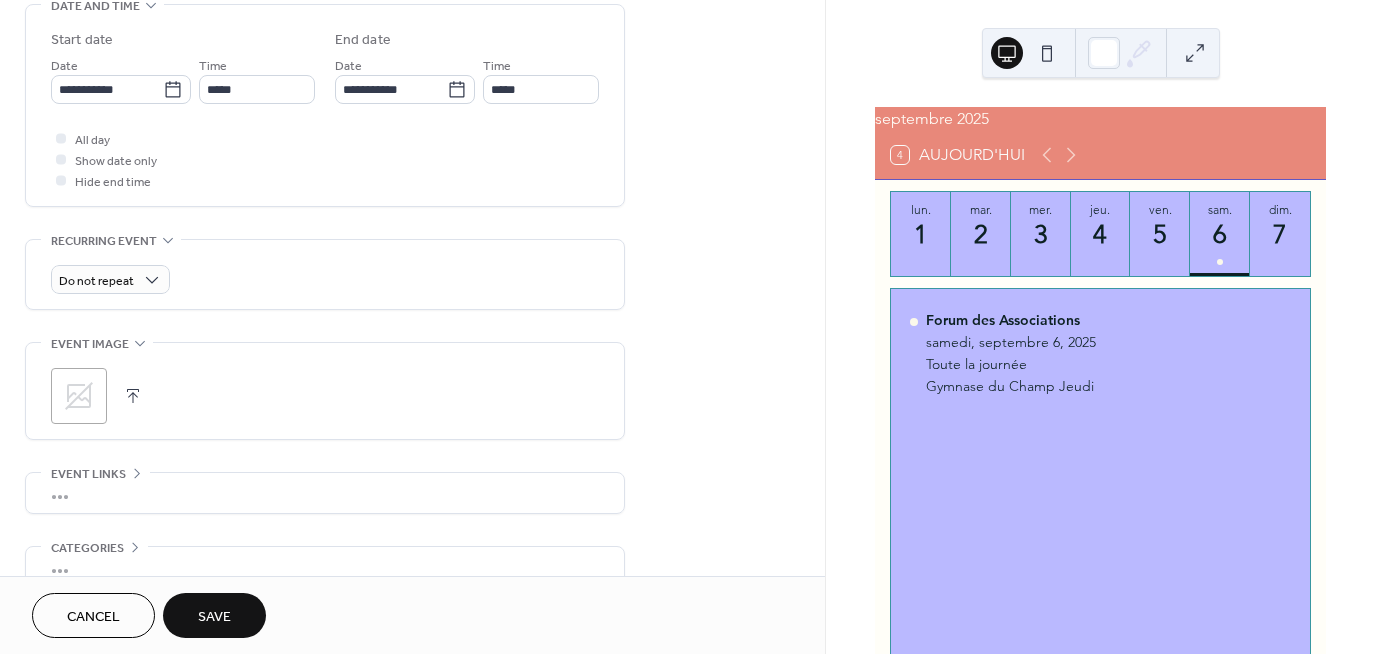 scroll, scrollTop: 700, scrollLeft: 0, axis: vertical 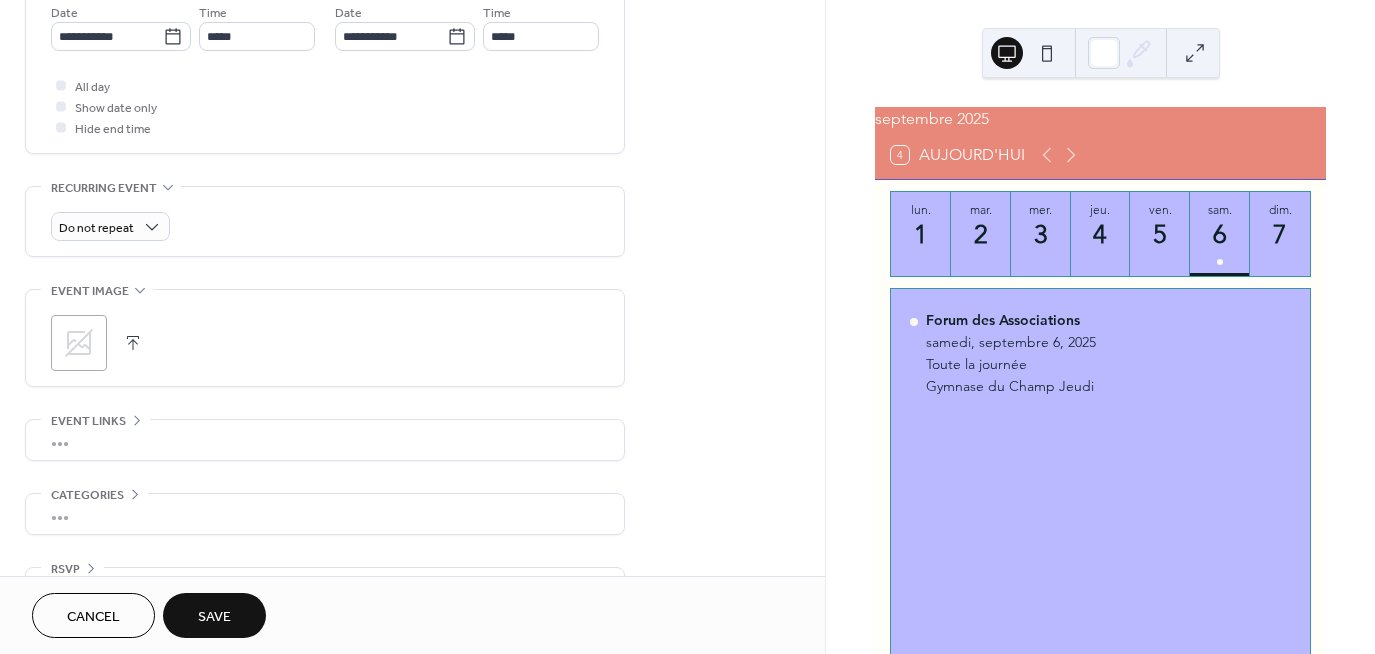 click on "Save" at bounding box center [214, 617] 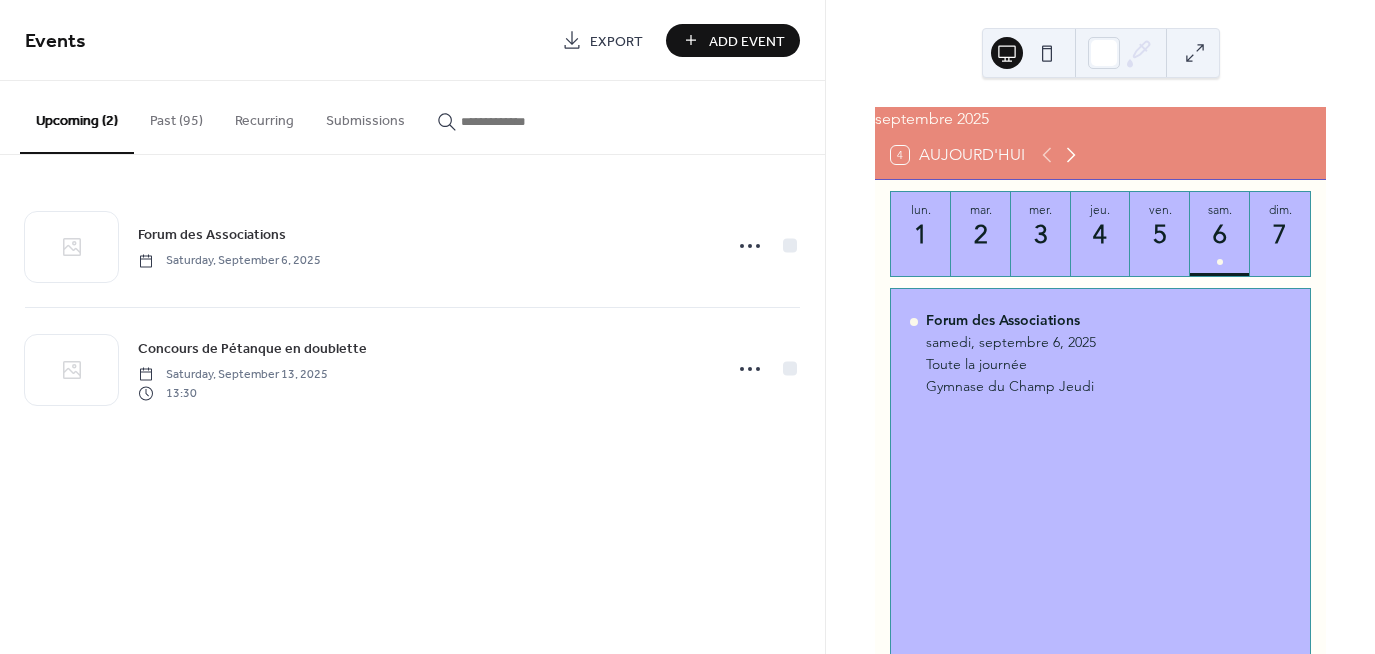 click 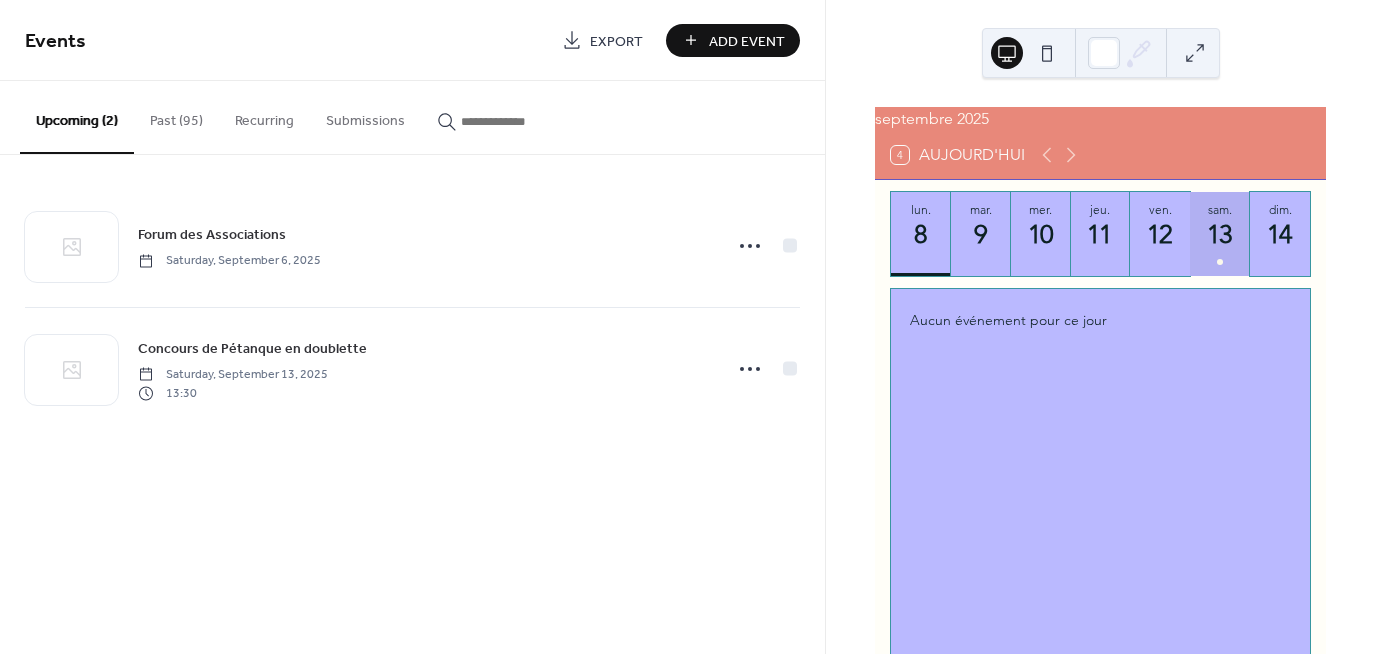click on "13" at bounding box center [1219, 234] 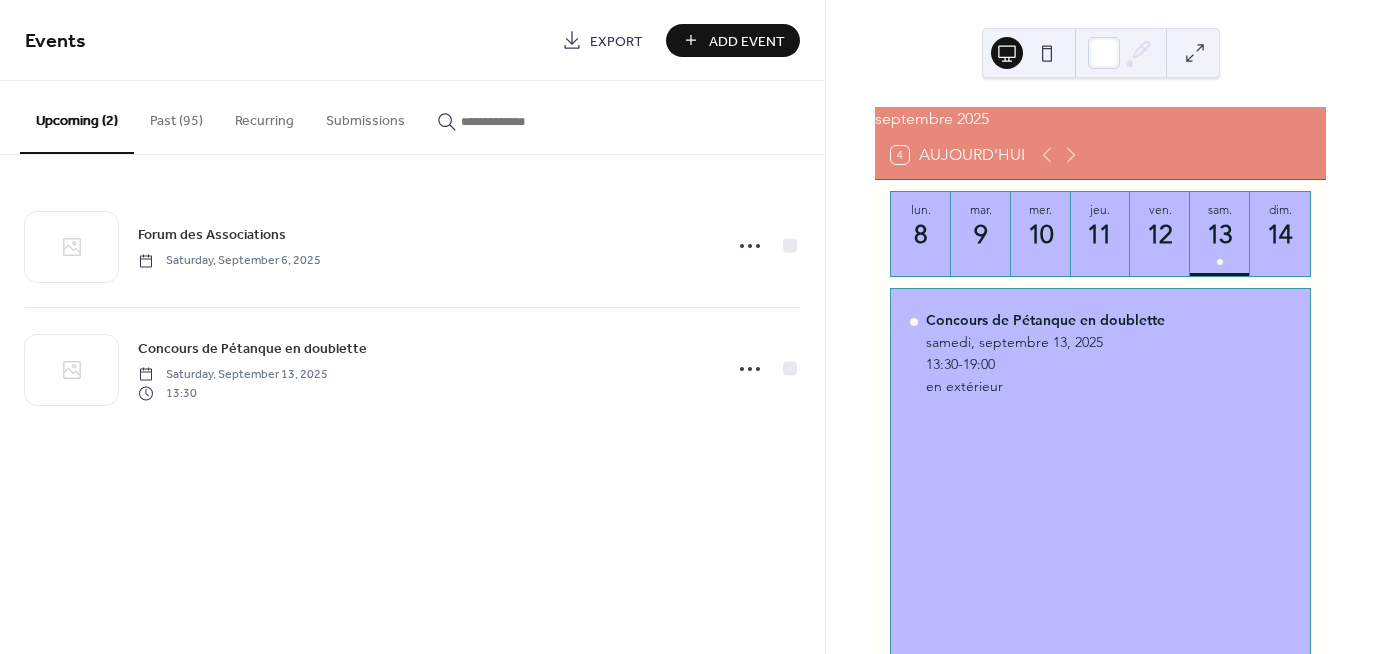 click on "Add Event" at bounding box center (747, 41) 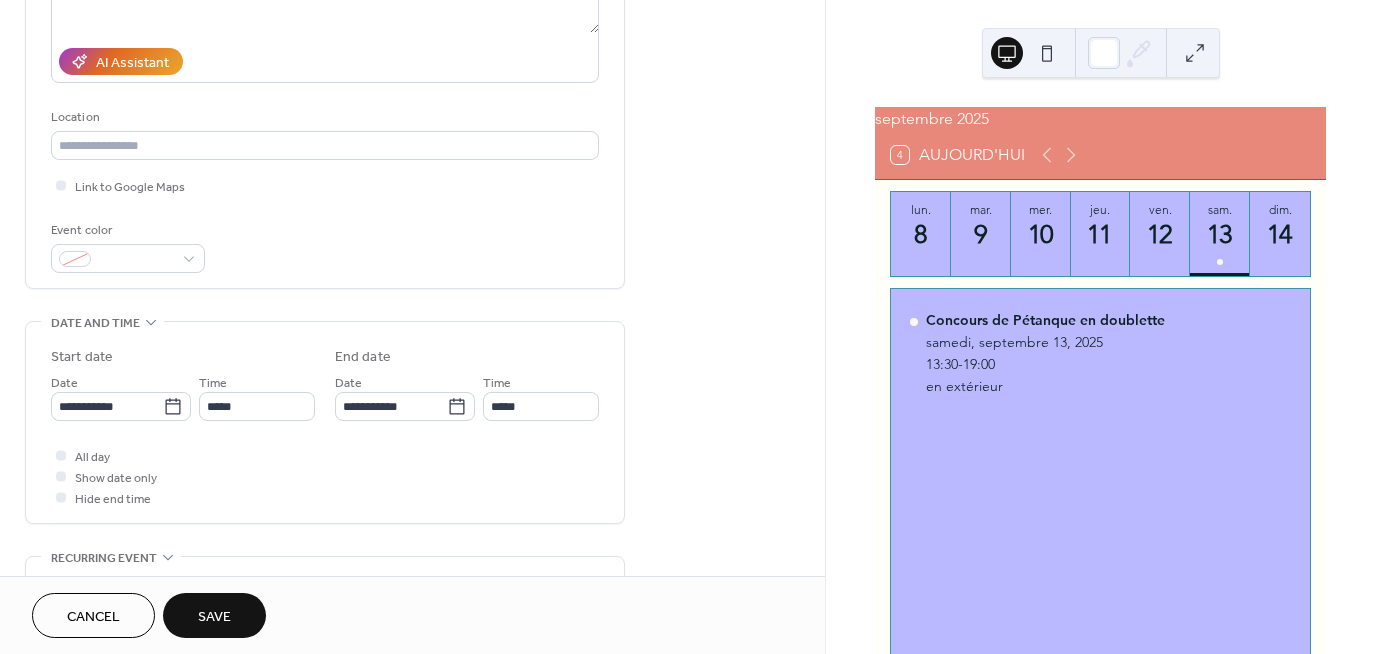 scroll, scrollTop: 400, scrollLeft: 0, axis: vertical 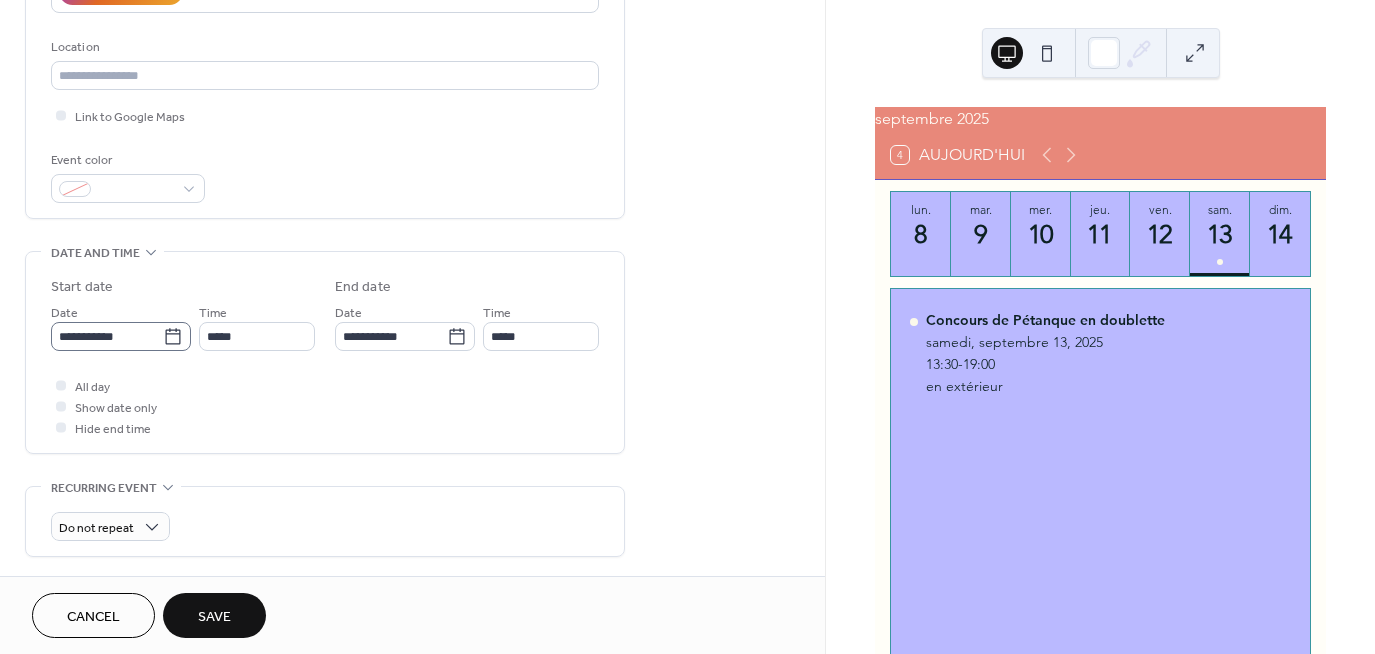 type on "**********" 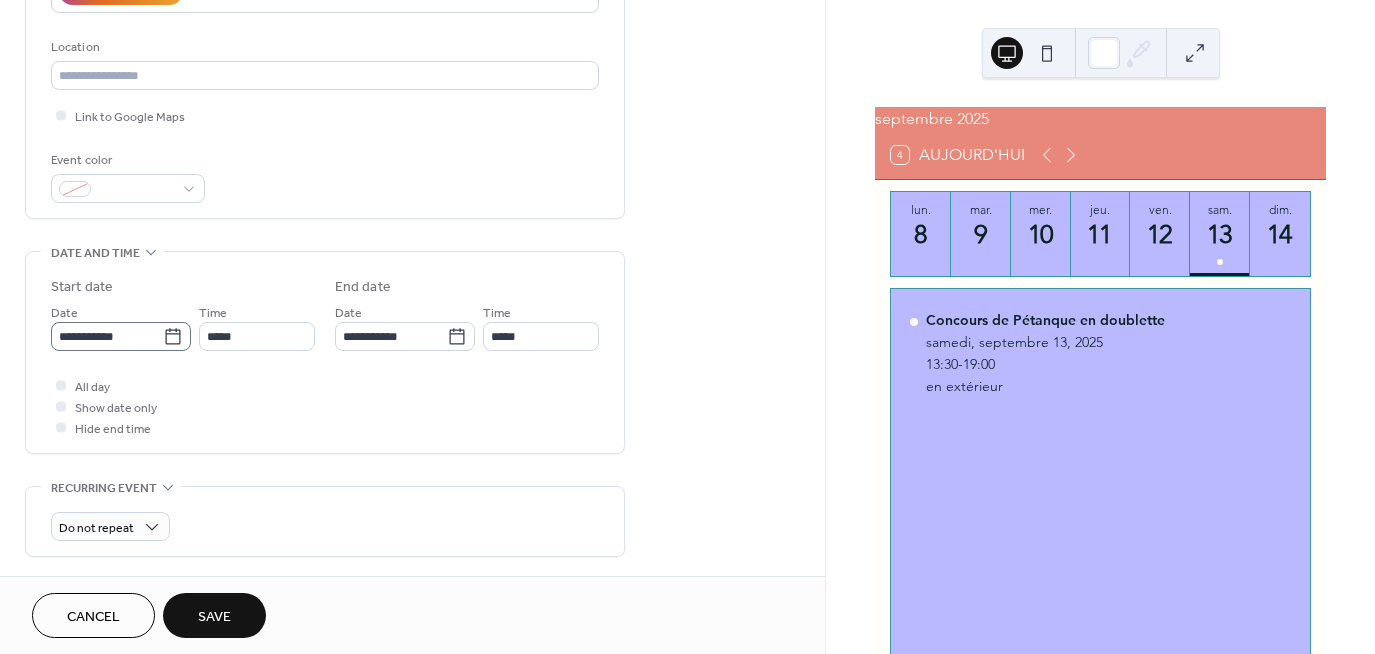 click 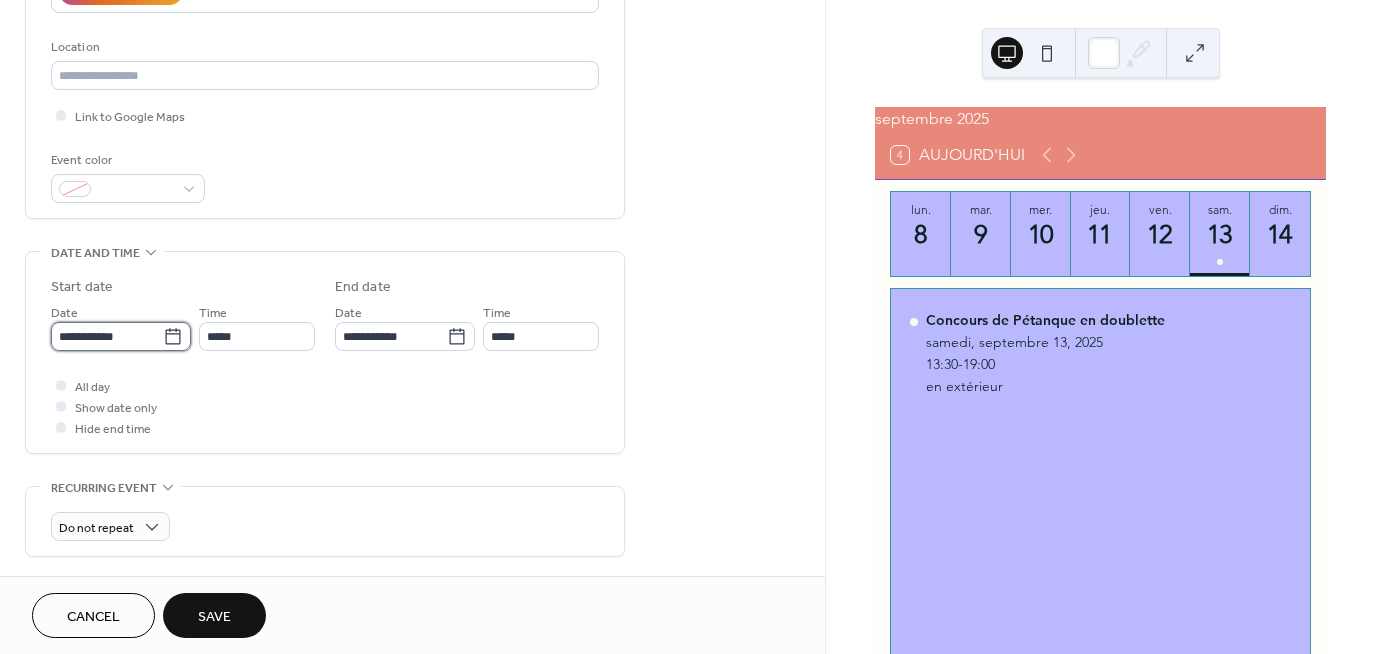 click on "**********" at bounding box center [107, 336] 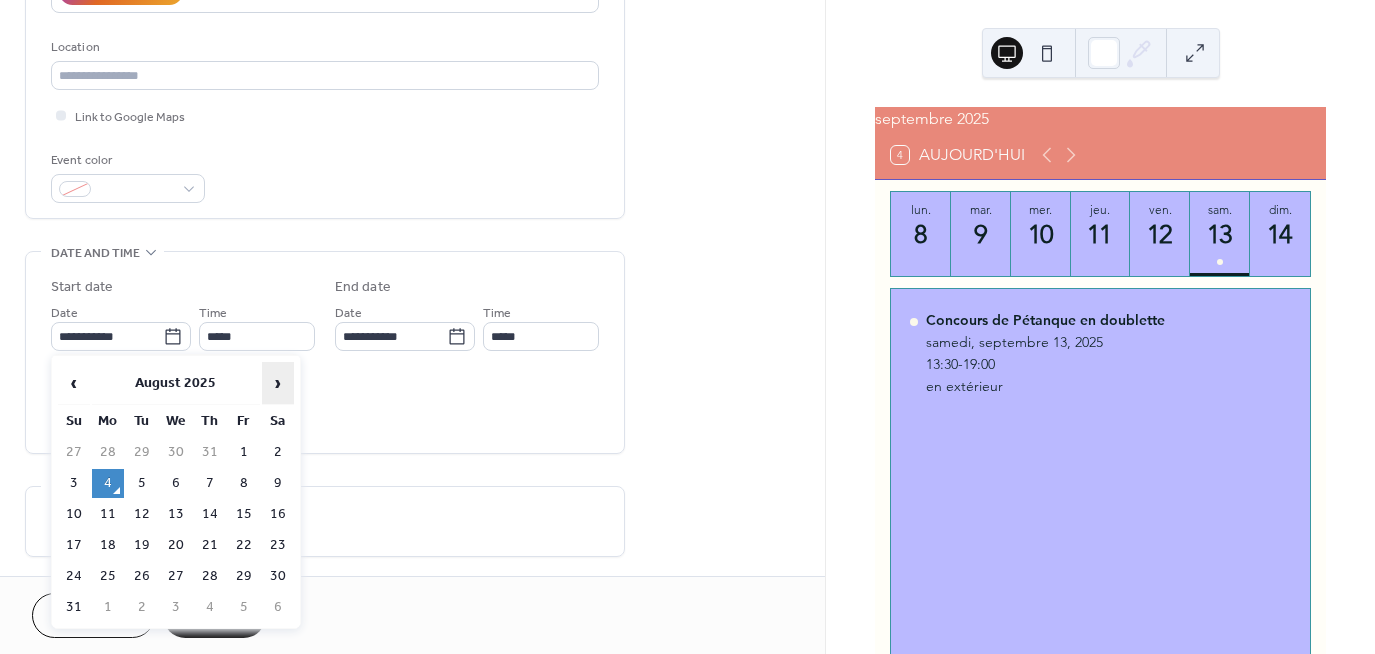 click on "›" at bounding box center [278, 383] 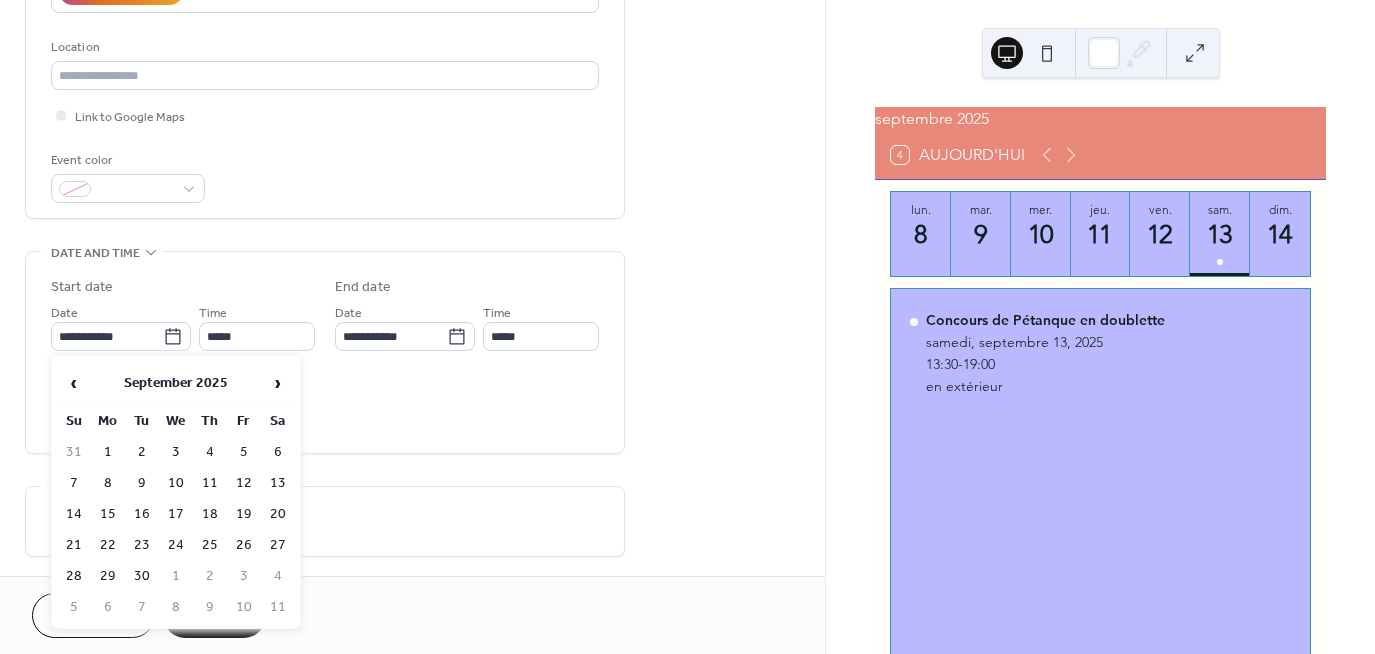 click on "‹ September 2025 › Su Mo Tu We Th Fr Sa 31 1 2 3 4 5 6 7 8 9 10 11 12 13 14 15 16 17 18 19 20 21 22 23 24 25 26 27 28 29 30 1 2 3 4 5 6 7 8 9 10 11" at bounding box center (176, 492) 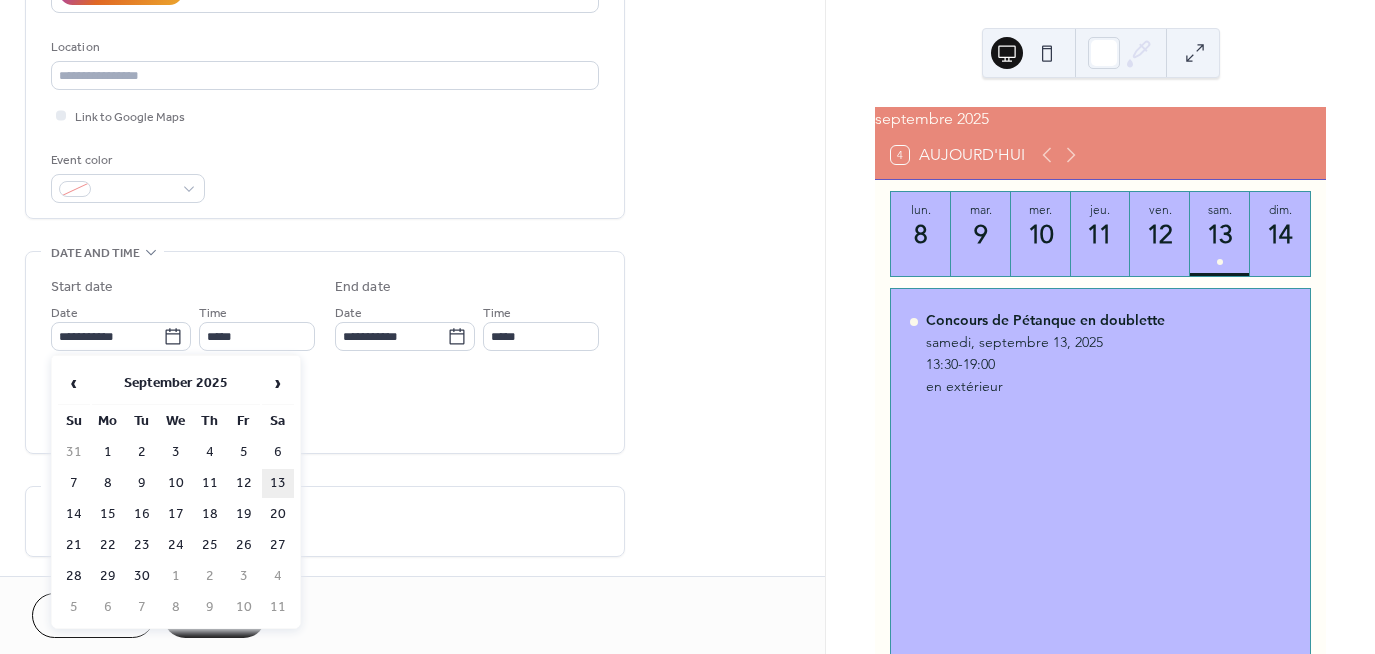 click on "13" at bounding box center [278, 483] 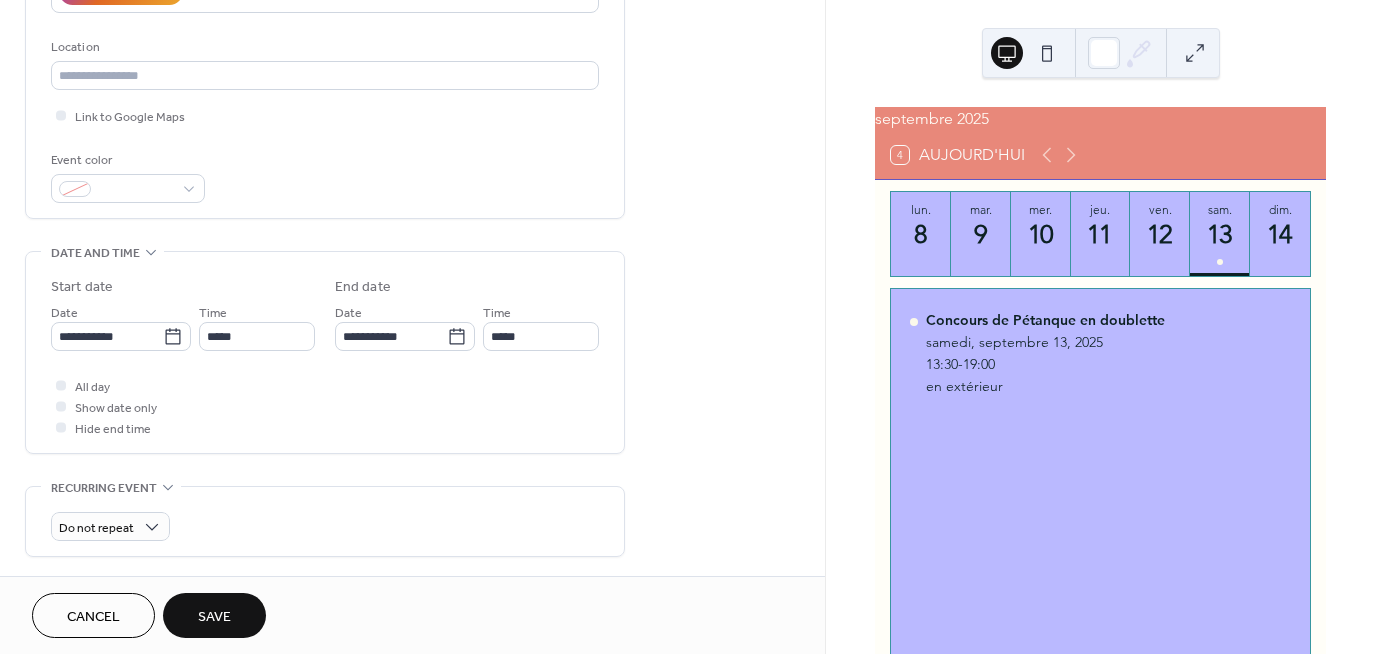 click on "All day Show date only Hide end time" at bounding box center (325, 406) 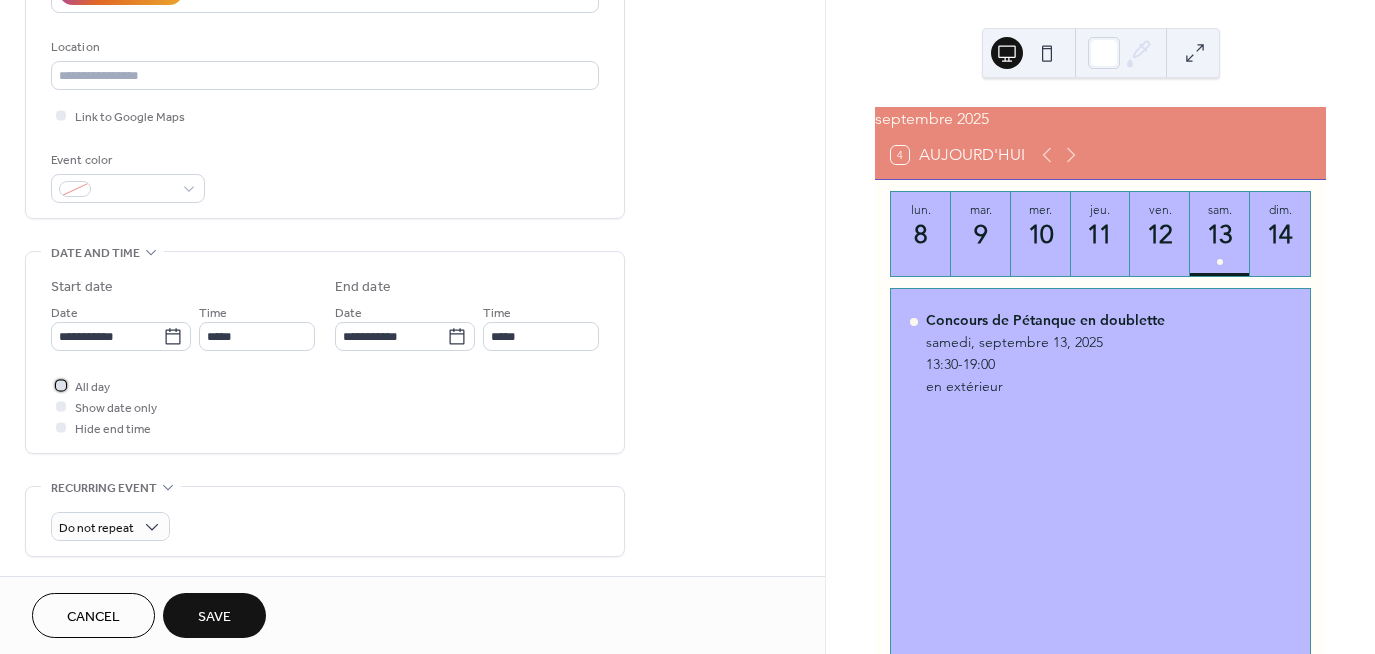 click on "All day" at bounding box center (92, 387) 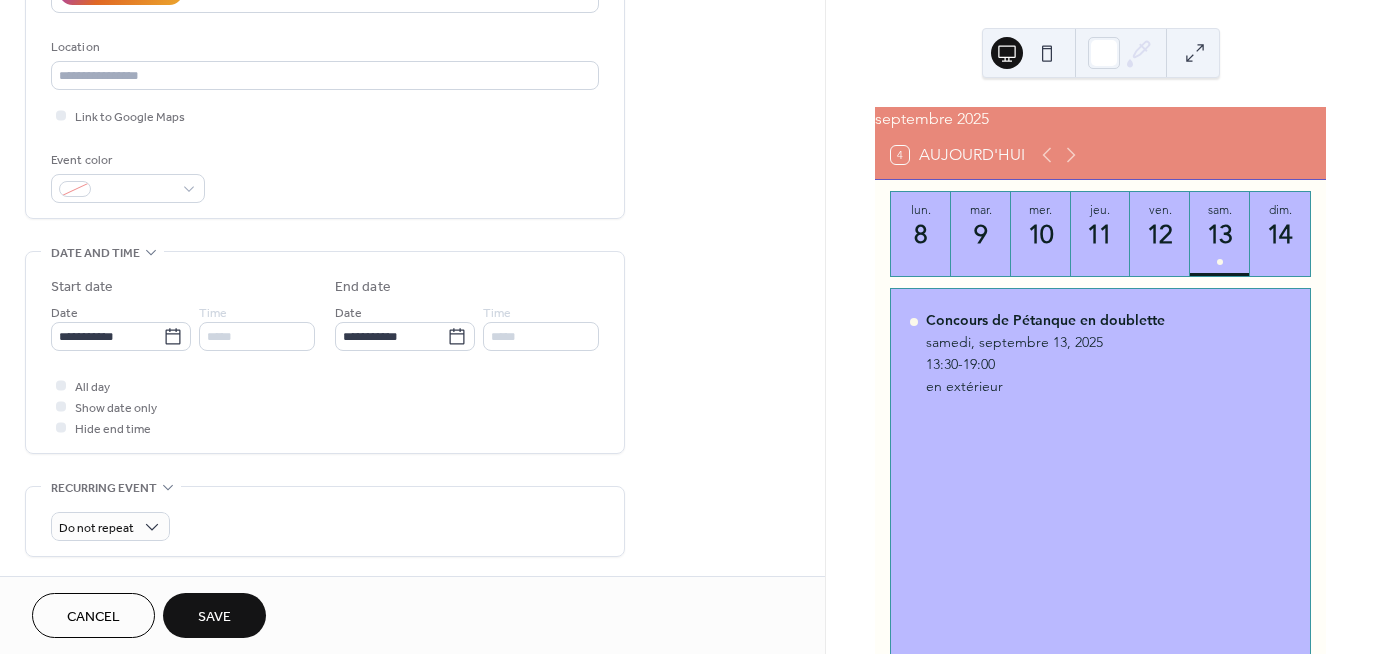 click on "Save" at bounding box center [214, 615] 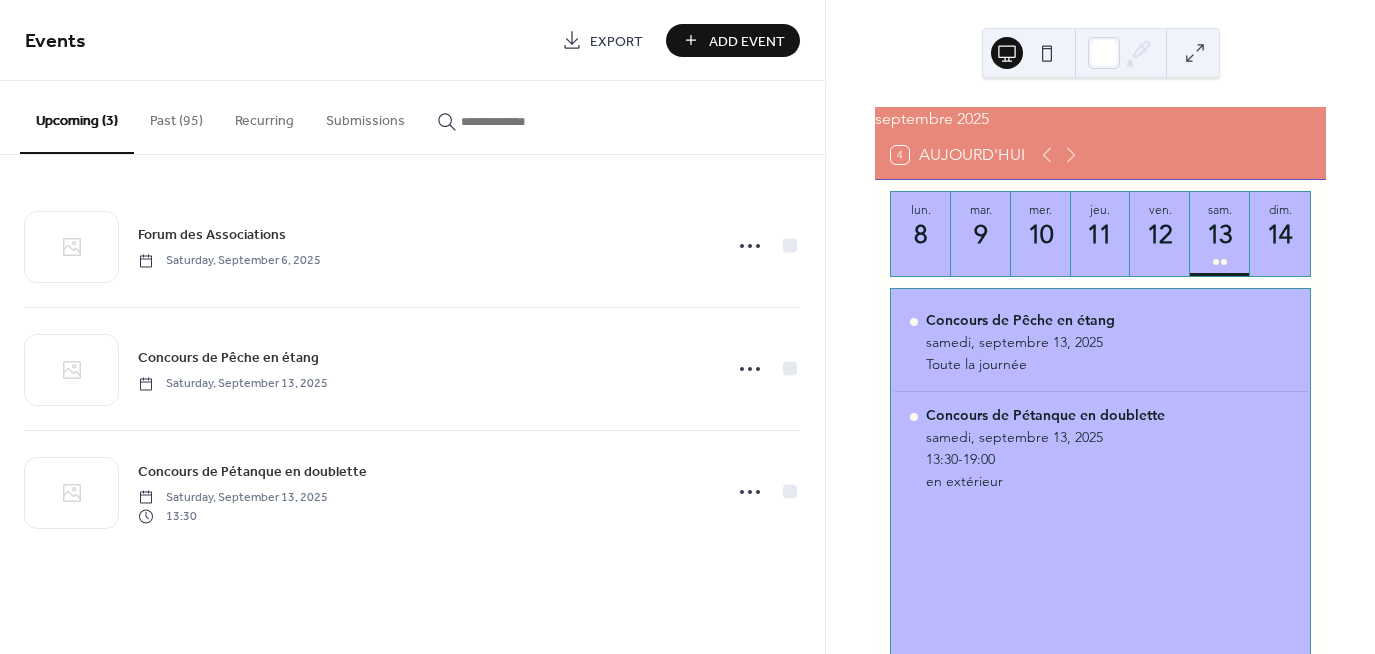 click on "Add Event" at bounding box center [747, 41] 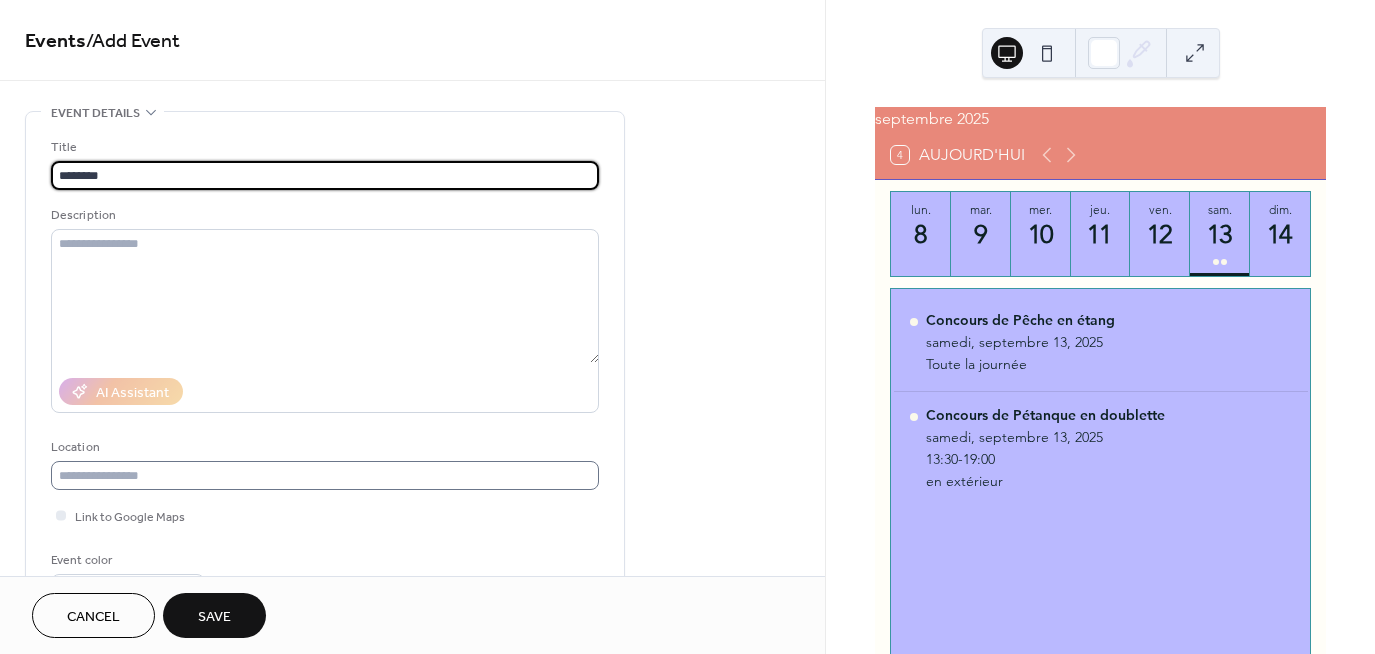 type on "********" 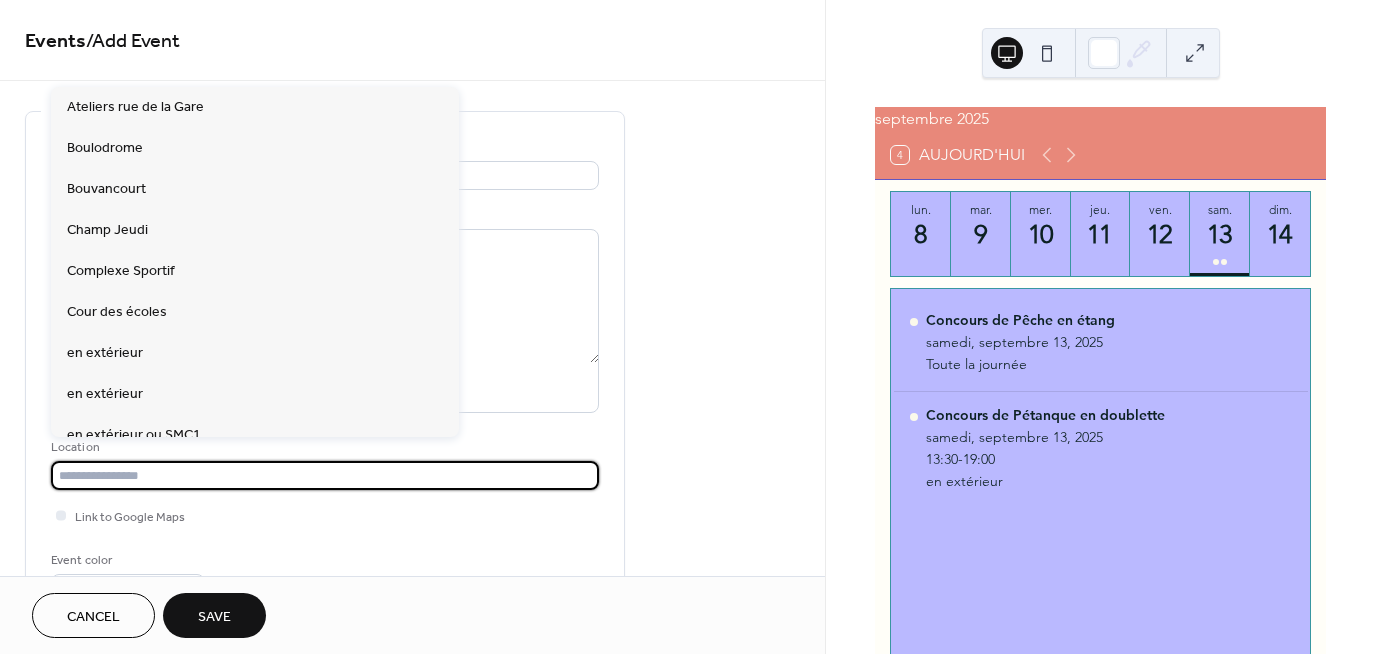 click at bounding box center [325, 475] 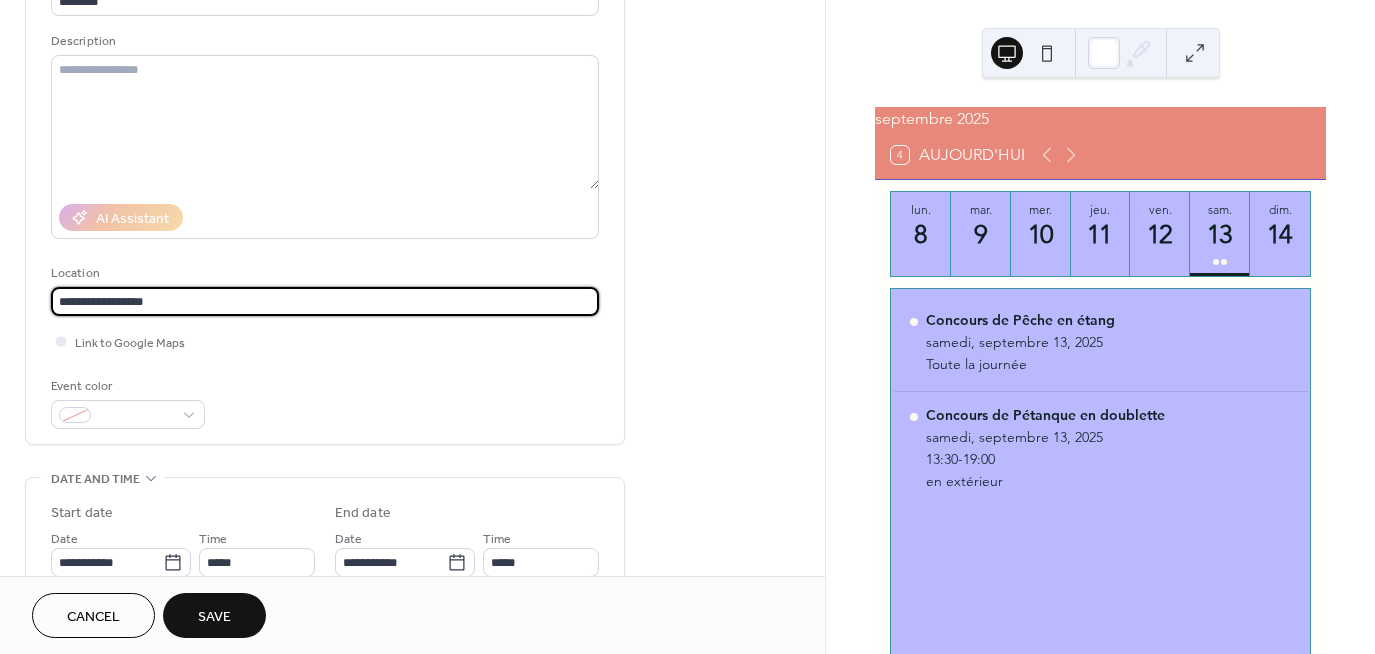 scroll, scrollTop: 200, scrollLeft: 0, axis: vertical 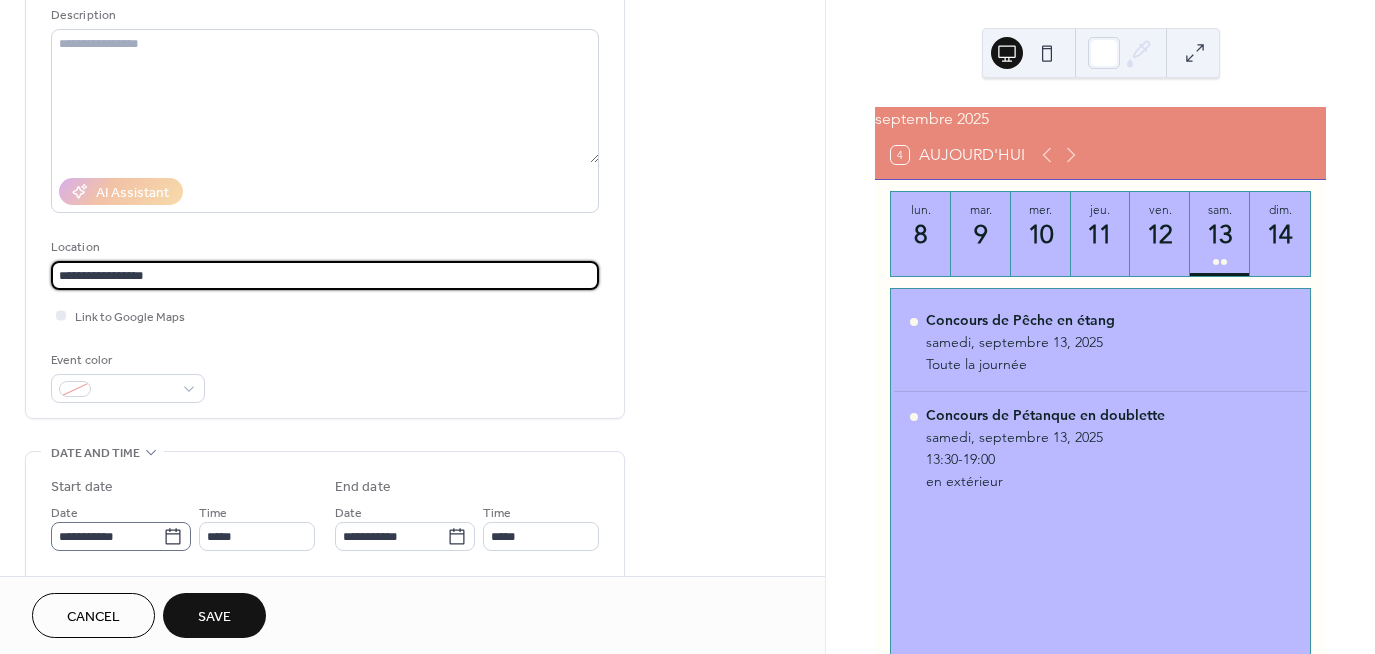 type on "**********" 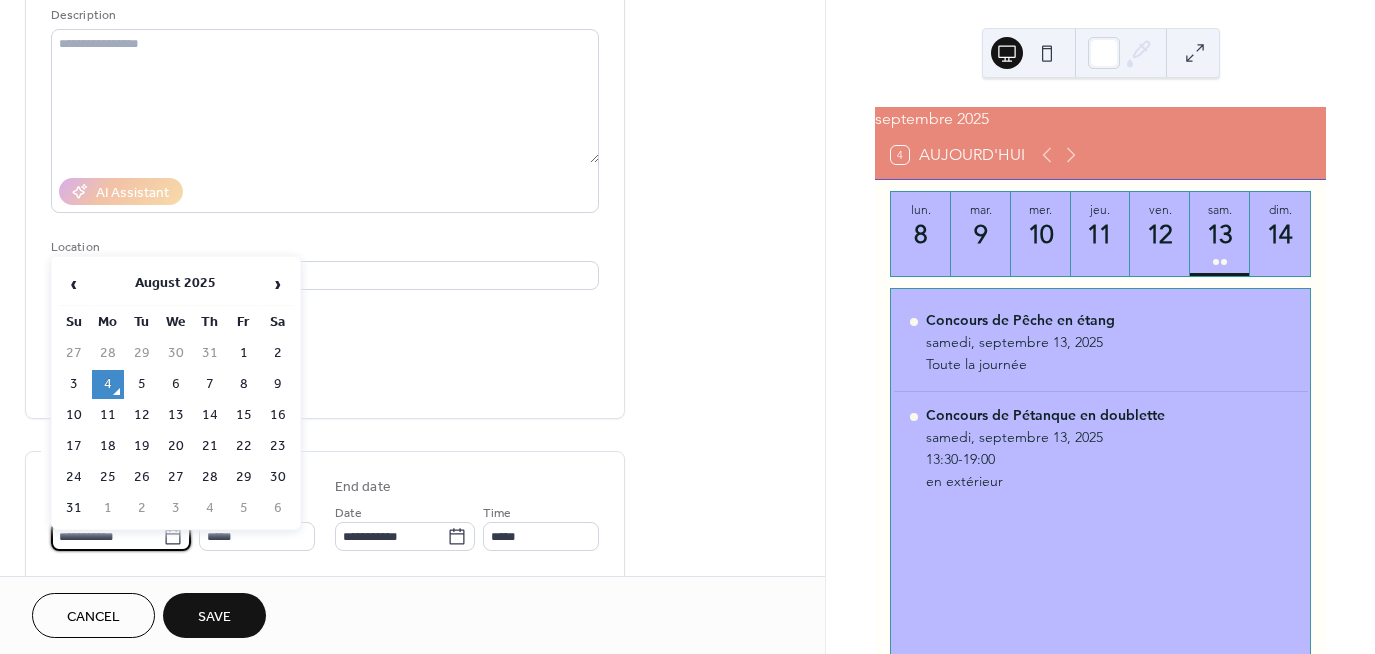 click on "**********" at bounding box center (107, 536) 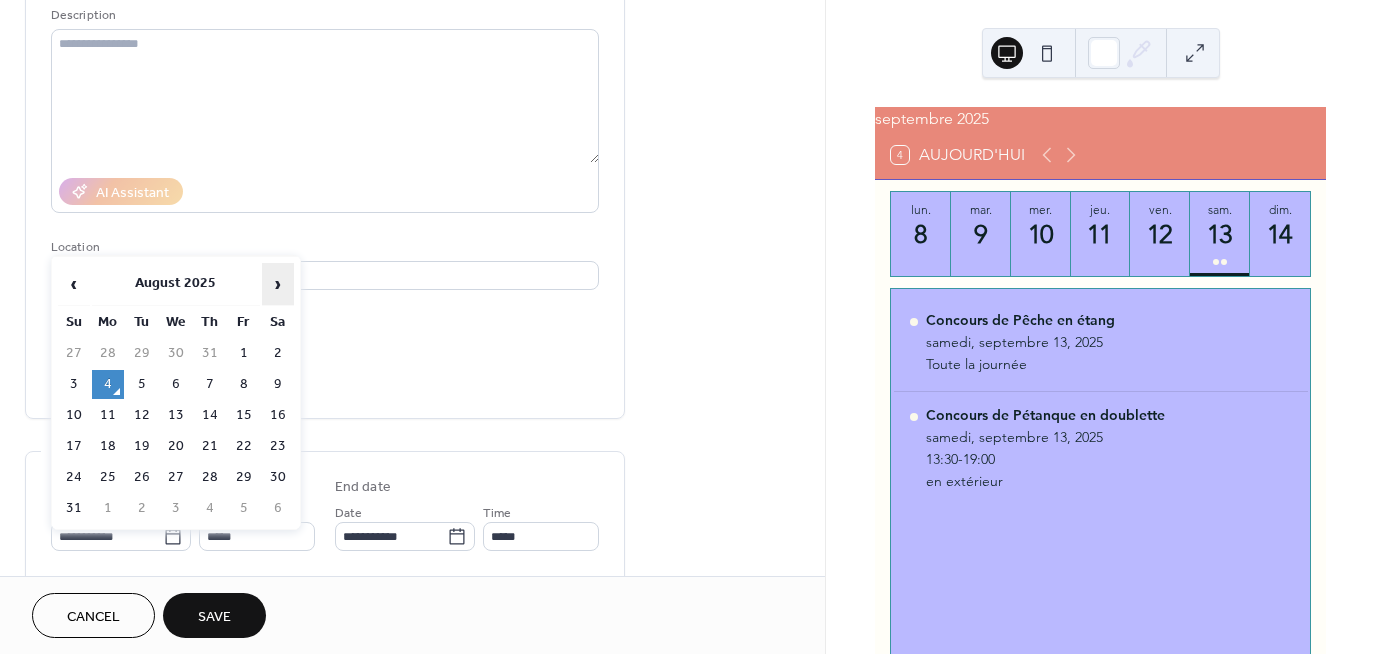 click on "›" at bounding box center (278, 284) 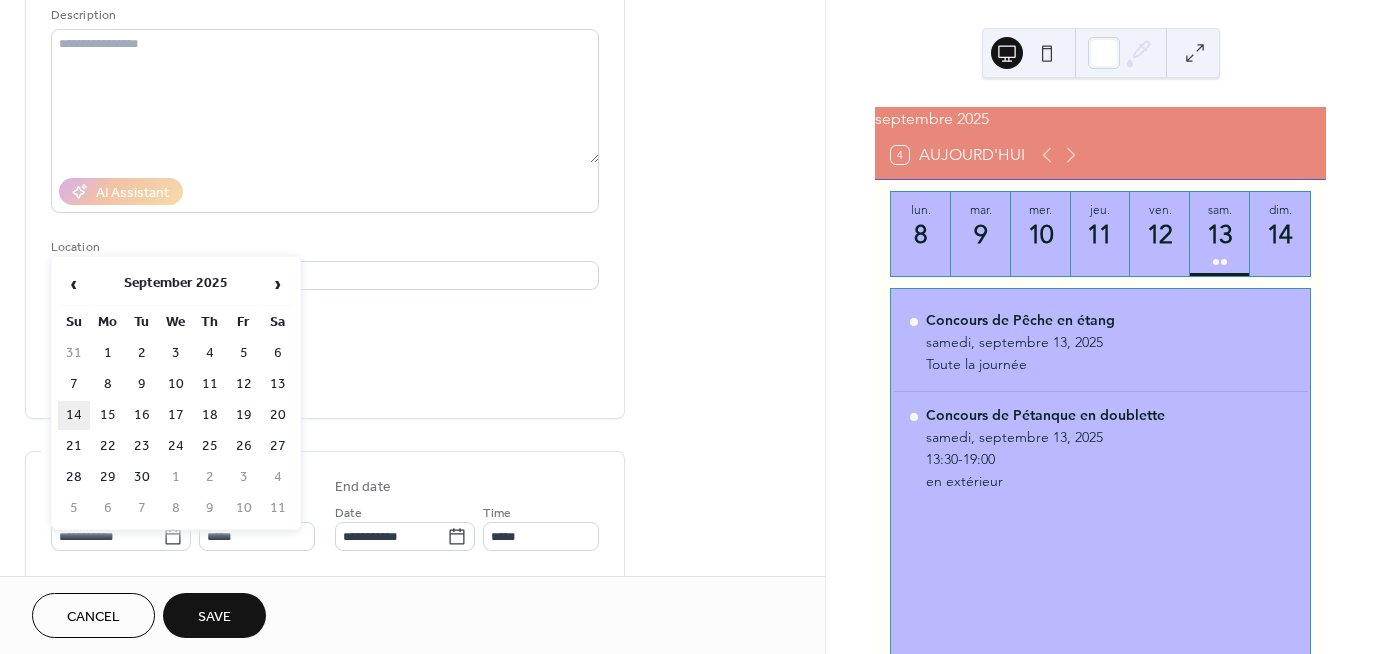 click on "14" at bounding box center [74, 415] 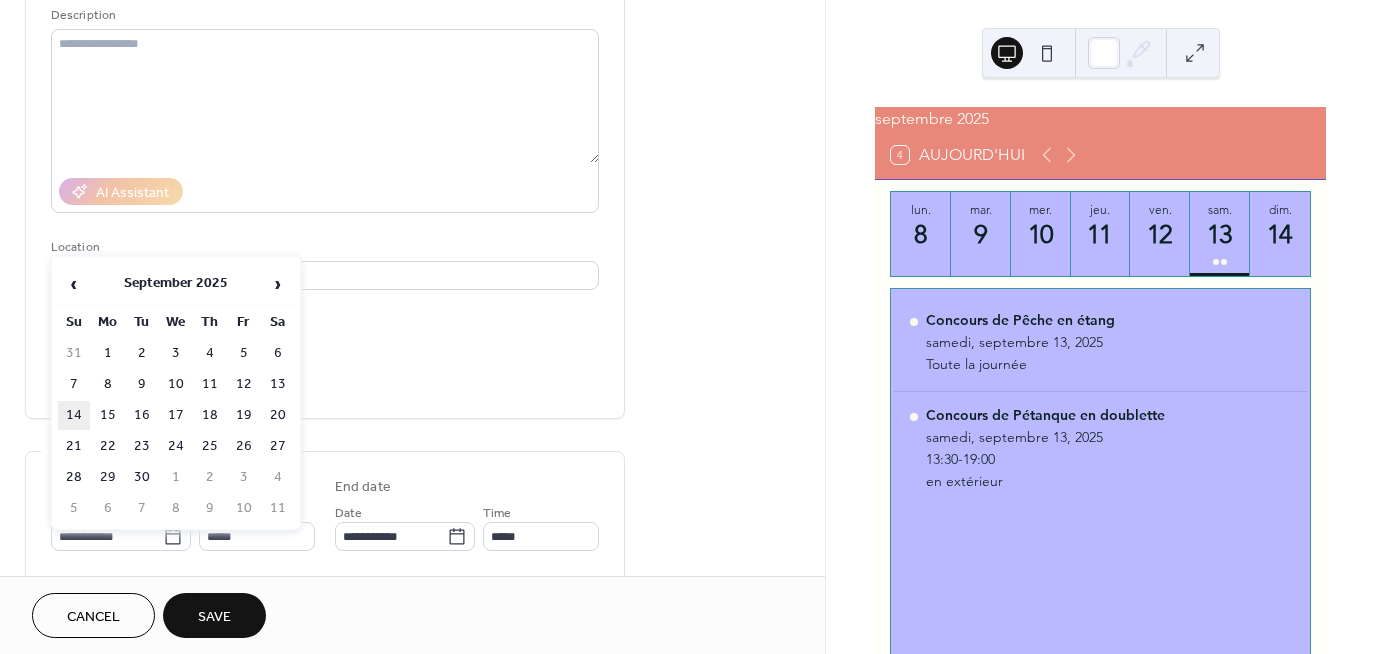 type on "**********" 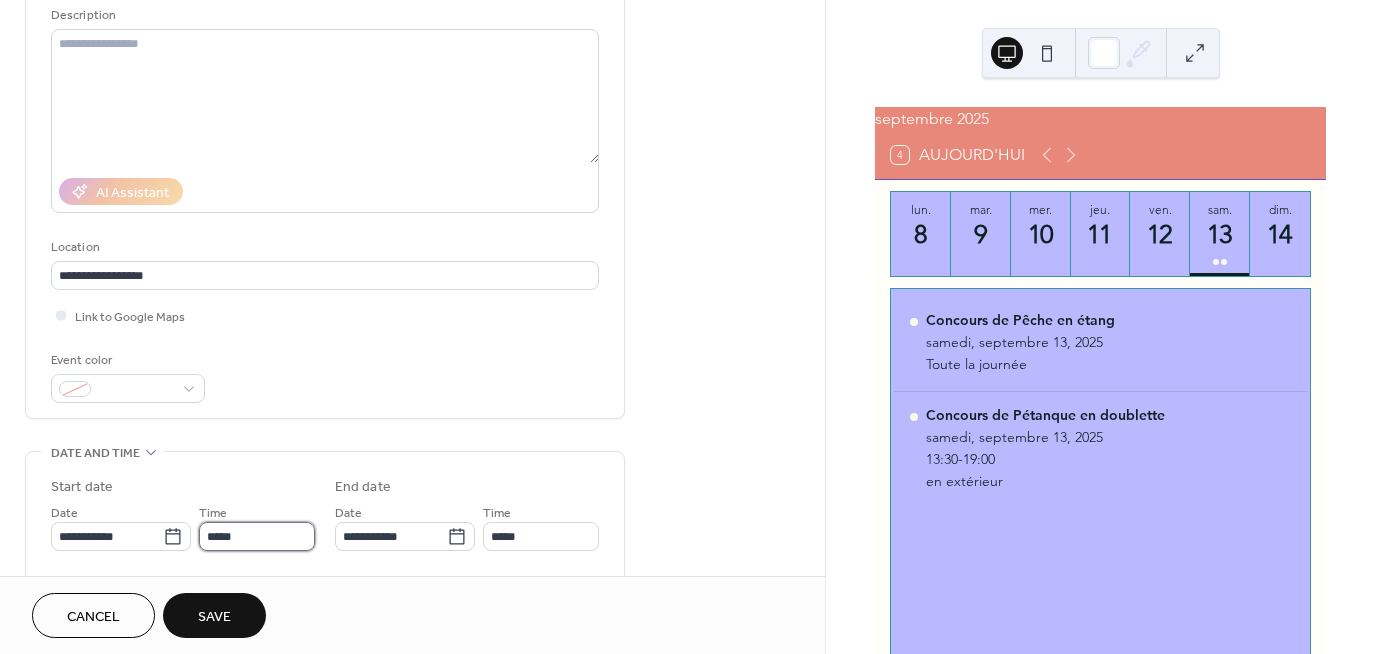 click on "*****" at bounding box center (257, 536) 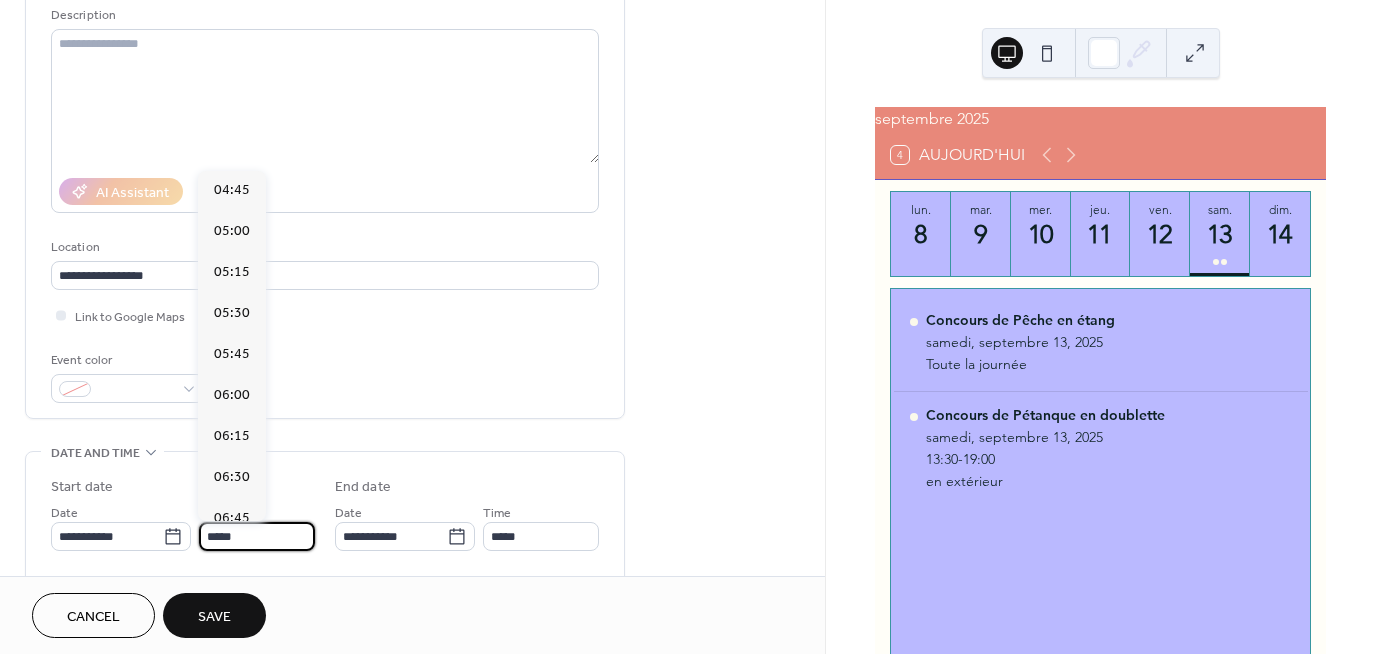scroll, scrollTop: 768, scrollLeft: 0, axis: vertical 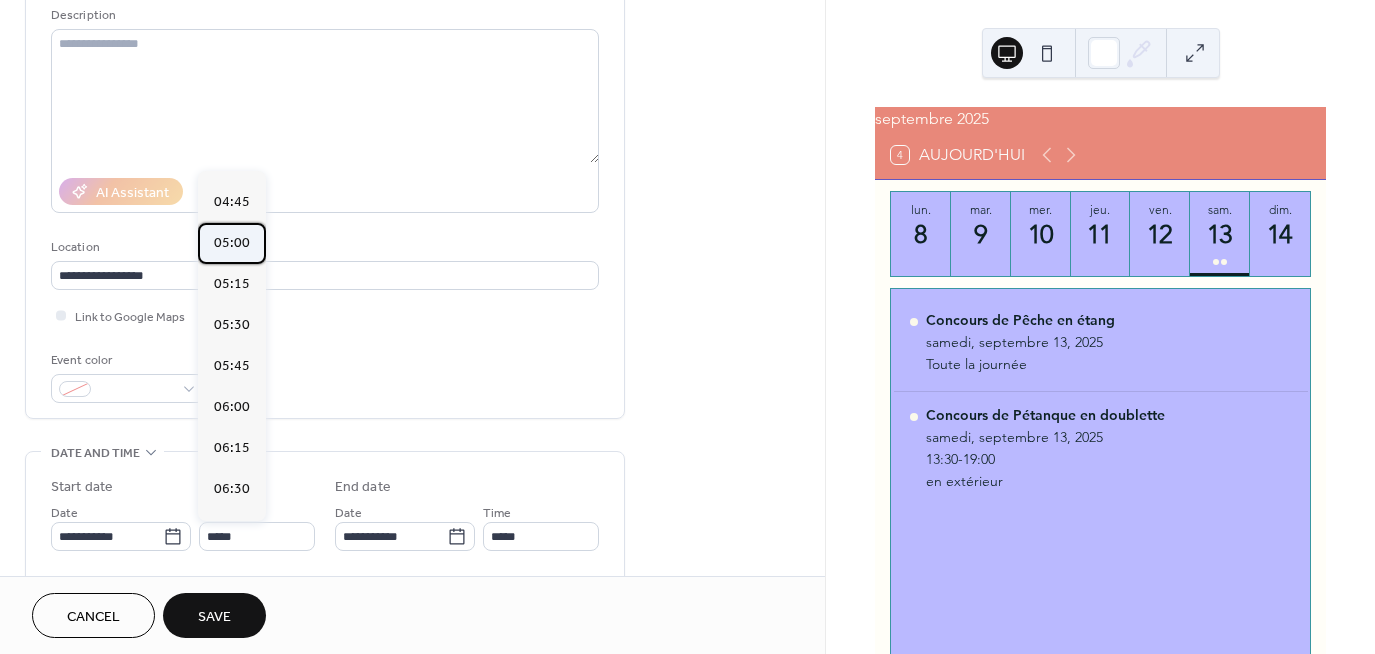 click on "05:00" at bounding box center [232, 243] 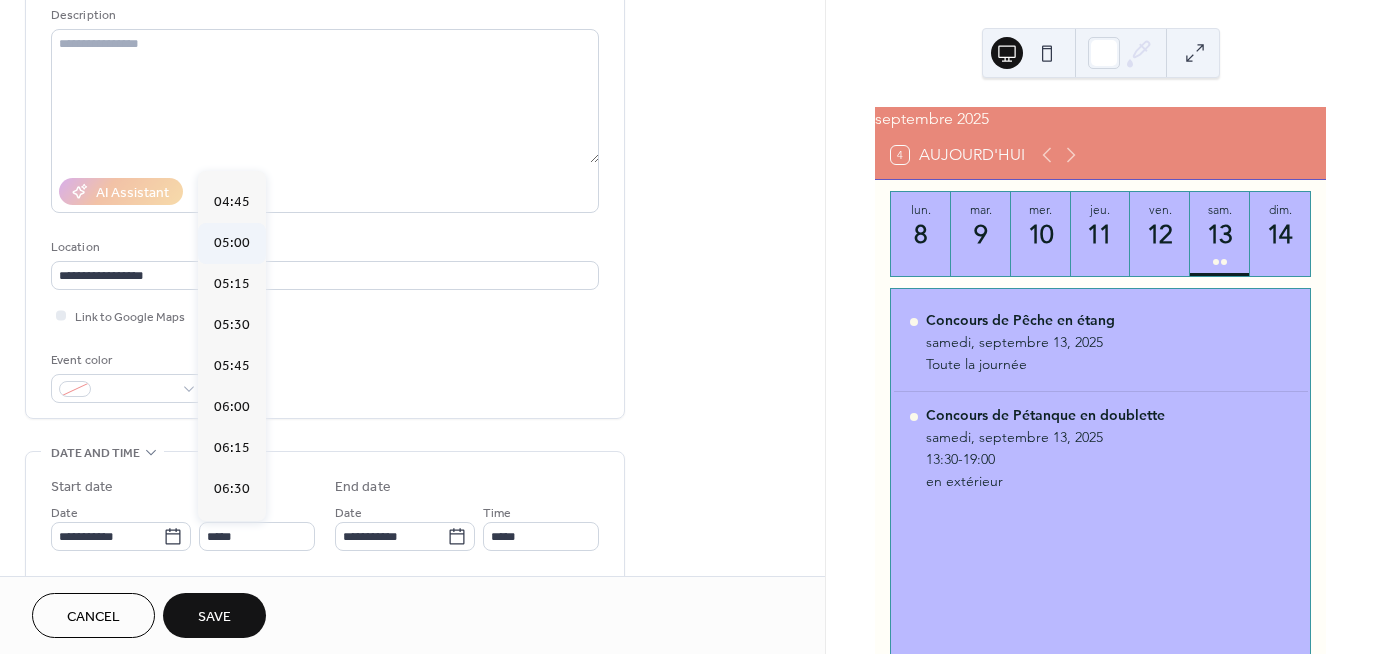 type on "*****" 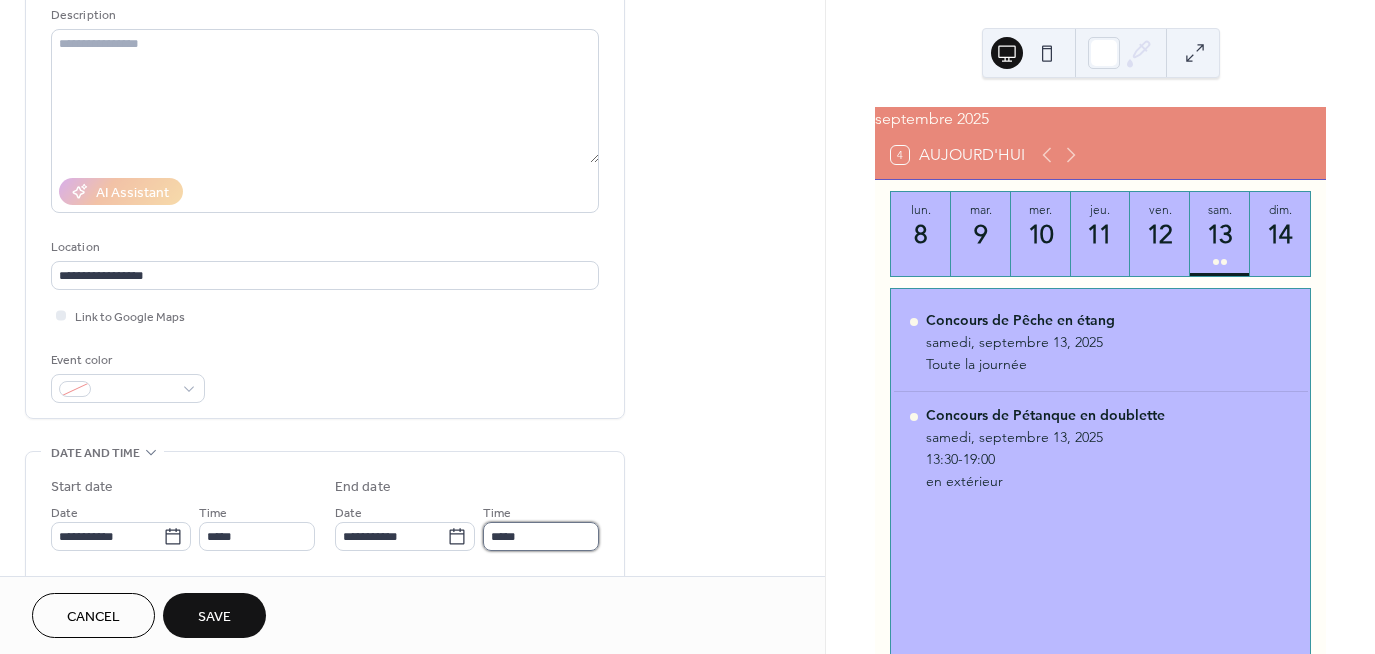 click on "*****" at bounding box center (541, 536) 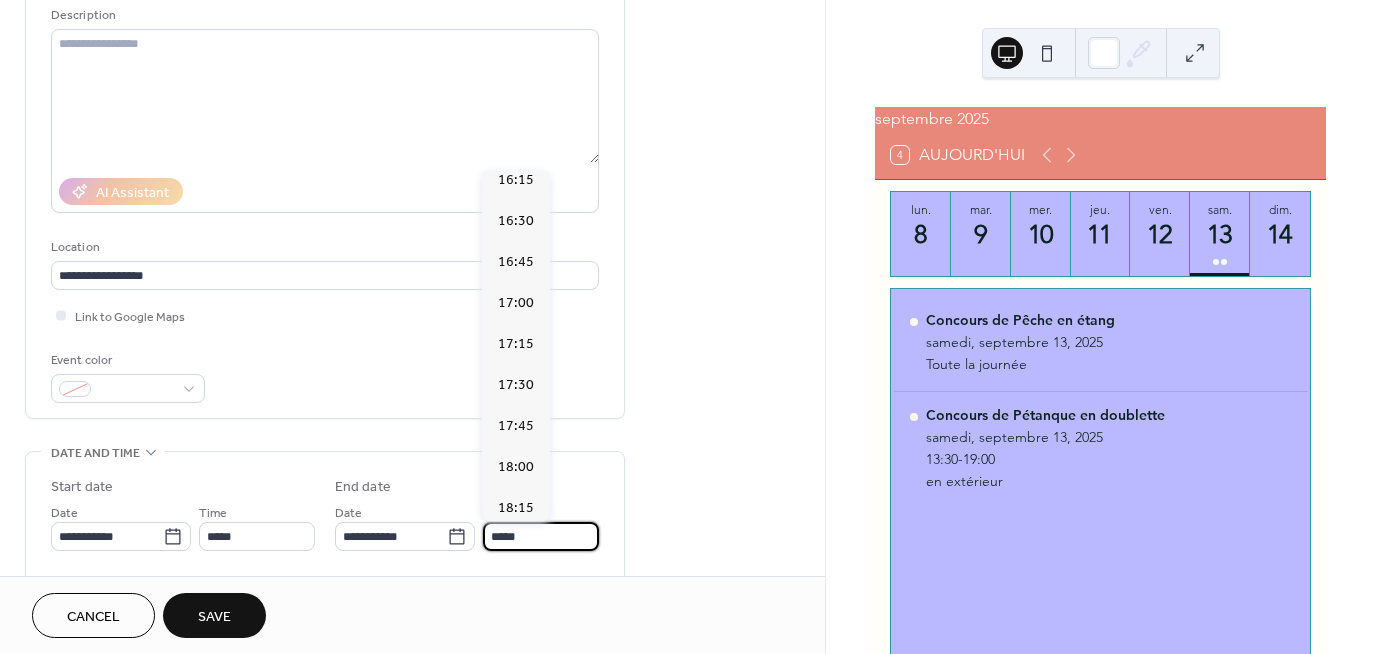 scroll, scrollTop: 2000, scrollLeft: 0, axis: vertical 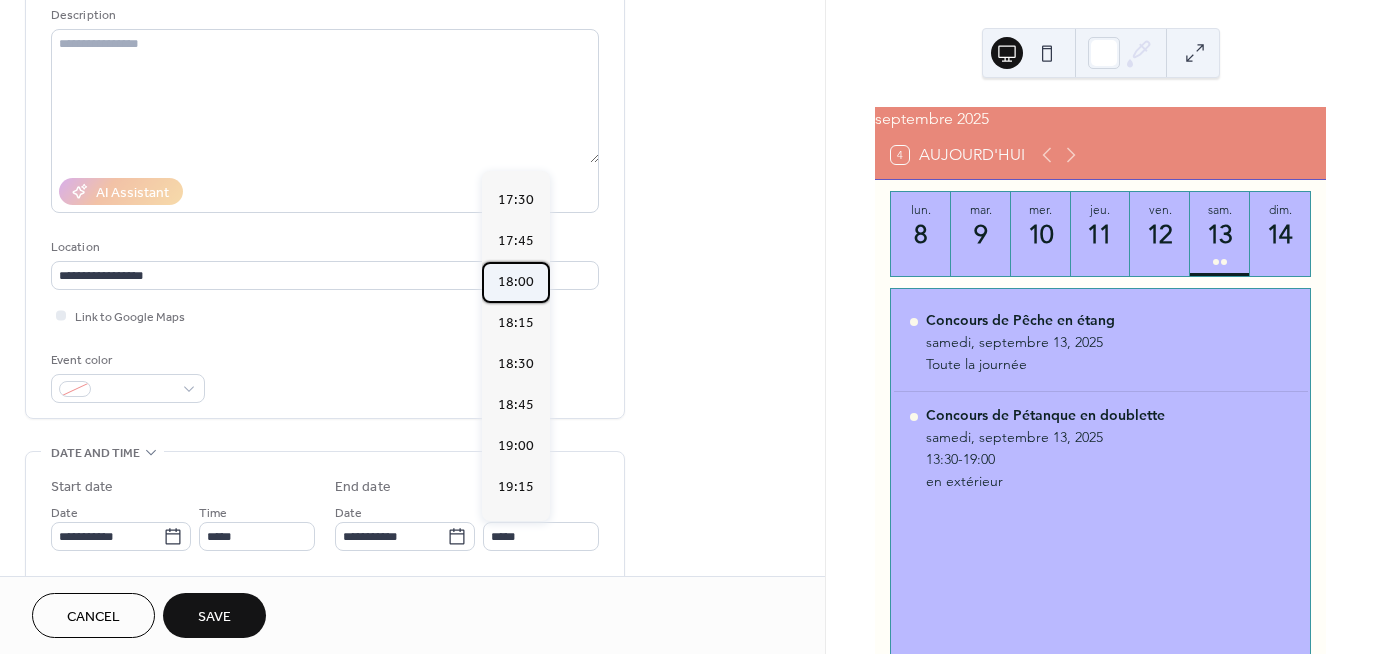 click on "18:00" at bounding box center [516, 282] 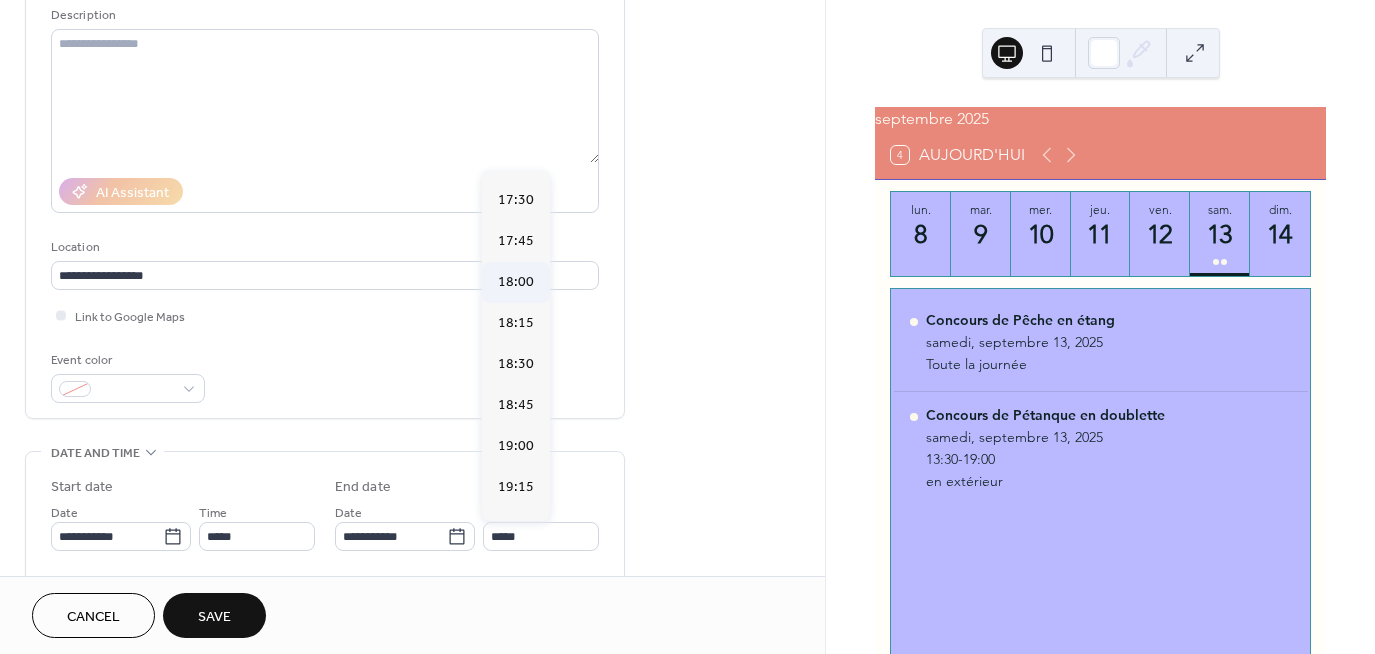 type on "*****" 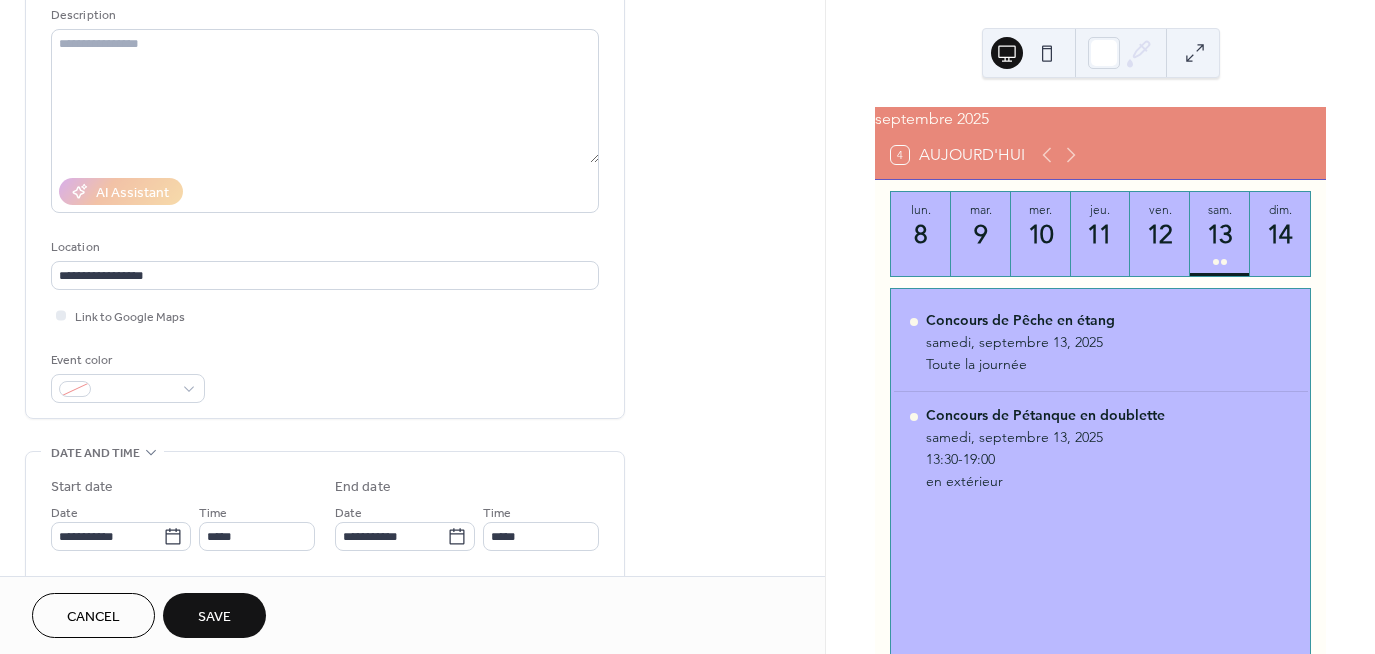 click on "Save" at bounding box center [214, 617] 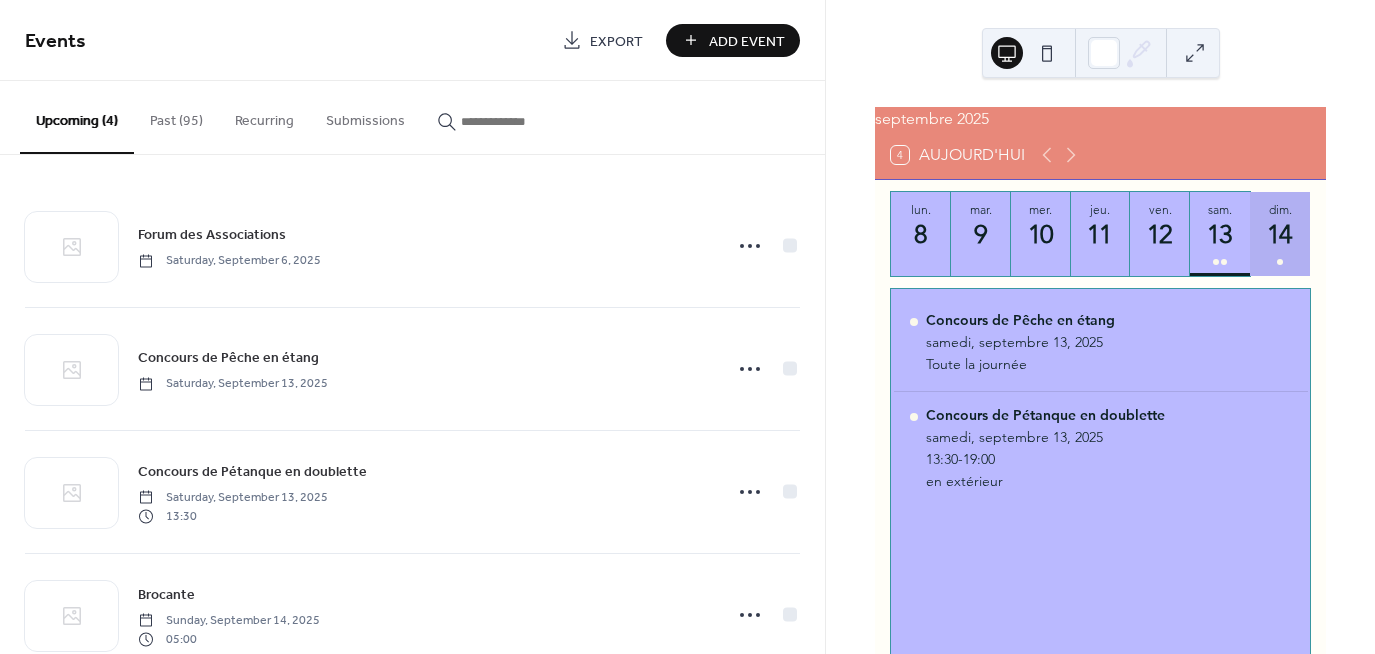 click on "14" at bounding box center (1279, 234) 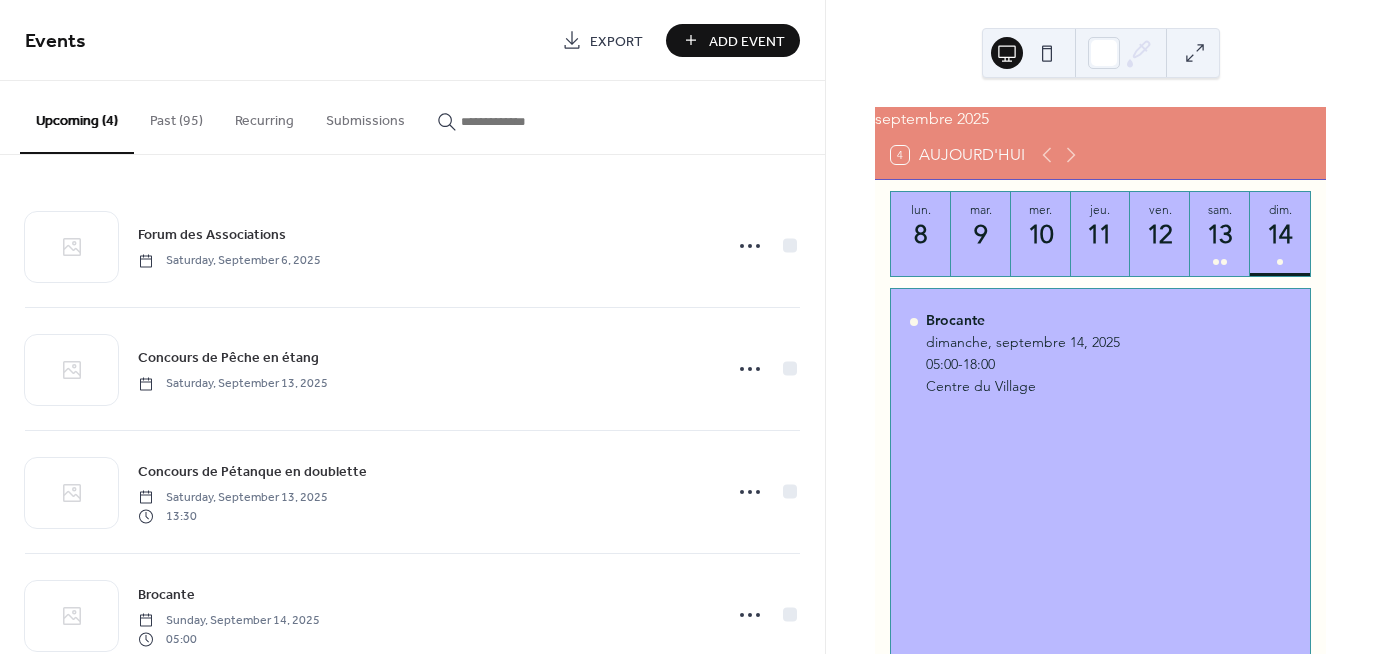 click on "Add Event" at bounding box center (747, 41) 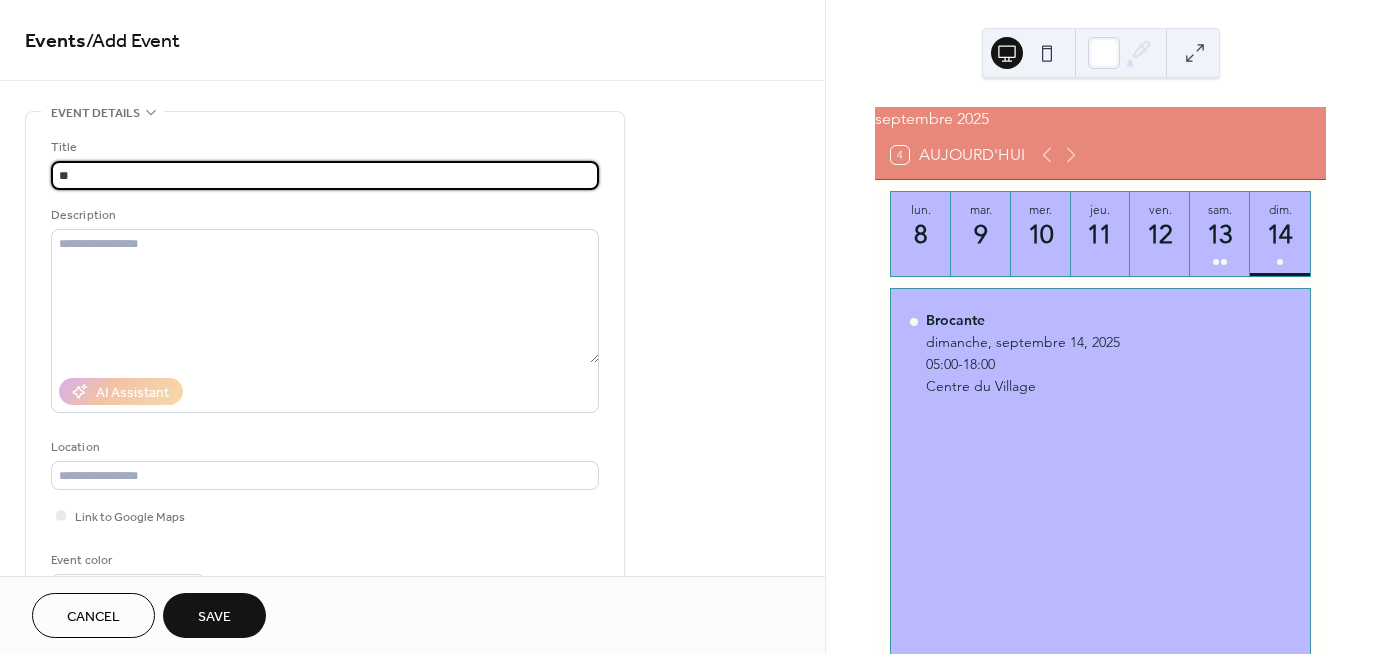 type on "*" 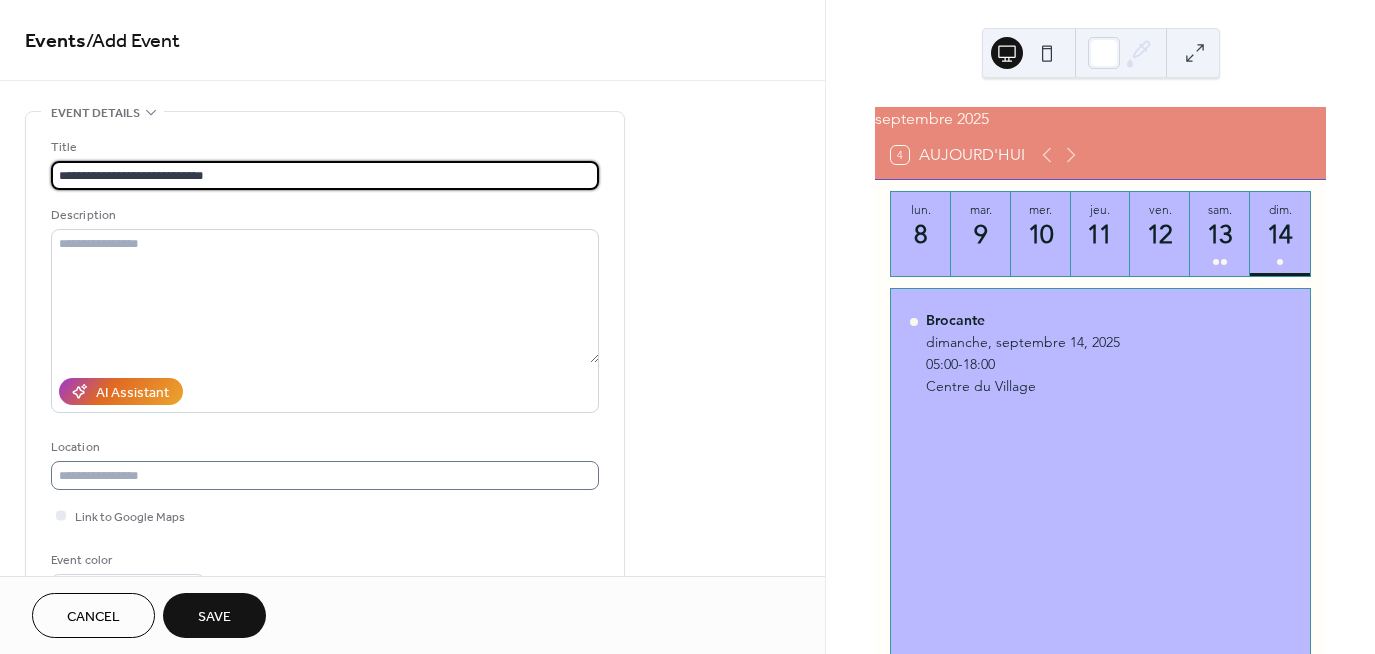 type on "**********" 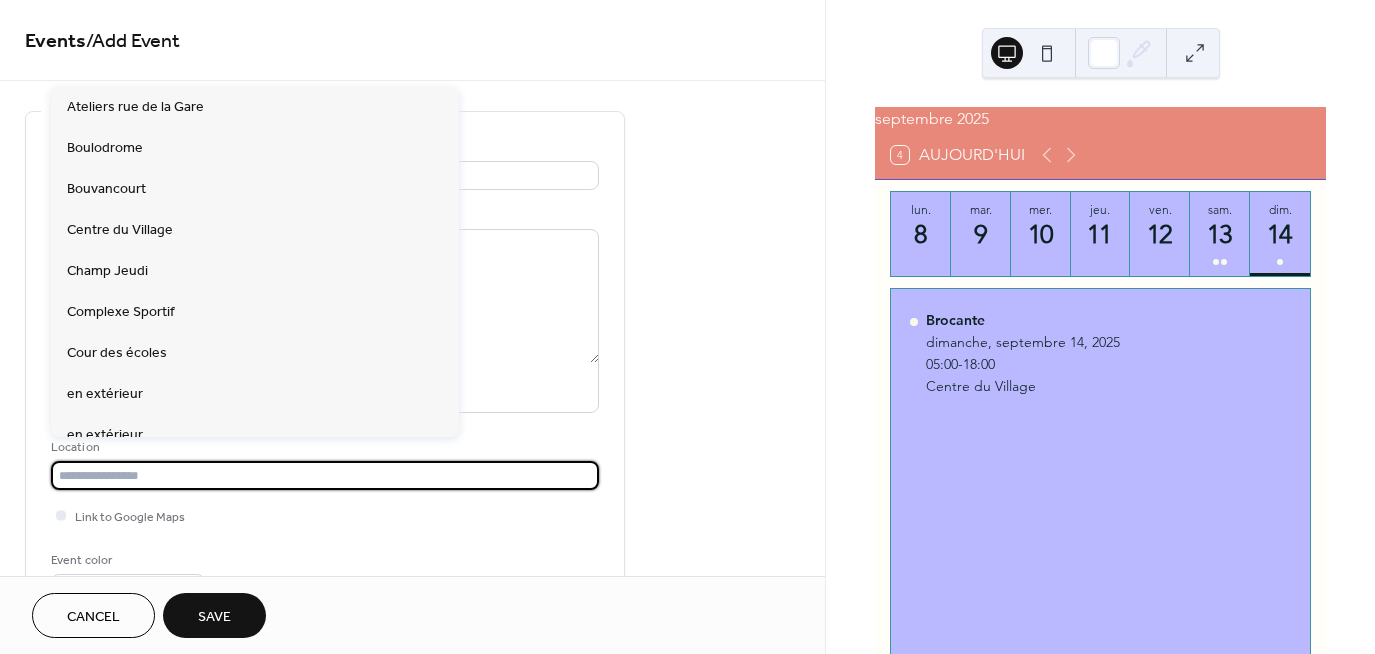 click at bounding box center (325, 475) 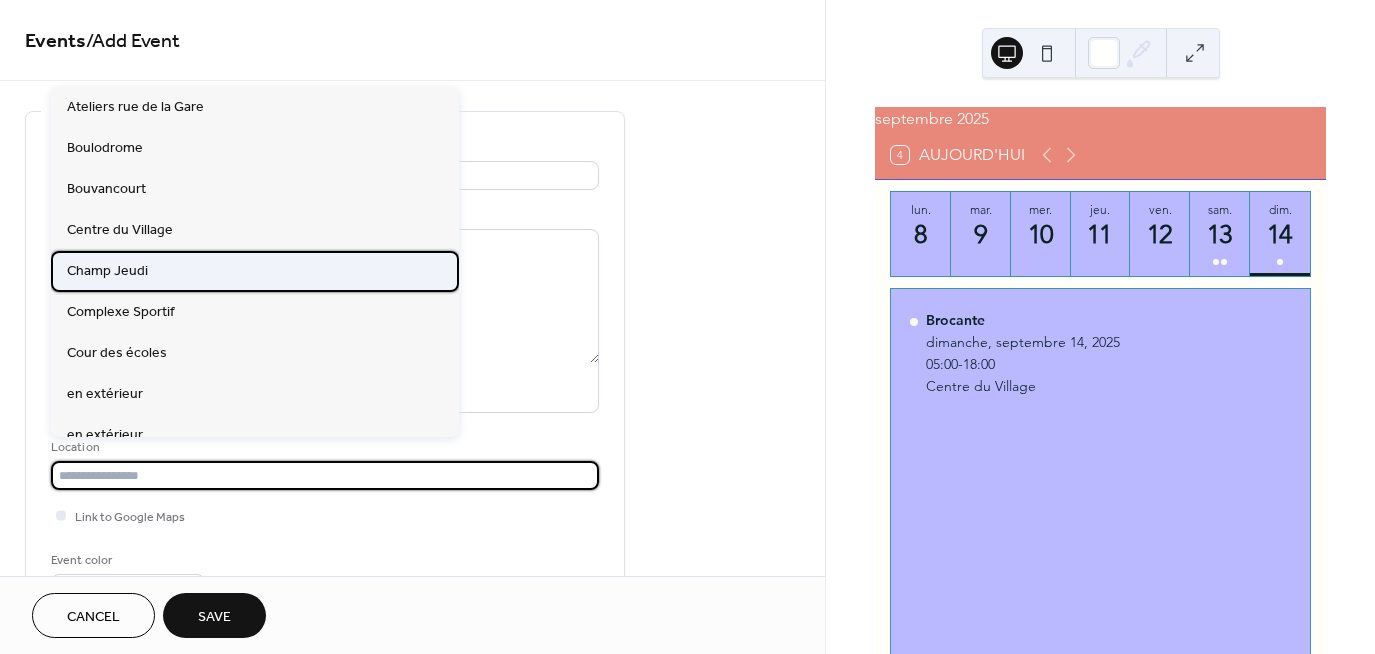 click on "Champ Jeudi" at bounding box center [255, 271] 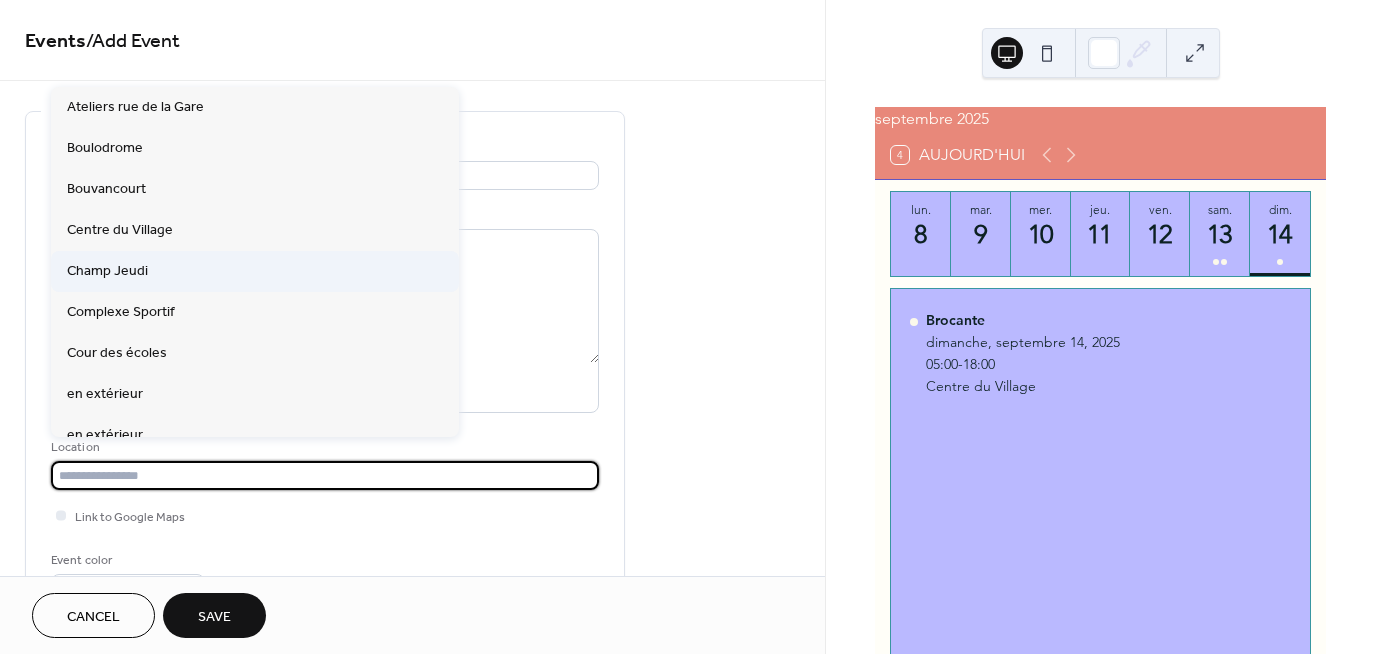 type on "**********" 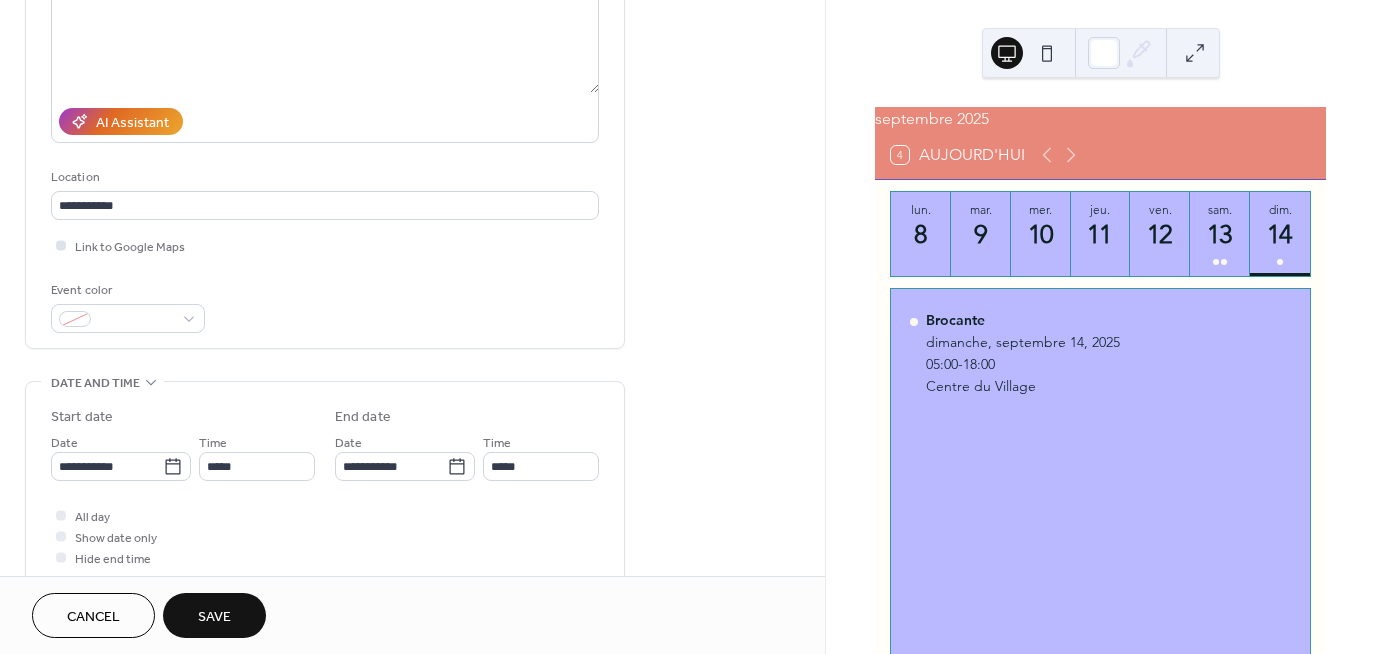 scroll, scrollTop: 300, scrollLeft: 0, axis: vertical 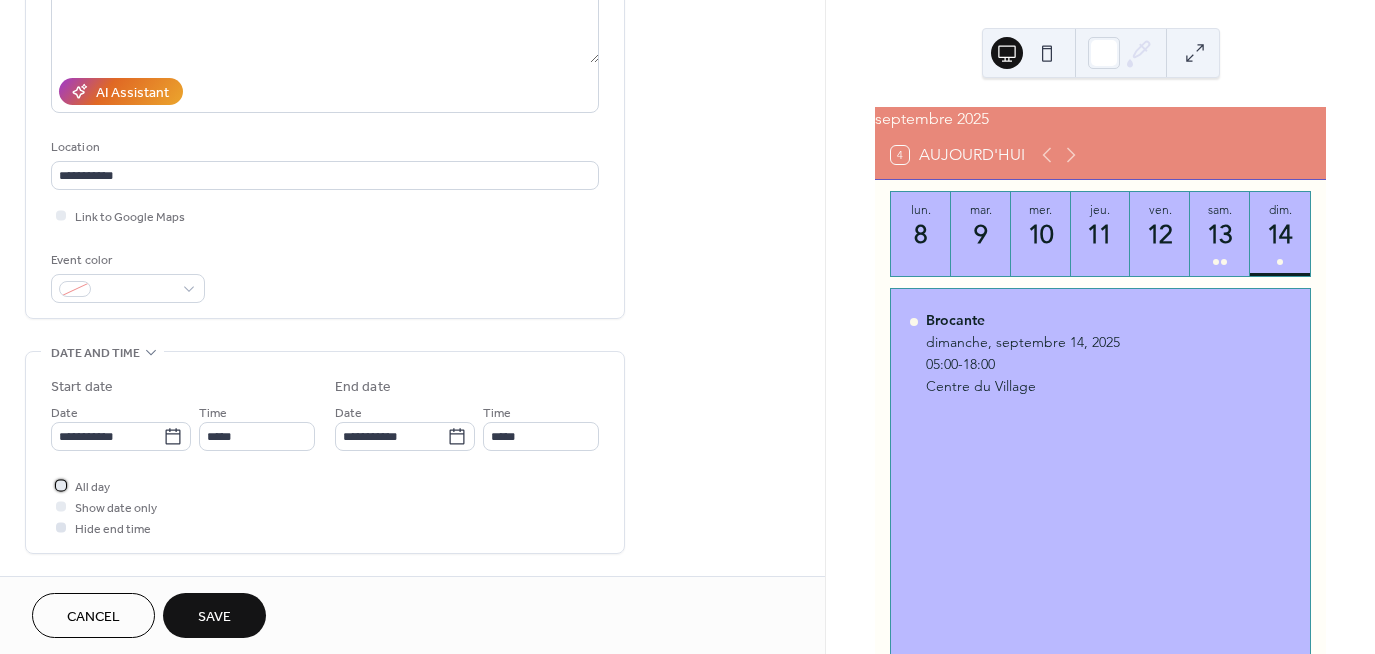 drag, startPoint x: 106, startPoint y: 478, endPoint x: 115, endPoint y: 522, distance: 44.911022 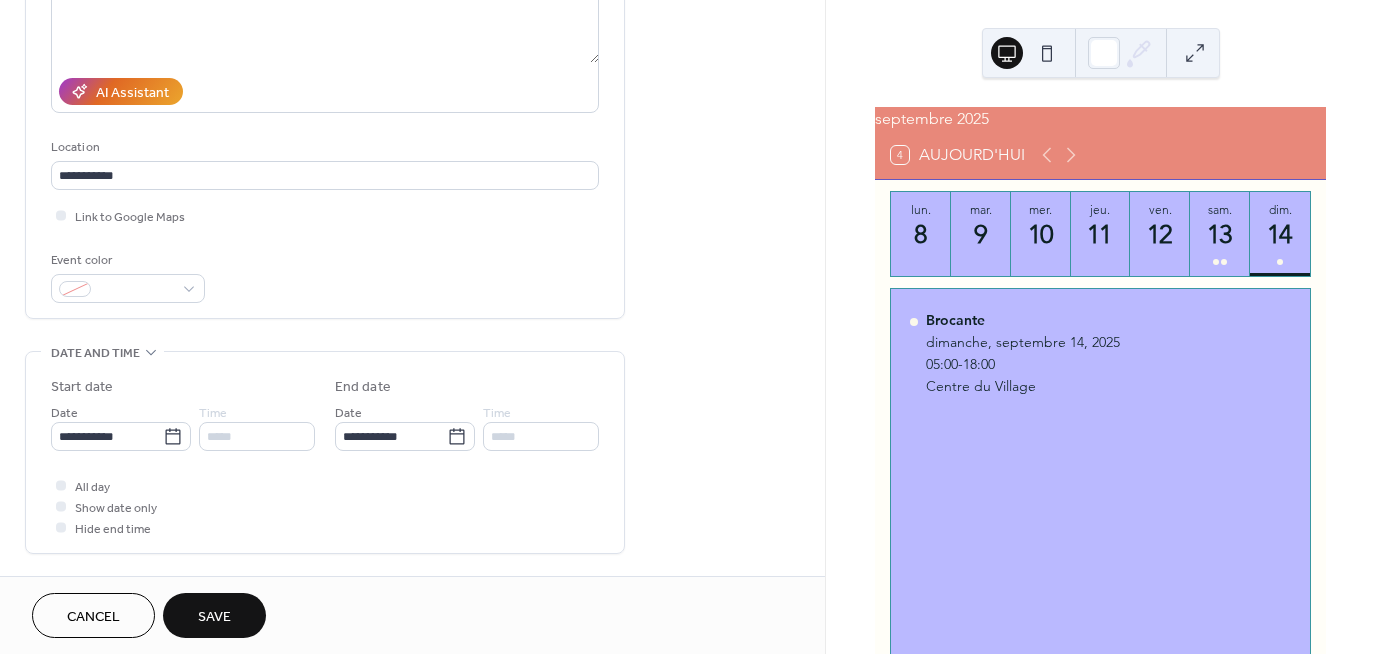 click on "Save" at bounding box center [214, 615] 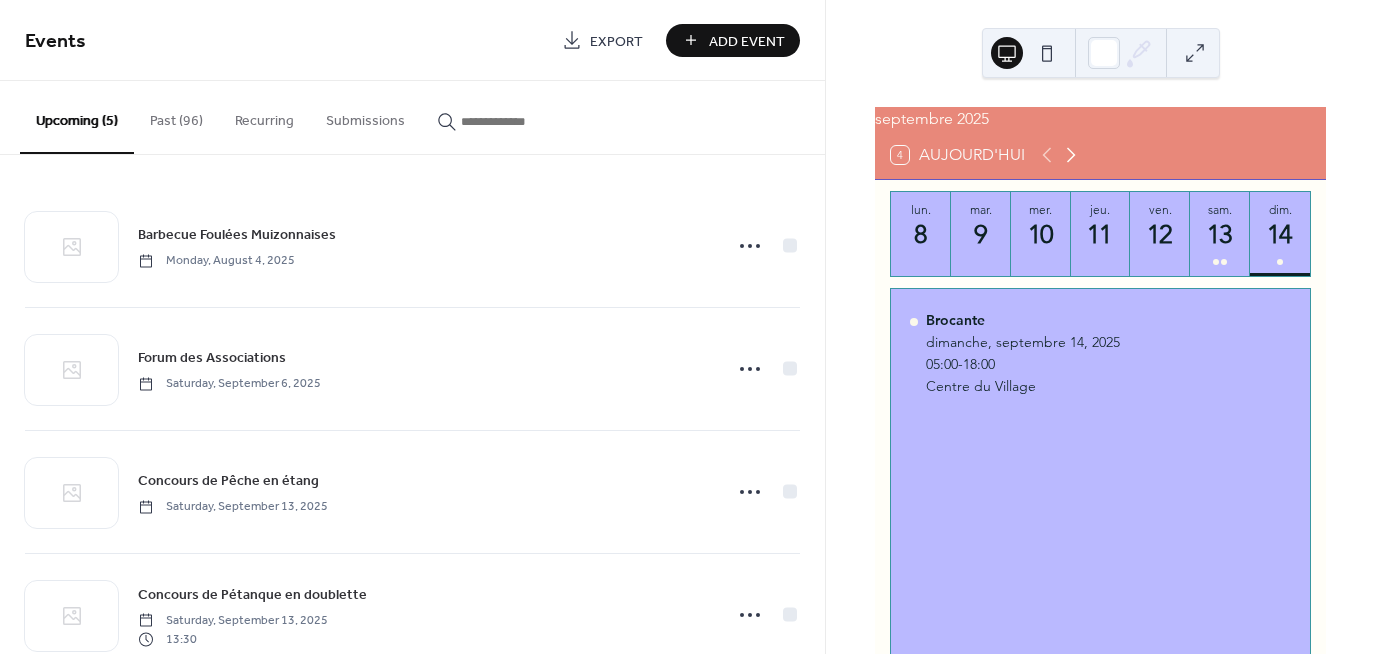 click 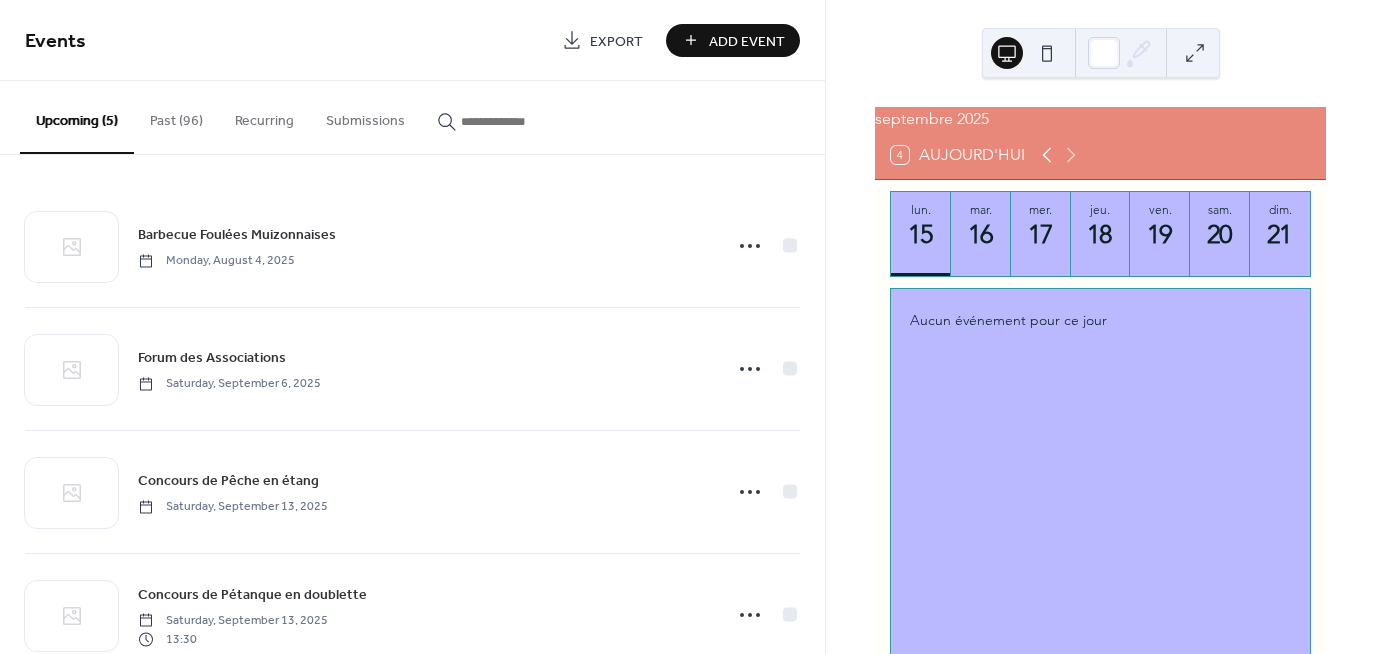 click 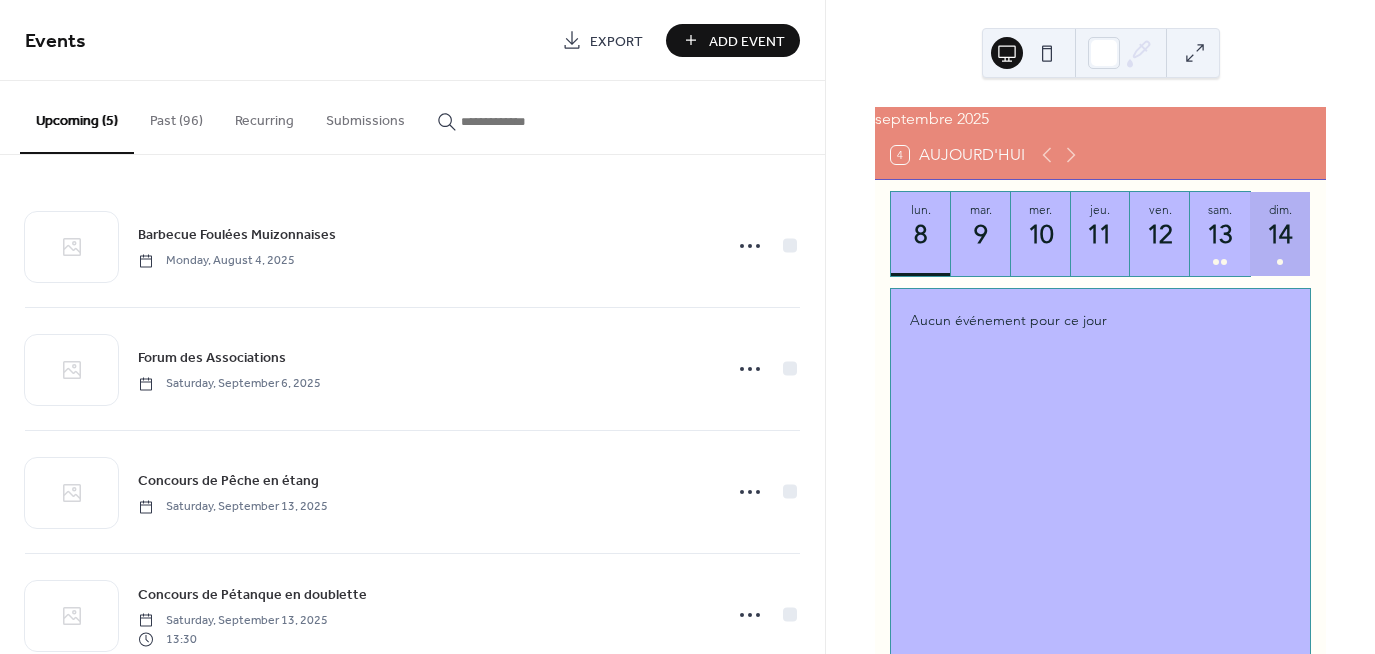 click on "14" at bounding box center (1279, 234) 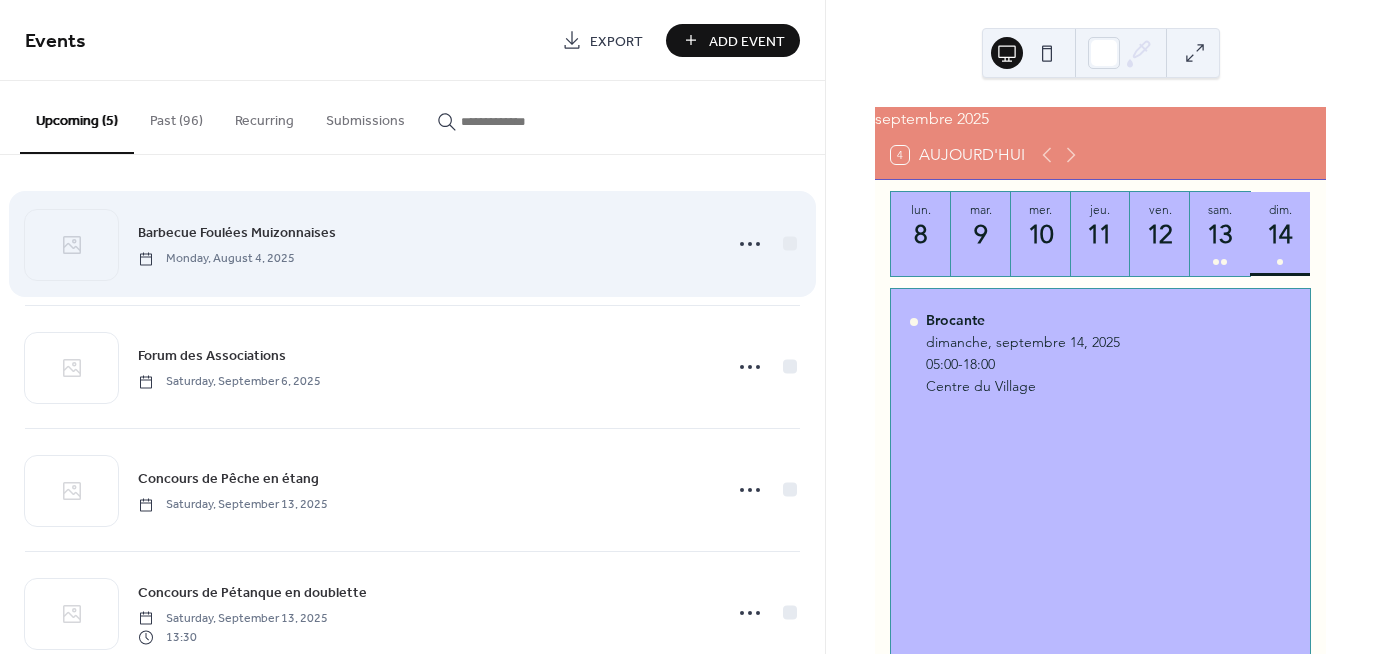 scroll, scrollTop: 0, scrollLeft: 0, axis: both 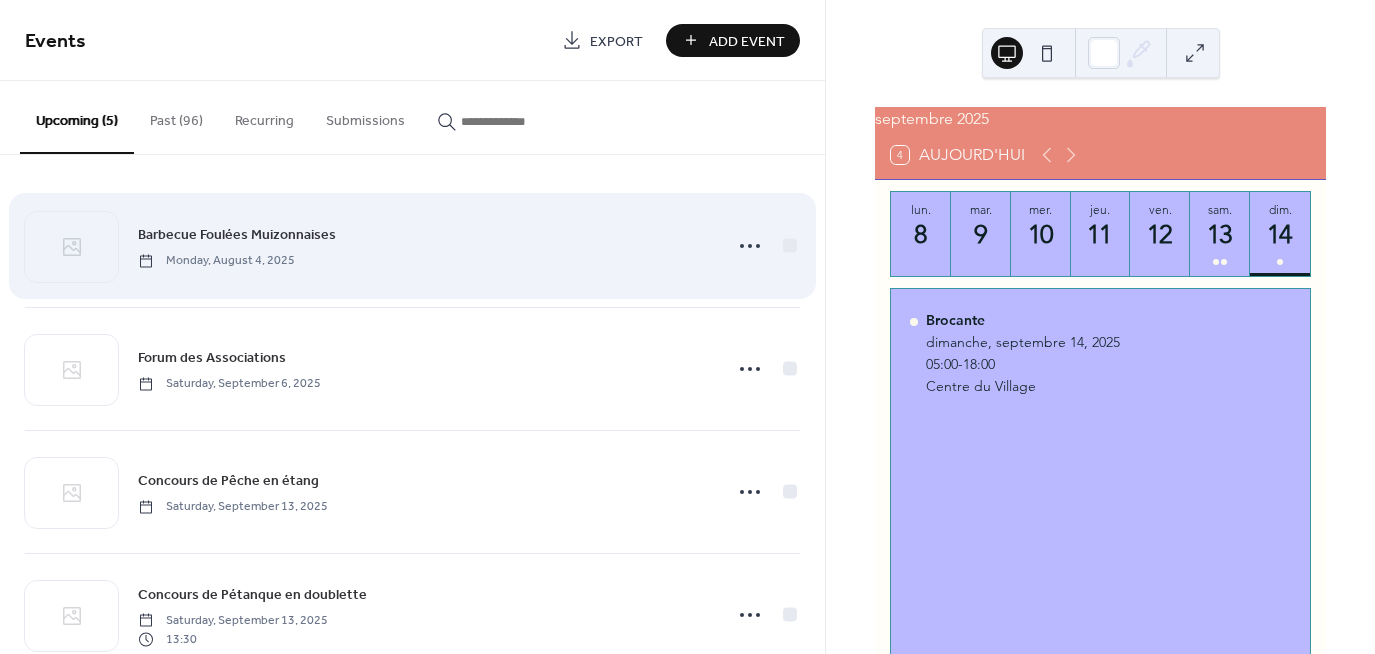 click on "Monday, August 4, 2025" at bounding box center (216, 261) 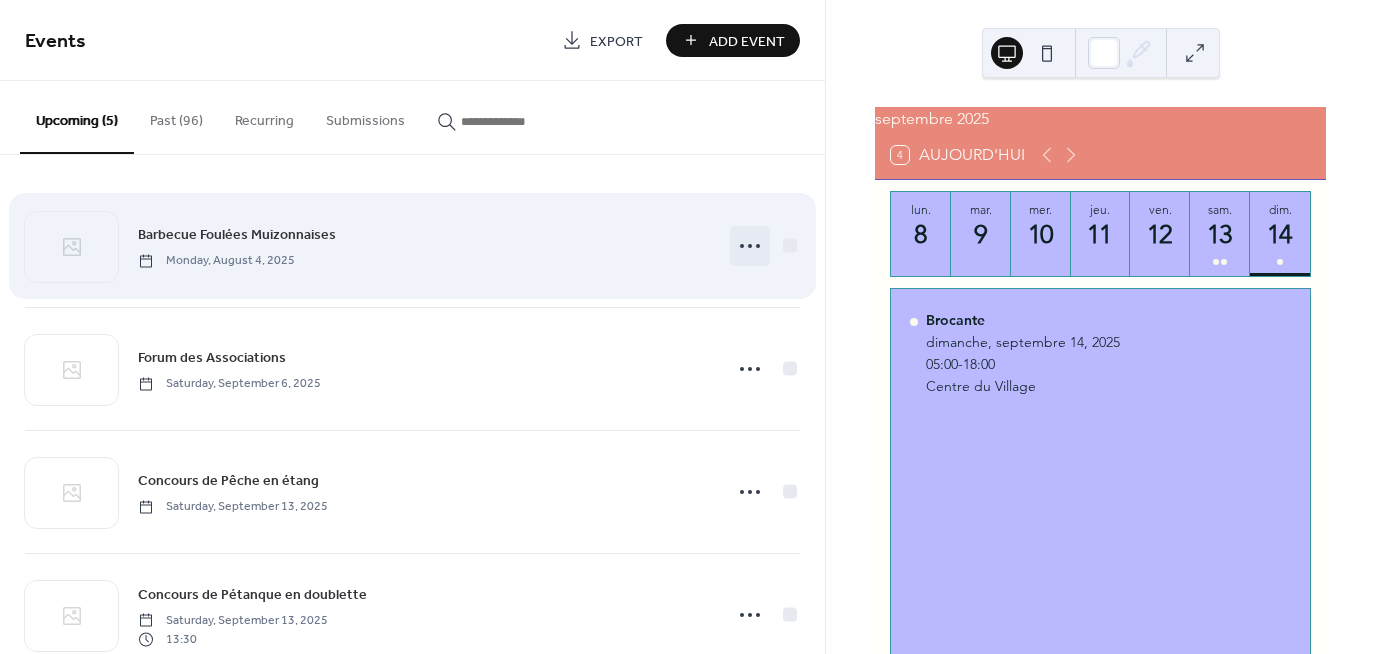 click 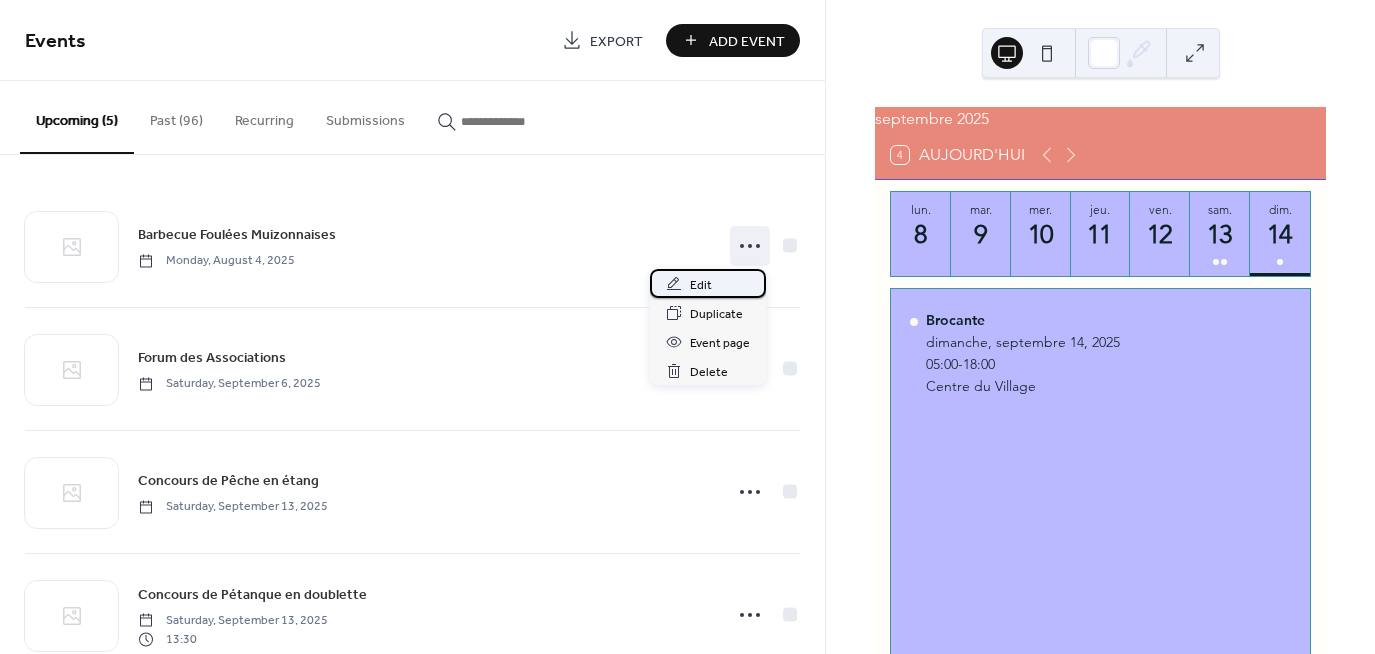 click on "Edit" at bounding box center [701, 285] 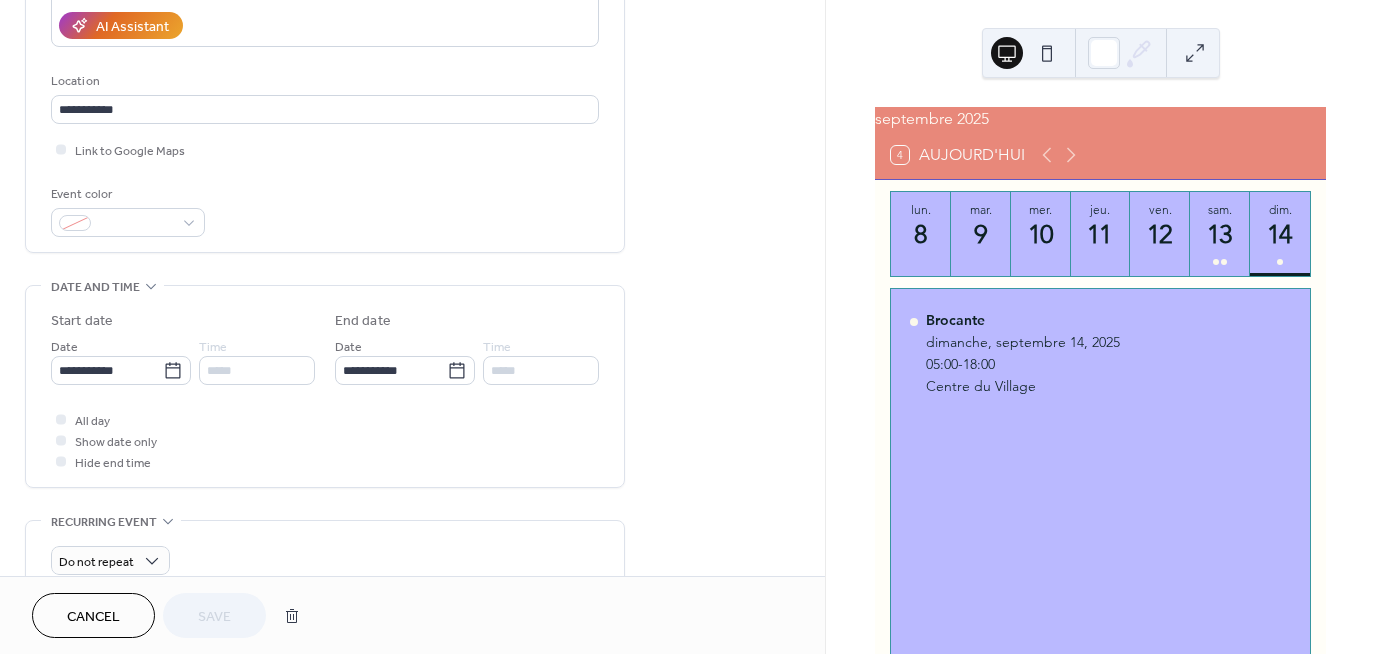 scroll, scrollTop: 400, scrollLeft: 0, axis: vertical 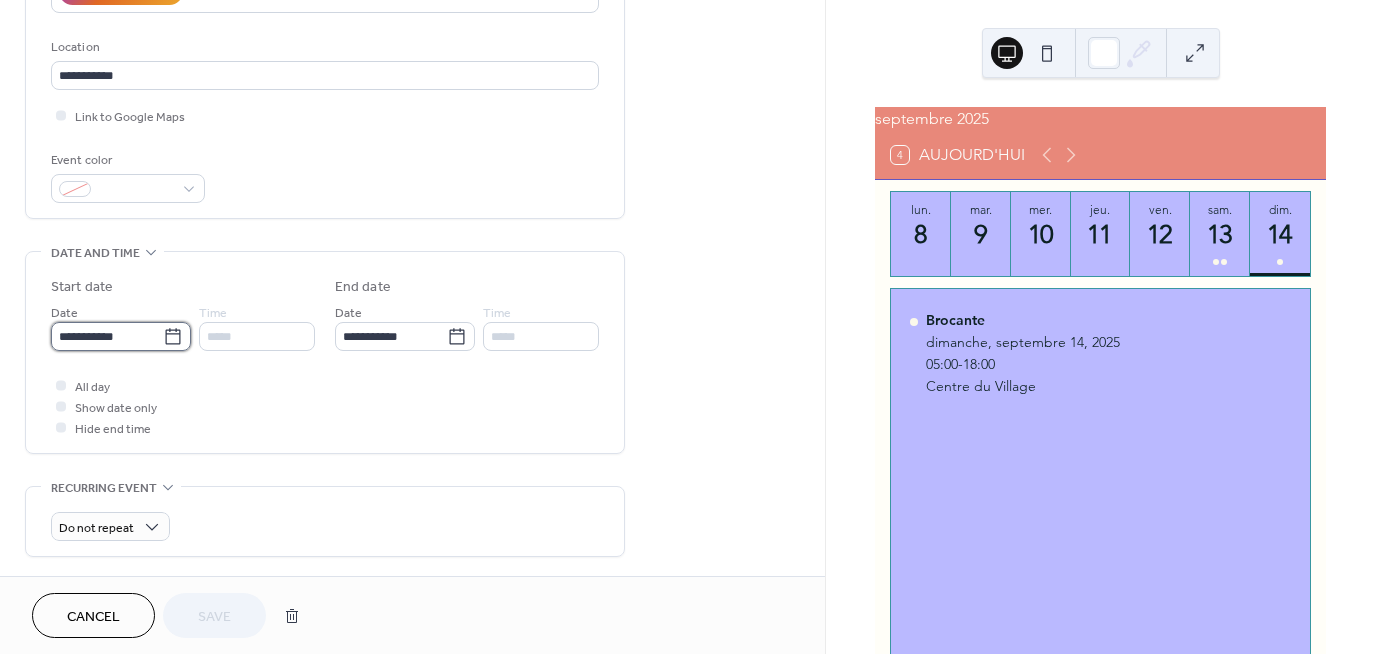 click on "**********" at bounding box center [107, 336] 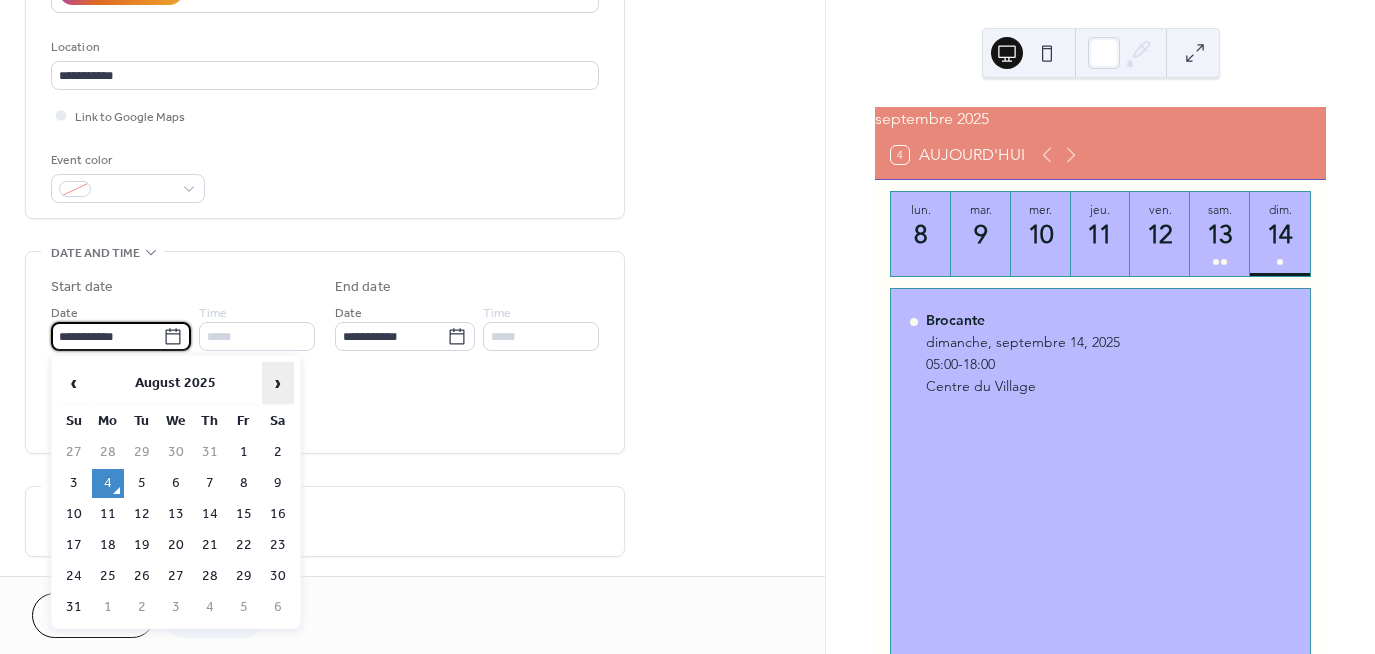 click on "›" at bounding box center (278, 383) 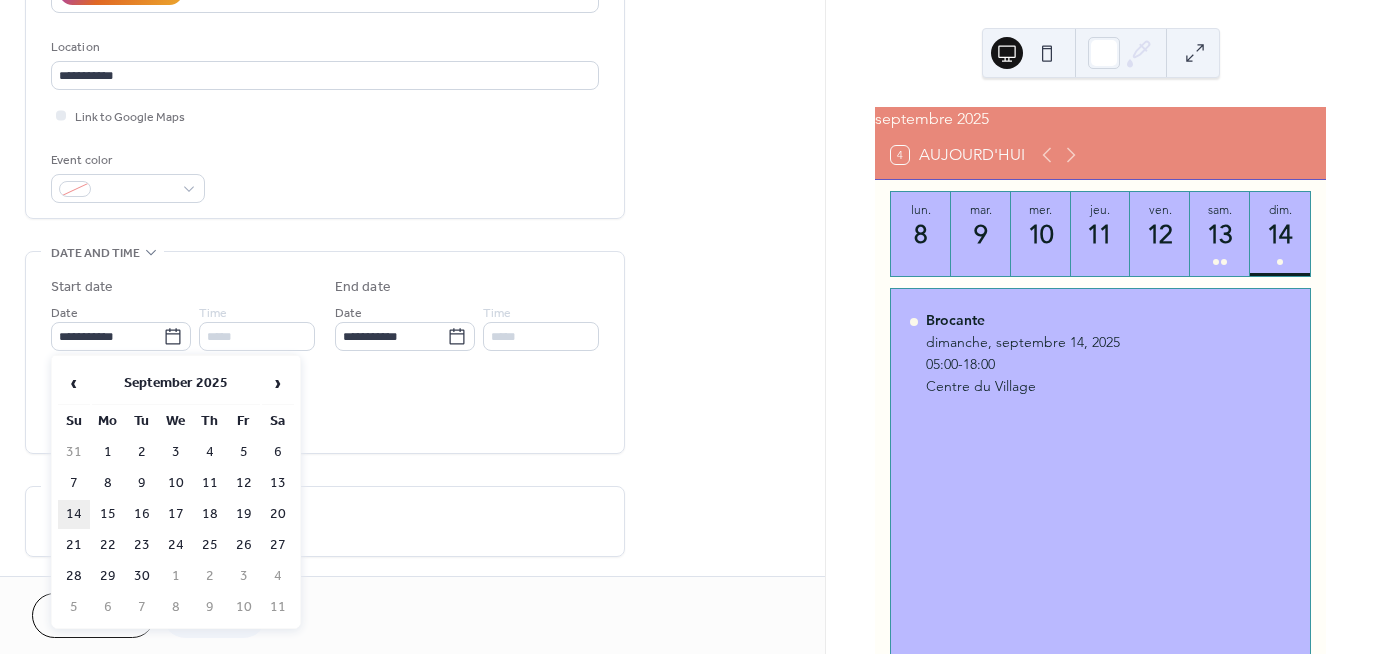 click on "14" at bounding box center [74, 514] 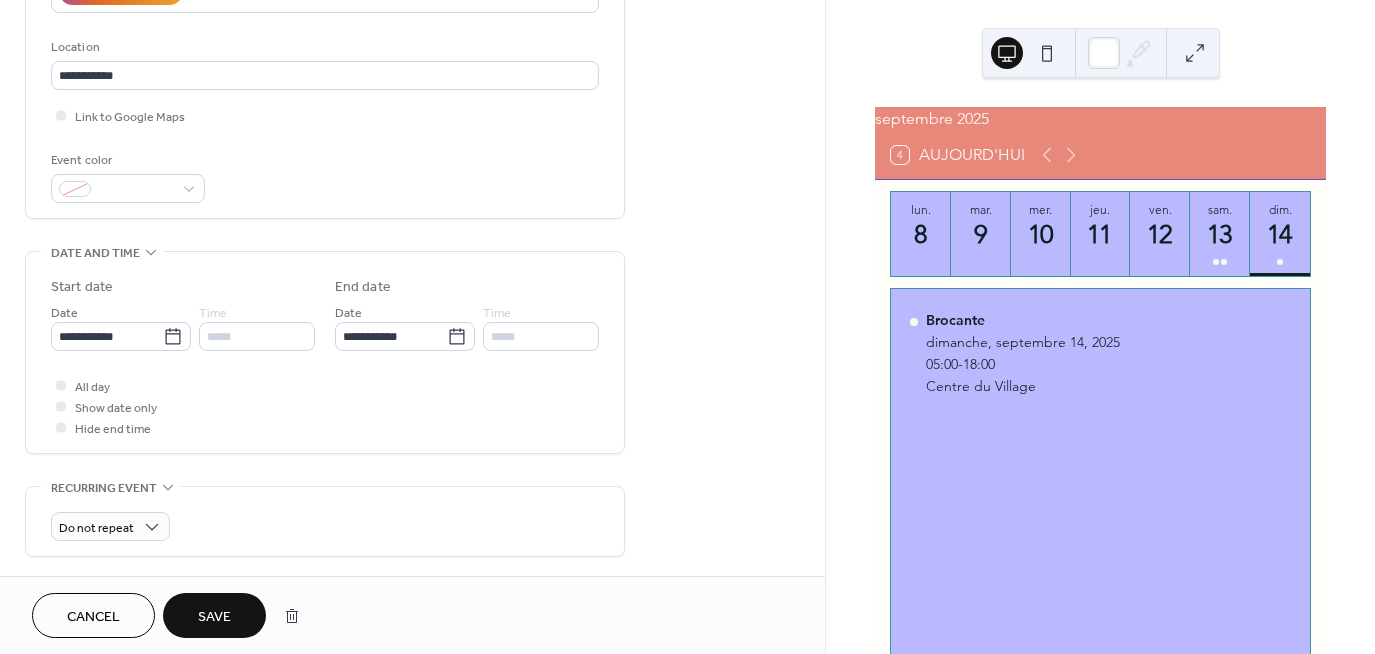 click on "Save" at bounding box center (214, 617) 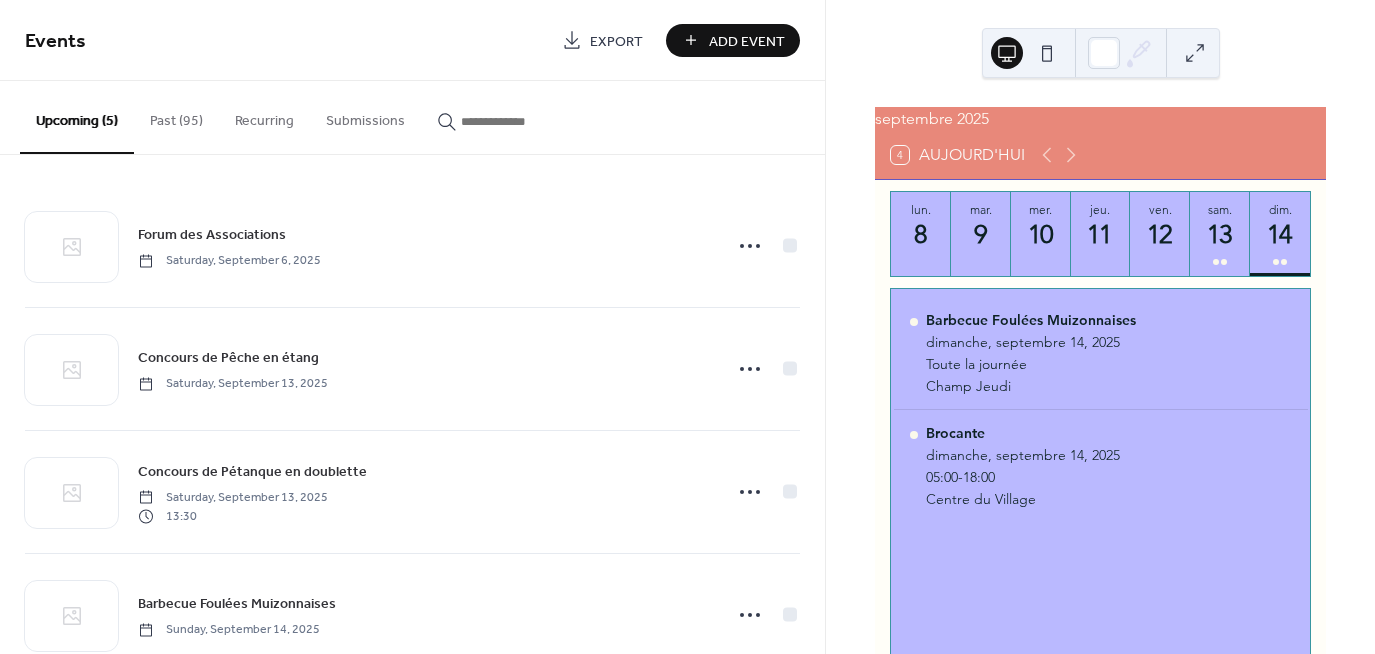 click on "Add Event" at bounding box center (747, 41) 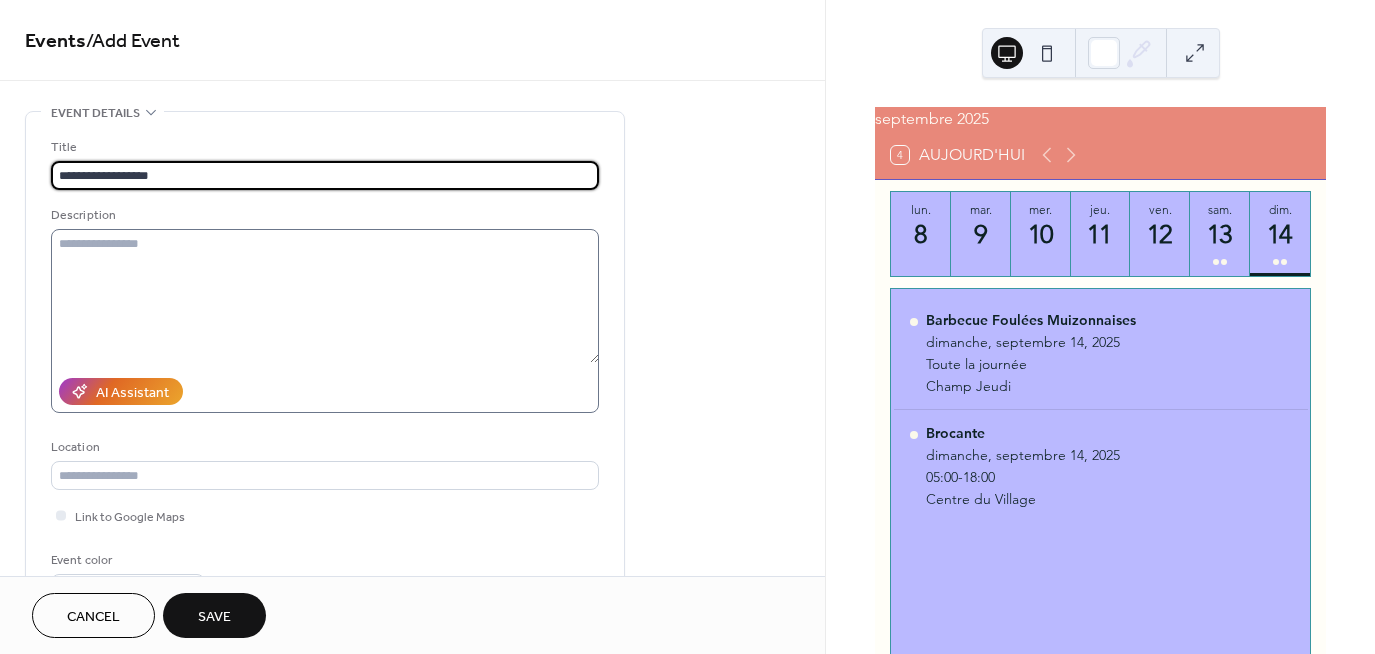 type on "**********" 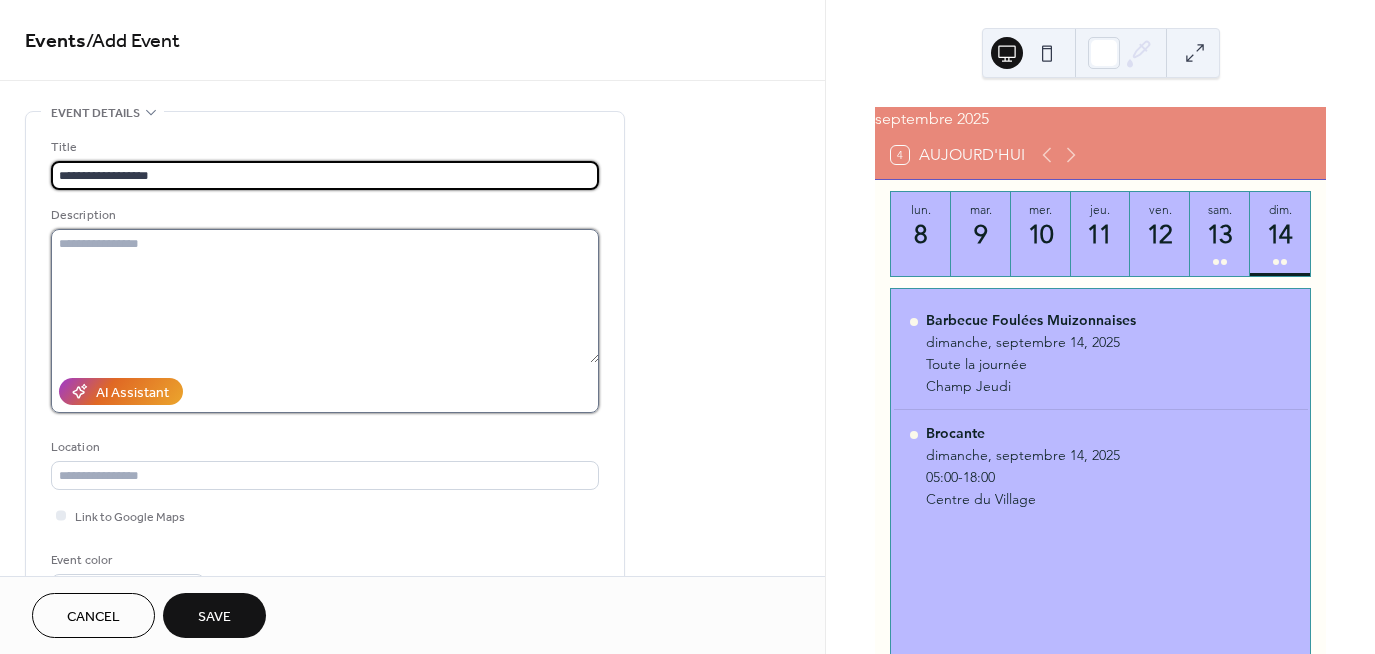 click at bounding box center [325, 296] 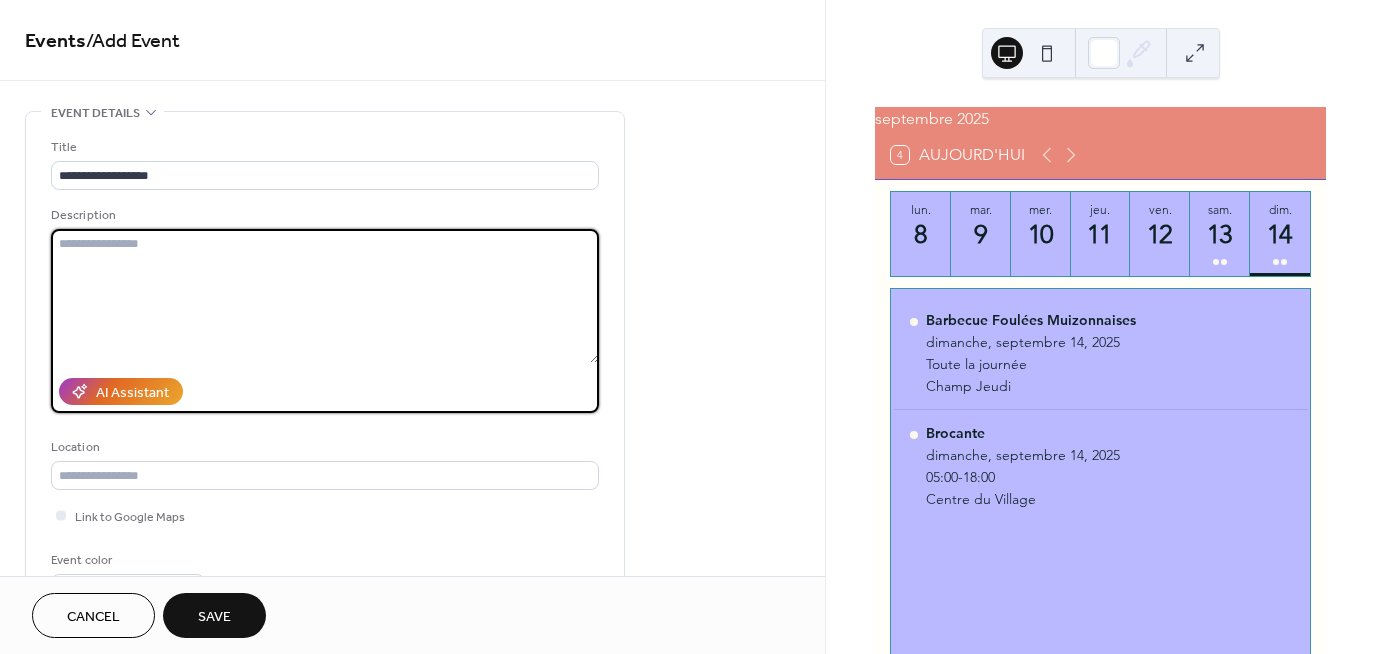 type on "*" 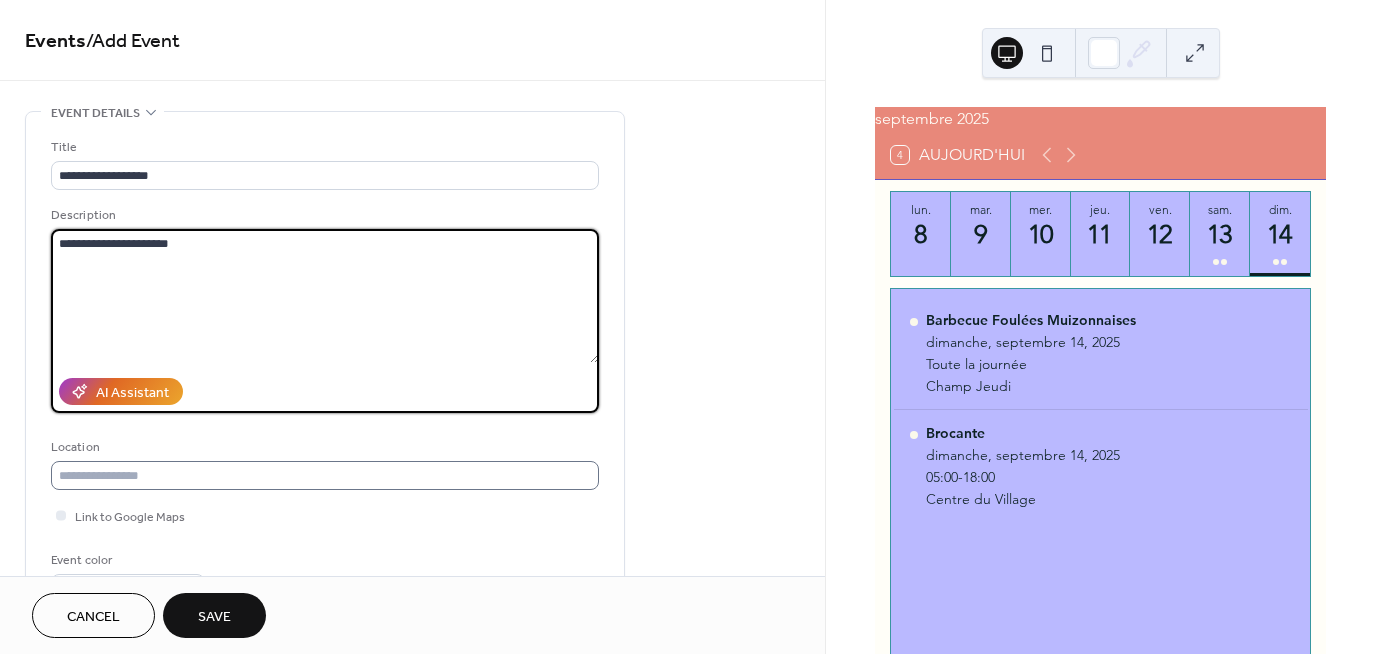 type on "**********" 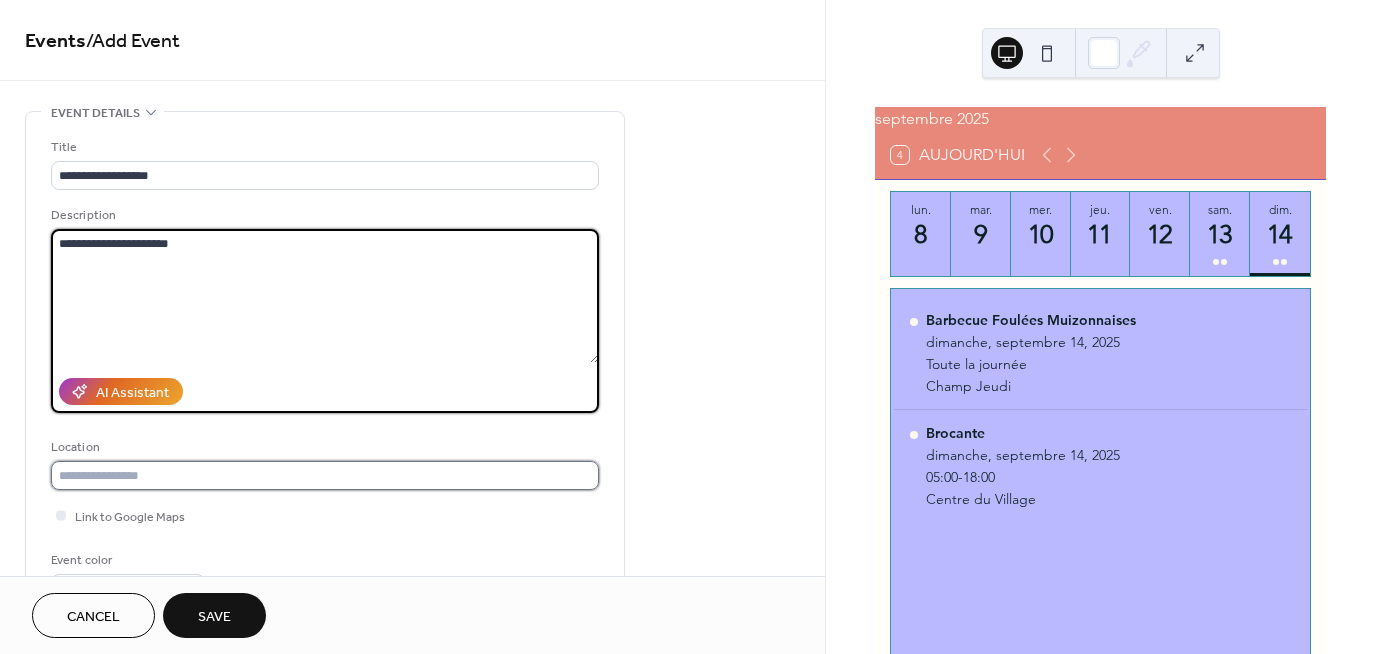 click at bounding box center [325, 475] 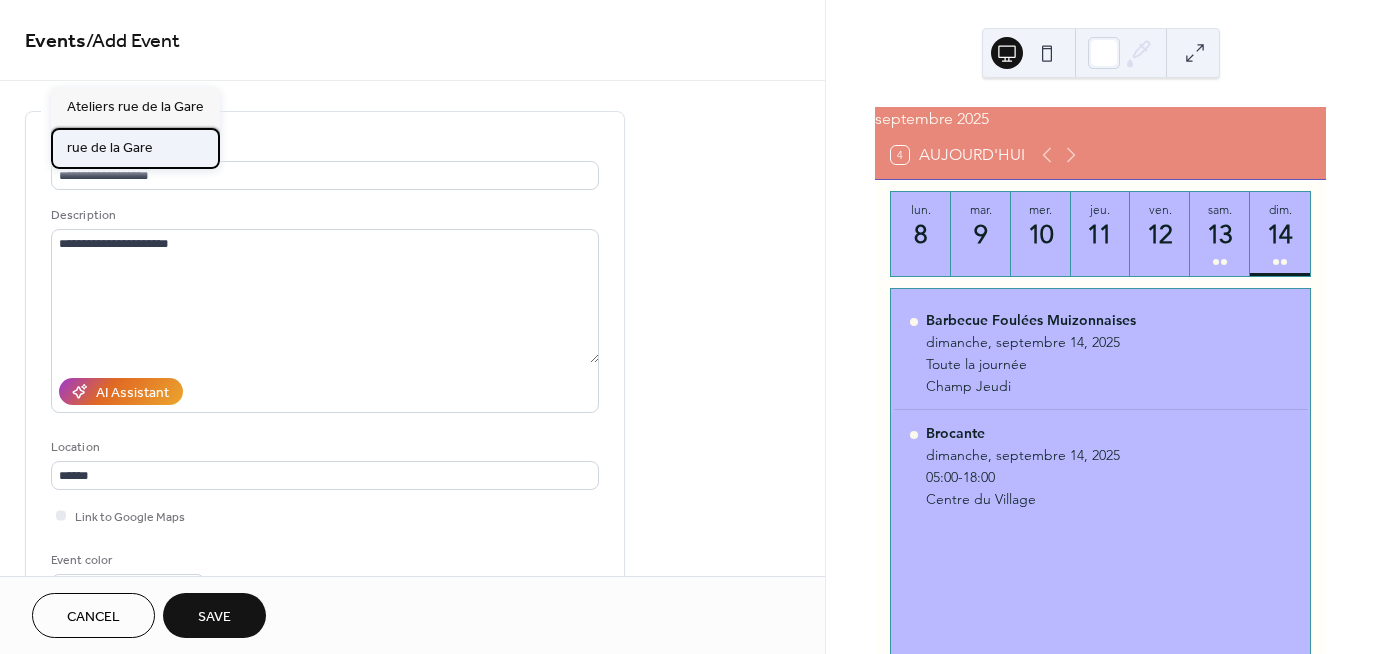 click on "rue de la Gare" at bounding box center (110, 147) 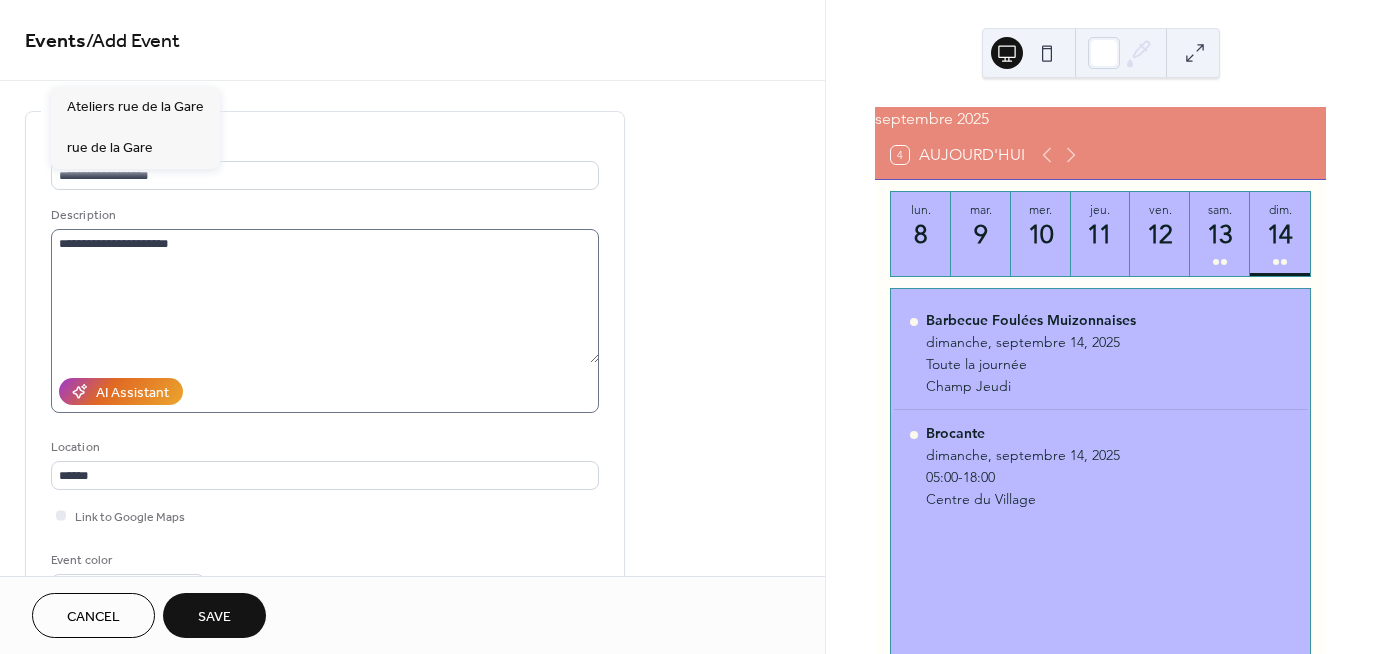 type on "**********" 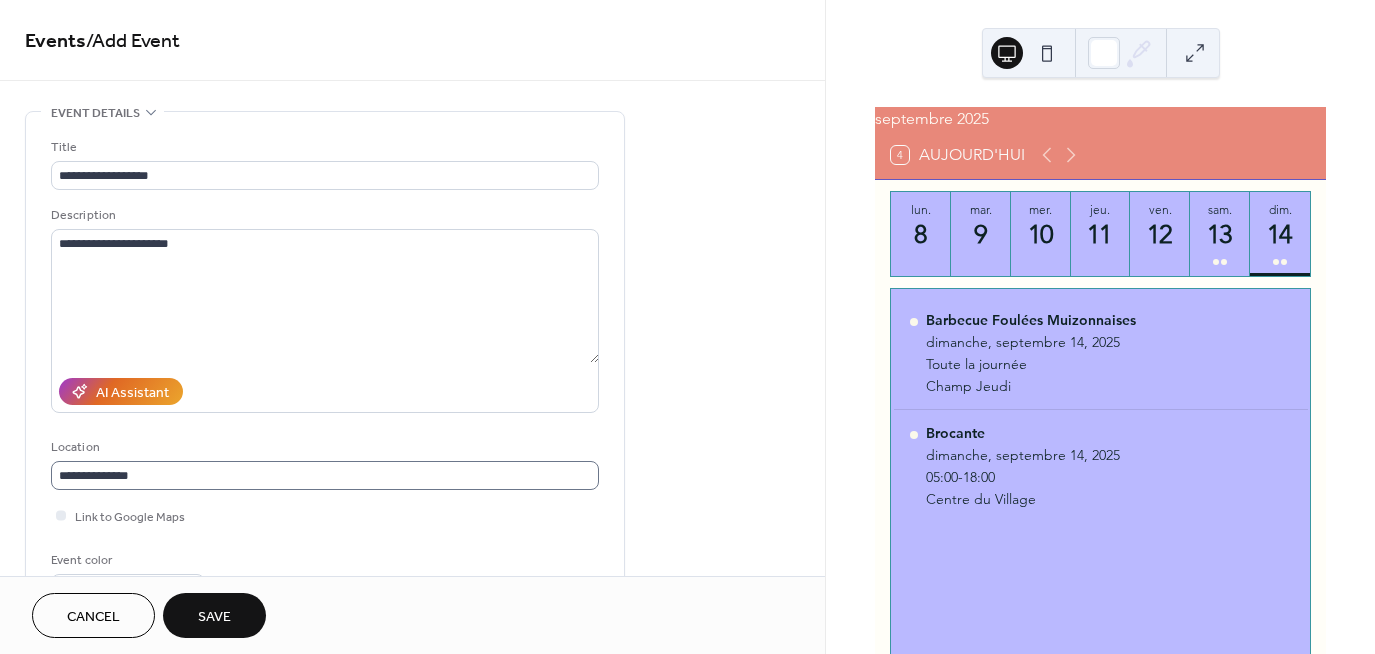 scroll, scrollTop: 1, scrollLeft: 0, axis: vertical 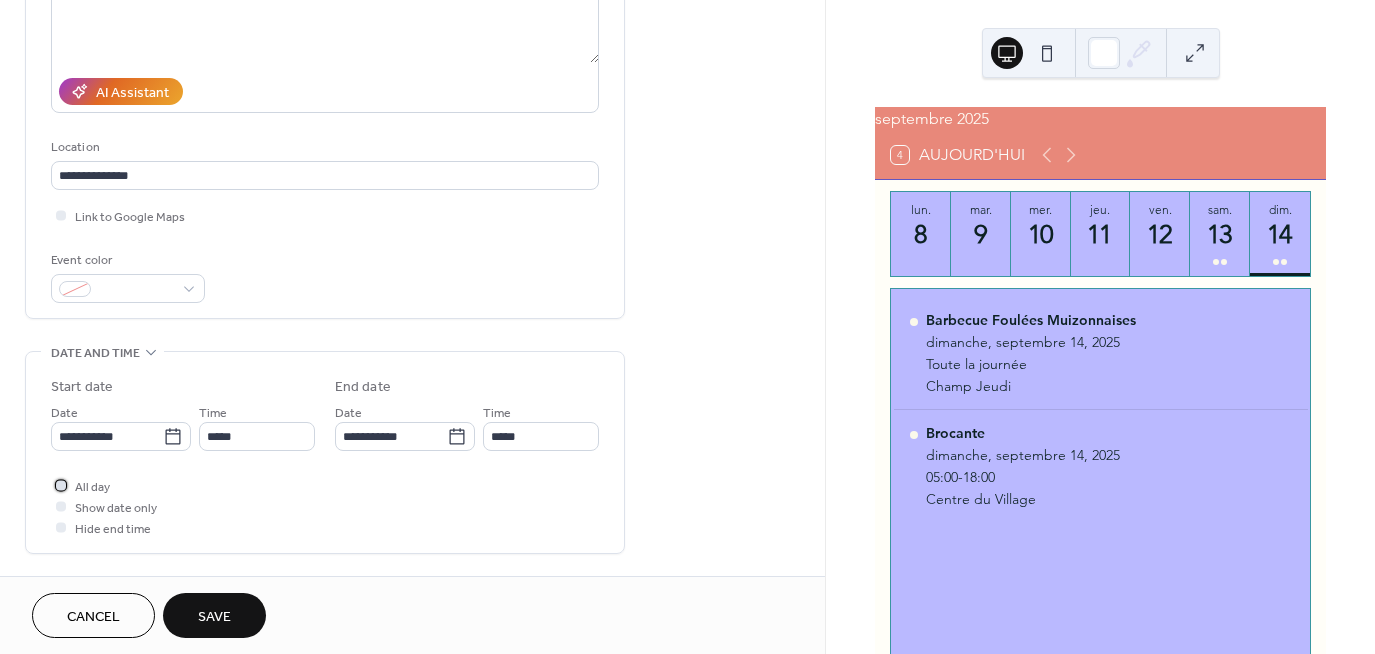 click on "All day" at bounding box center [92, 487] 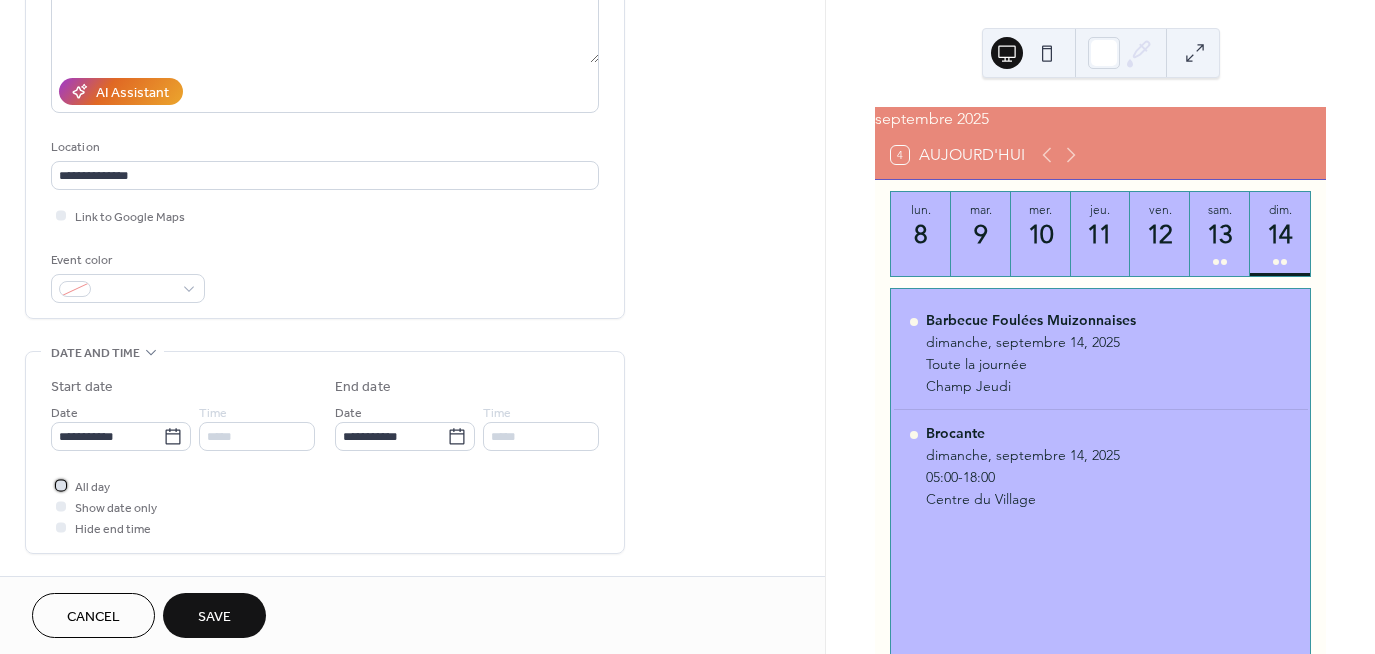 click on "All day" at bounding box center (92, 487) 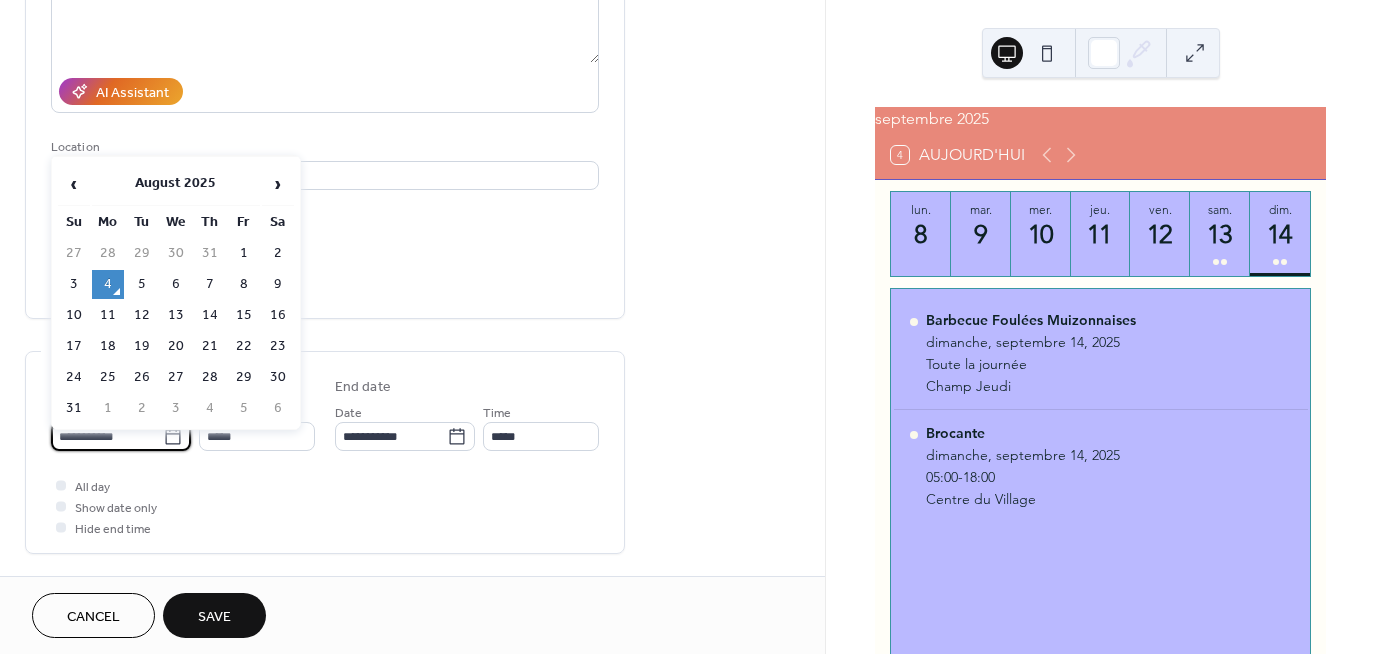 click on "**********" at bounding box center [107, 436] 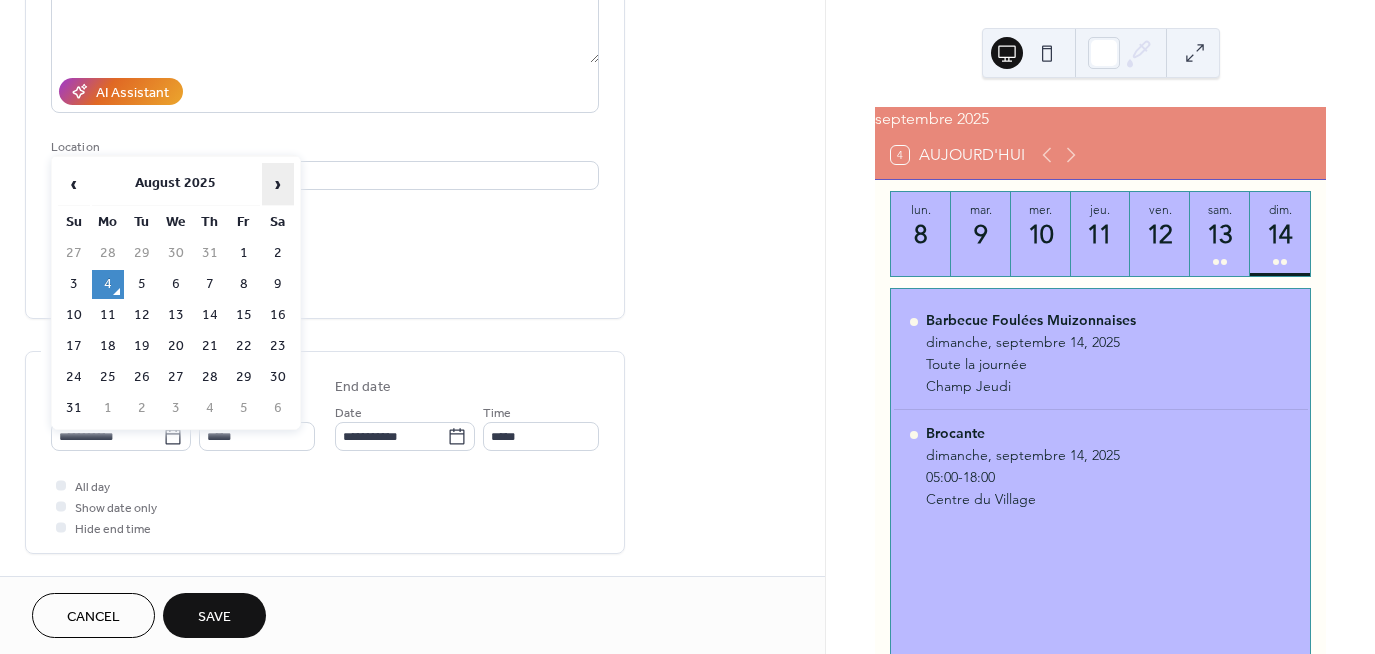click on "›" at bounding box center [278, 184] 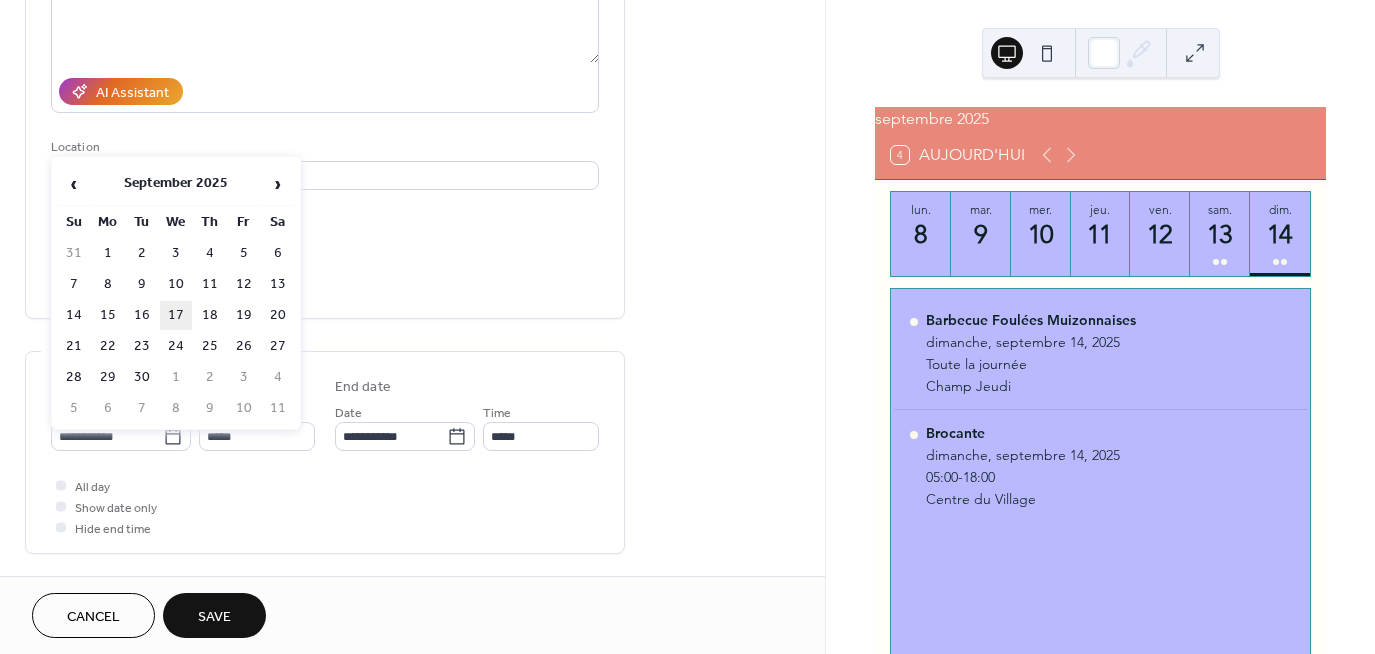 click on "17" at bounding box center [176, 315] 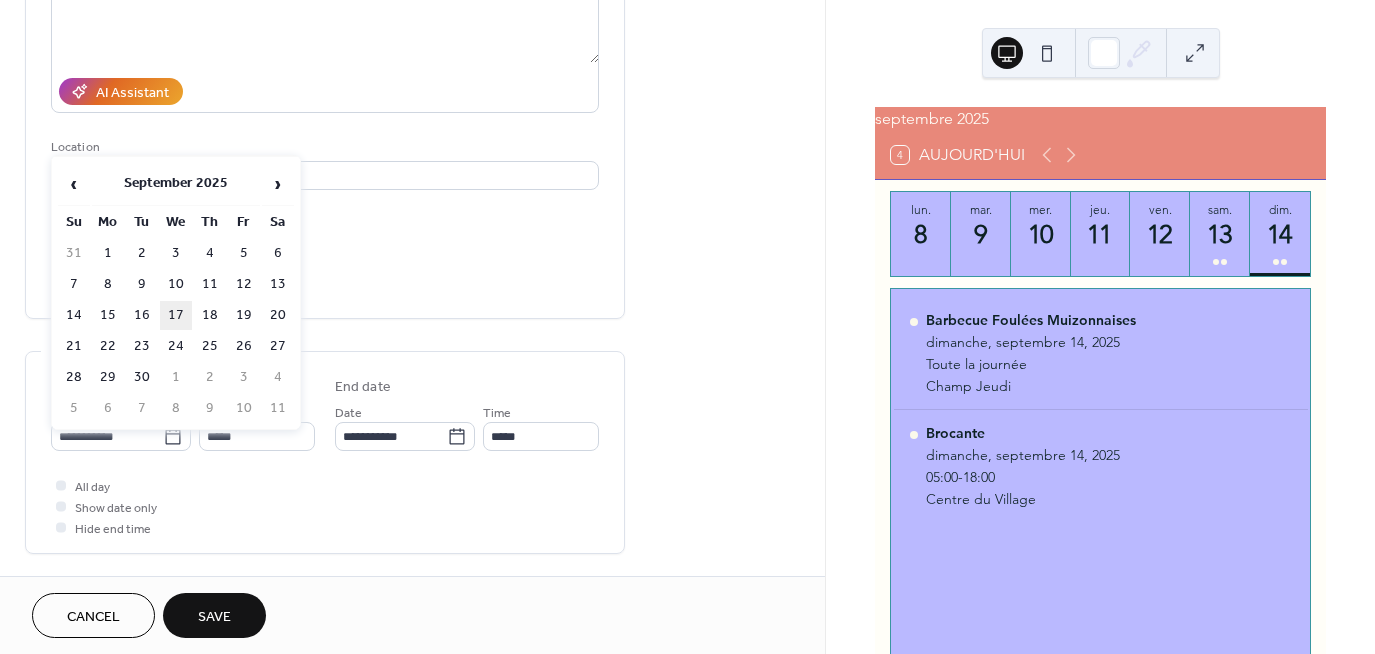type on "**********" 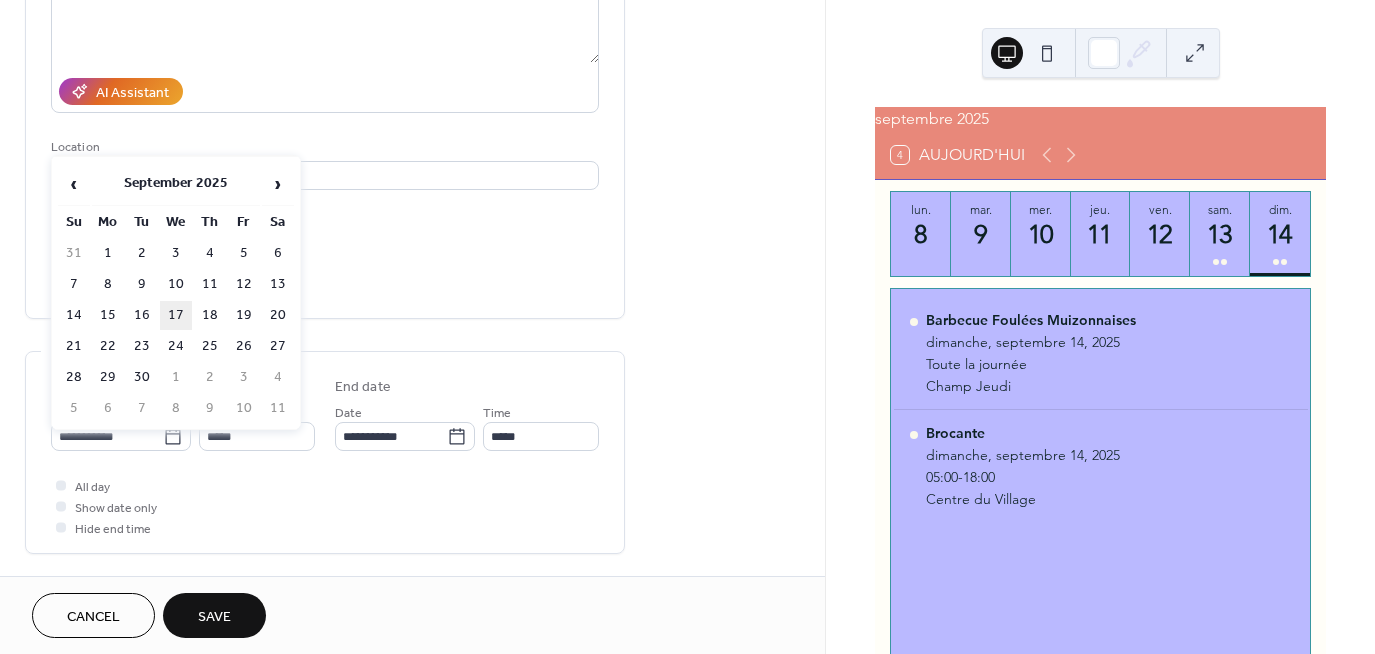 type on "**********" 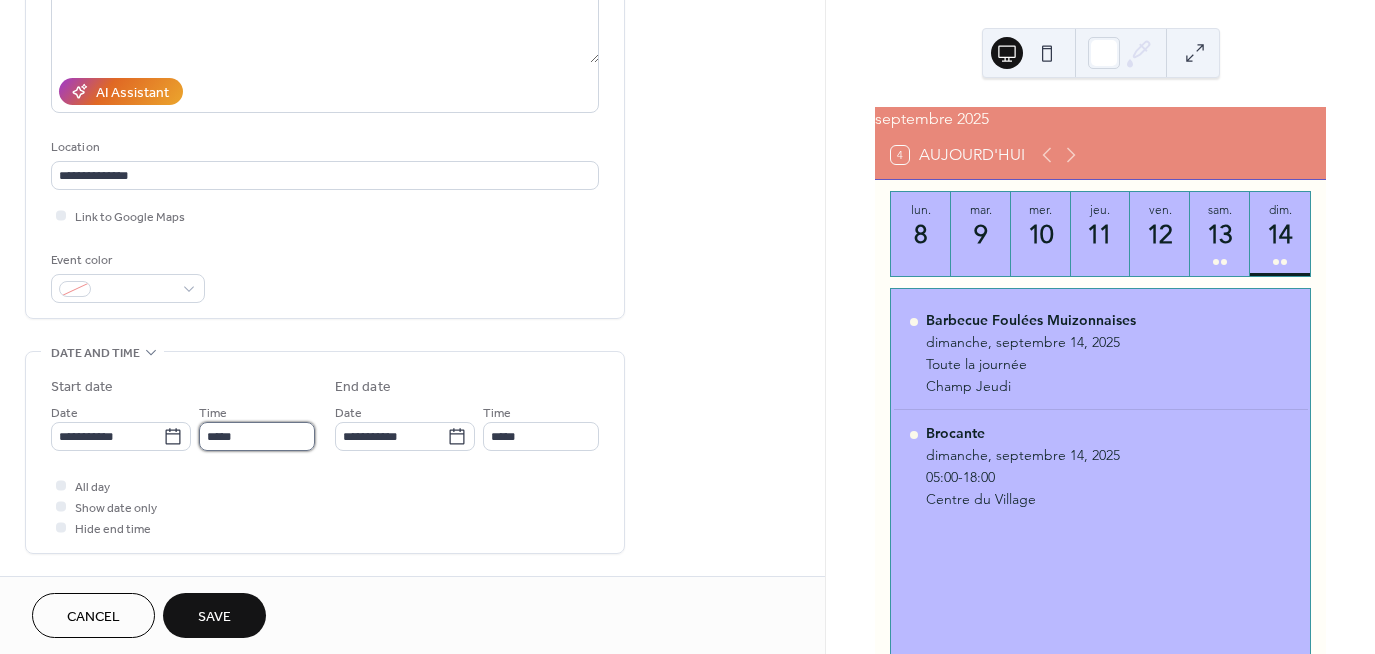 click on "*****" at bounding box center (257, 436) 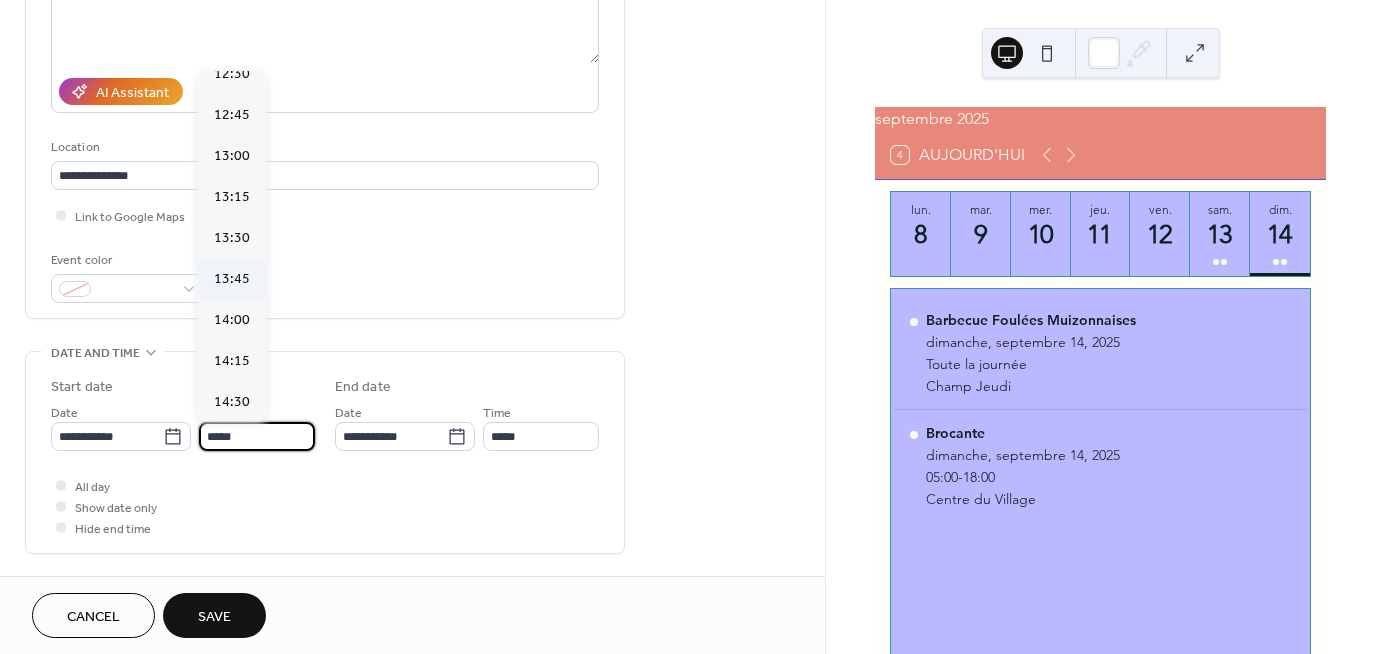 scroll, scrollTop: 2068, scrollLeft: 0, axis: vertical 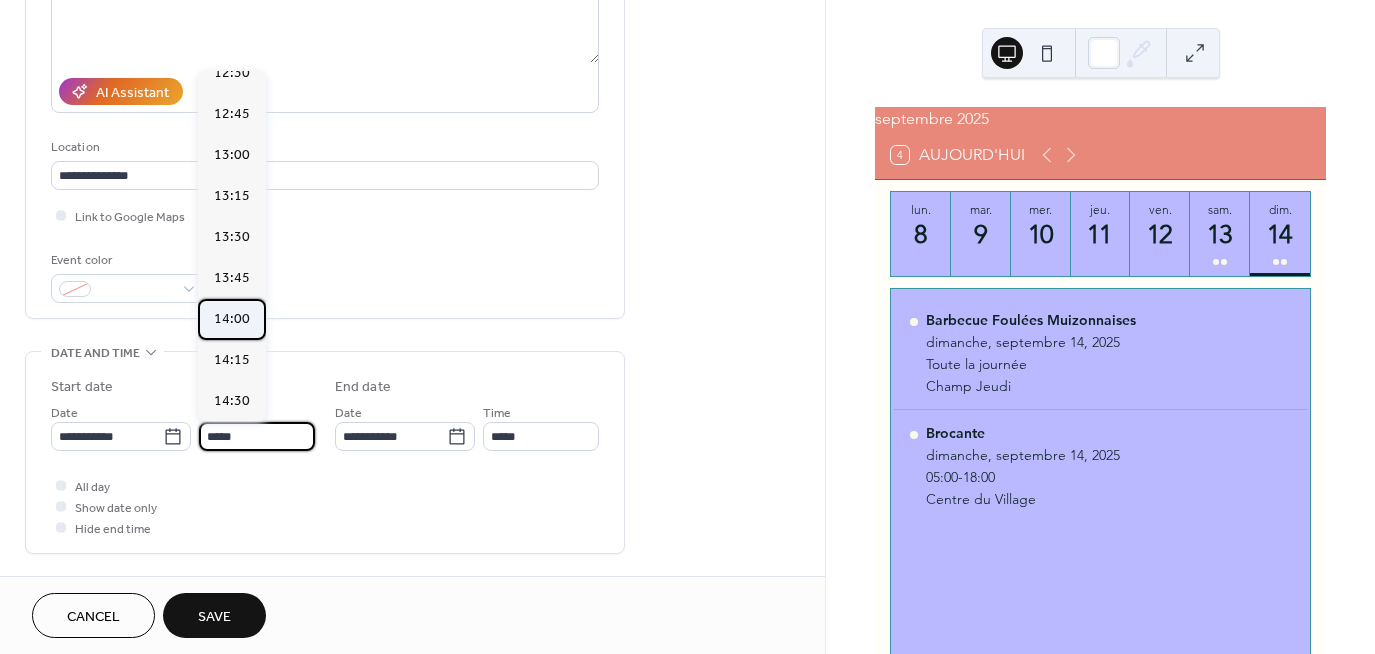 click on "14:00" at bounding box center (232, 319) 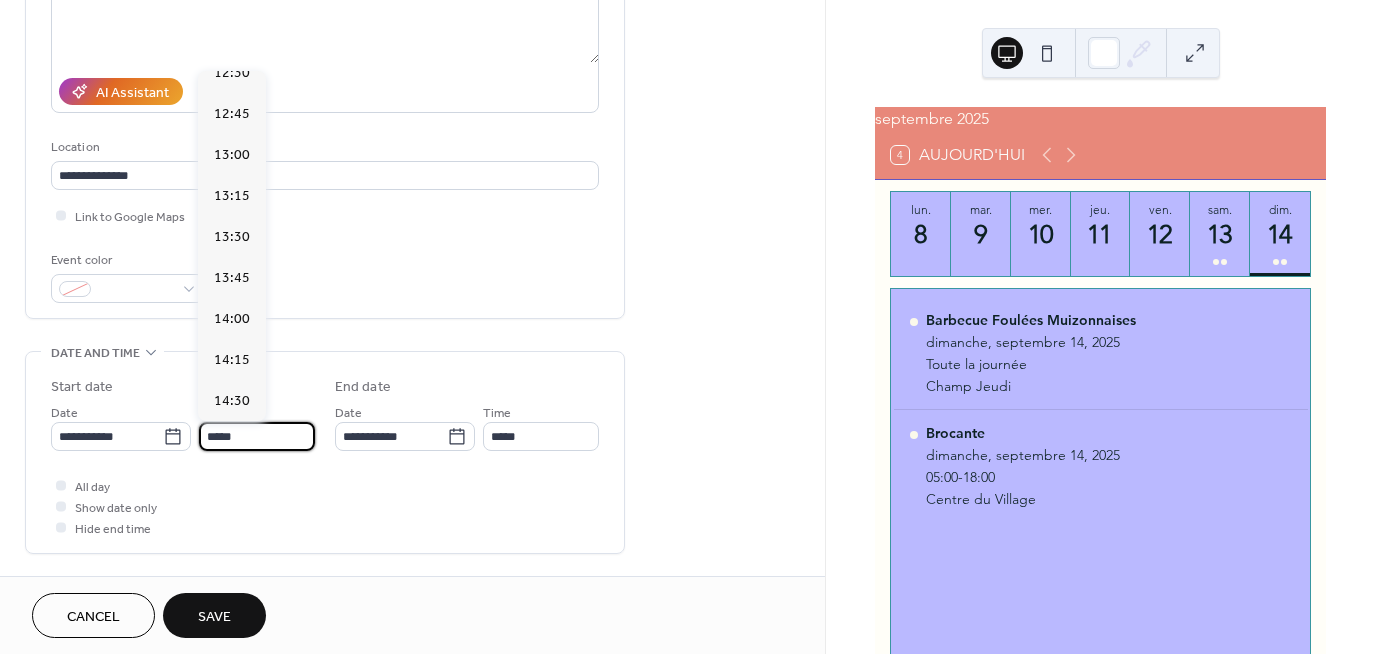 type on "*****" 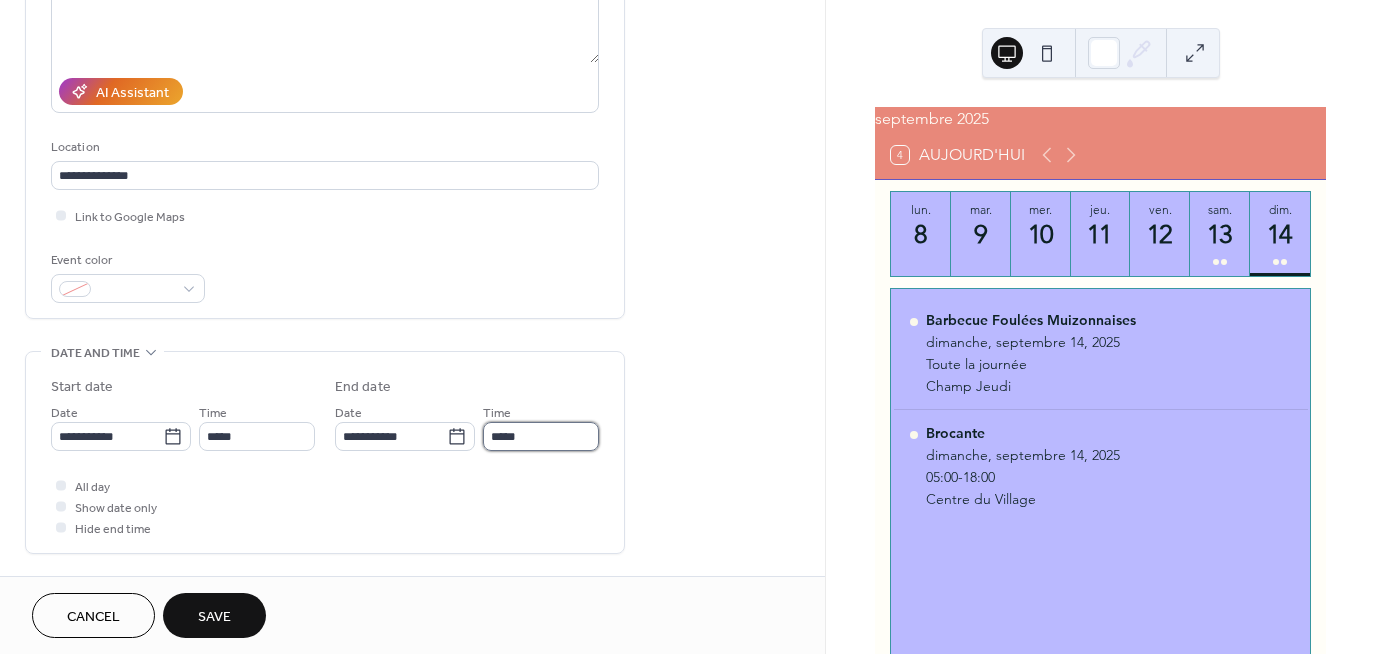 click on "*****" at bounding box center [541, 436] 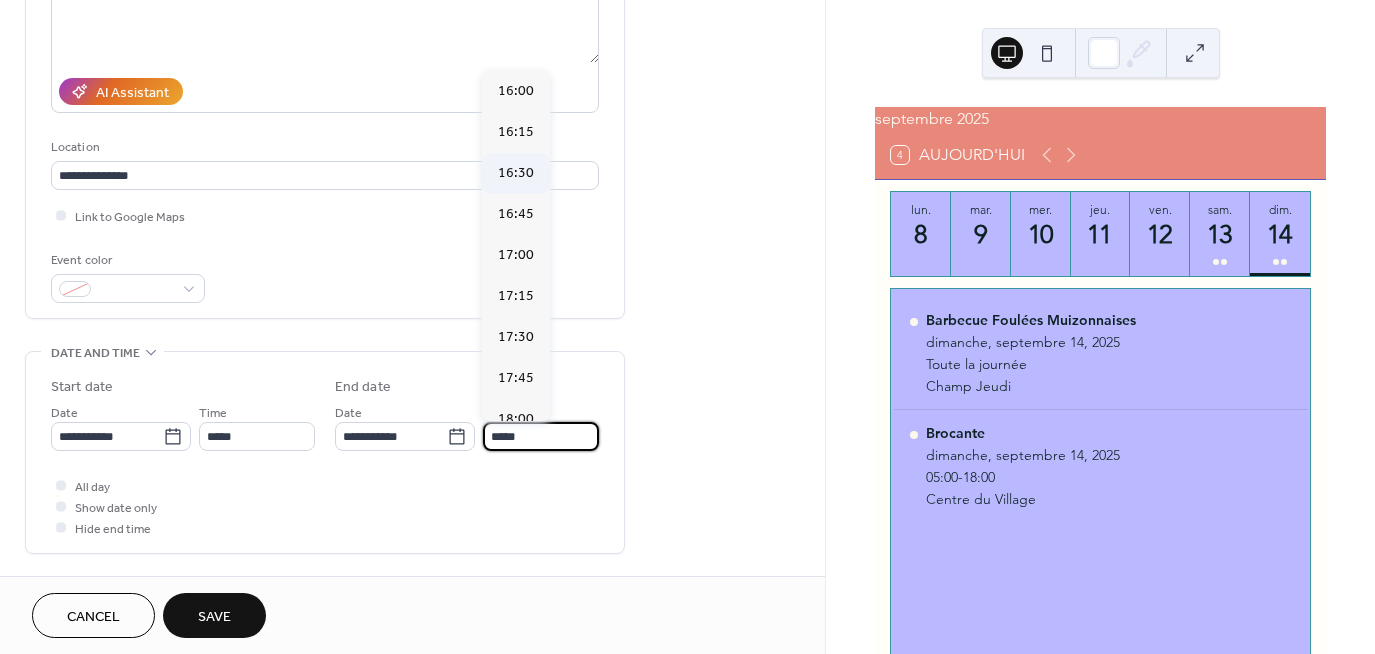 scroll, scrollTop: 300, scrollLeft: 0, axis: vertical 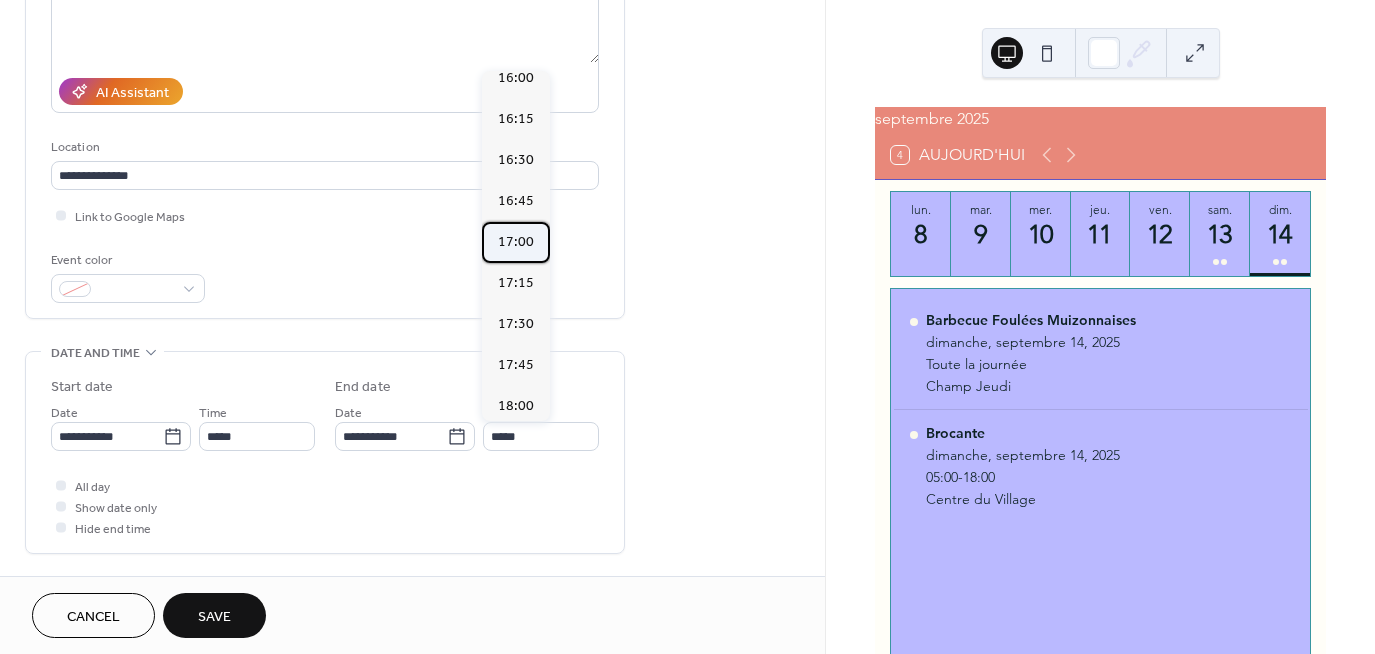 click on "17:00" at bounding box center [516, 242] 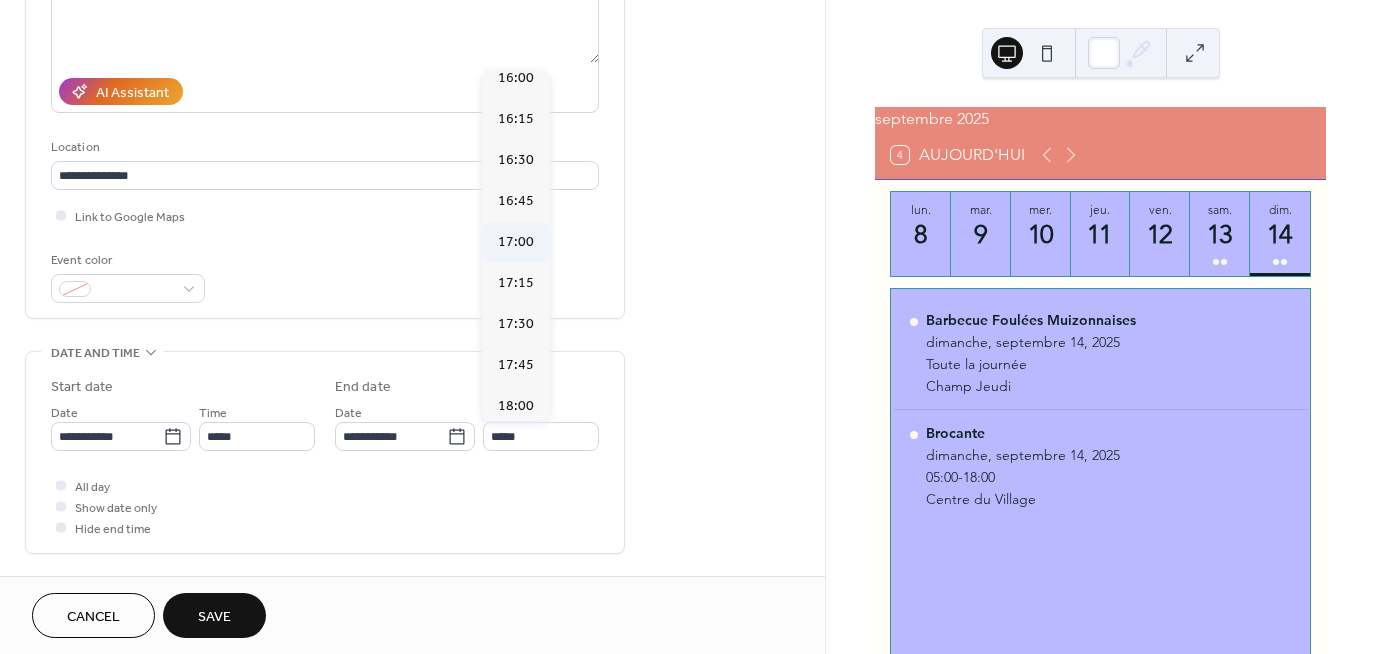 type on "*****" 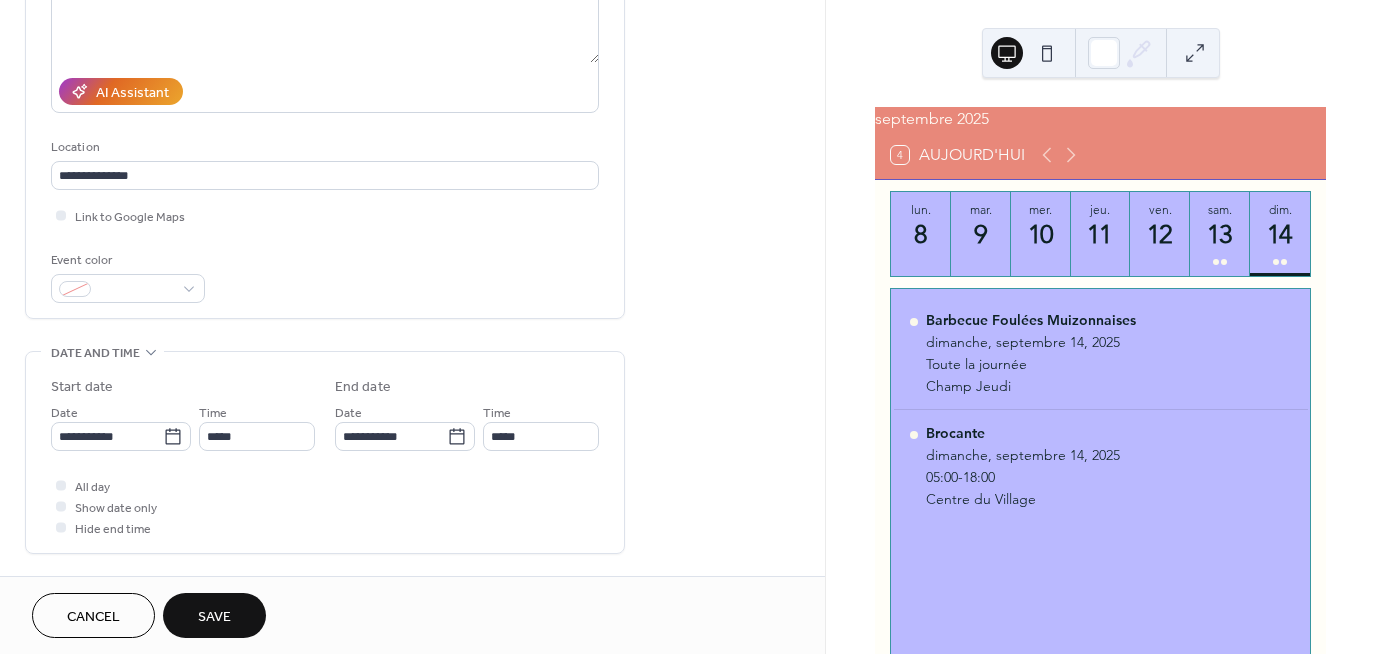click on "Save" at bounding box center [214, 617] 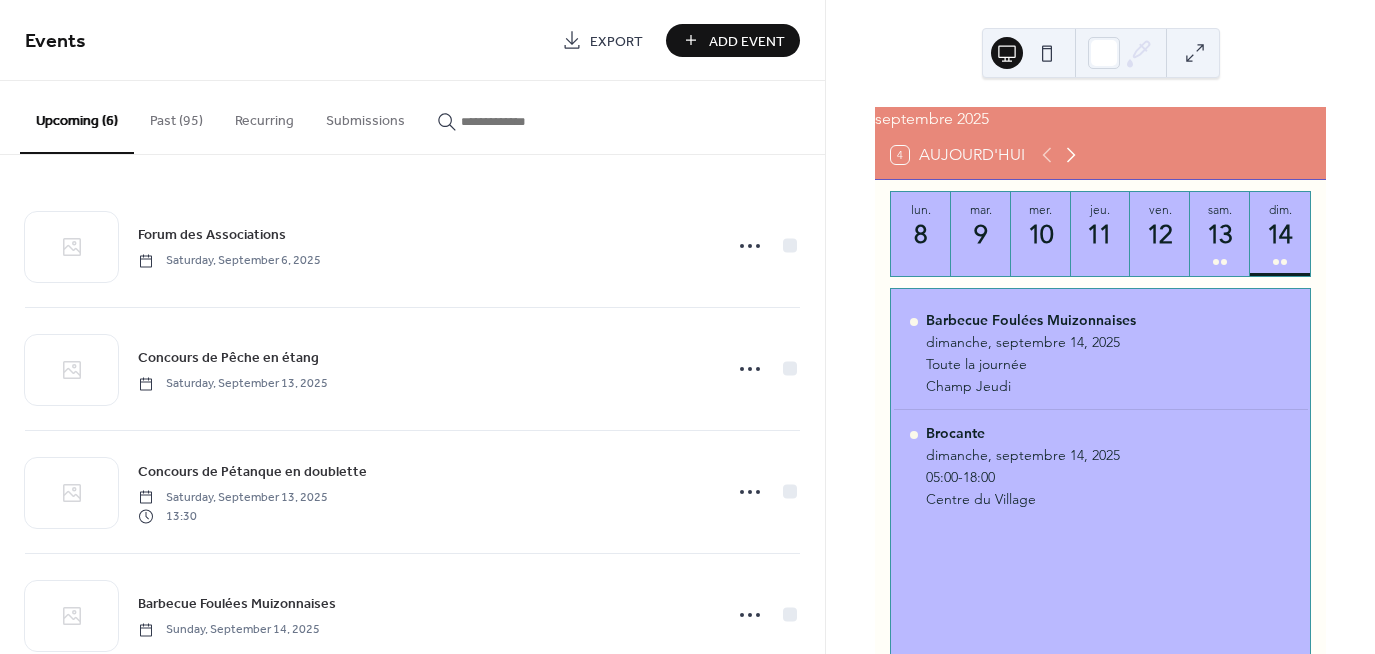 click 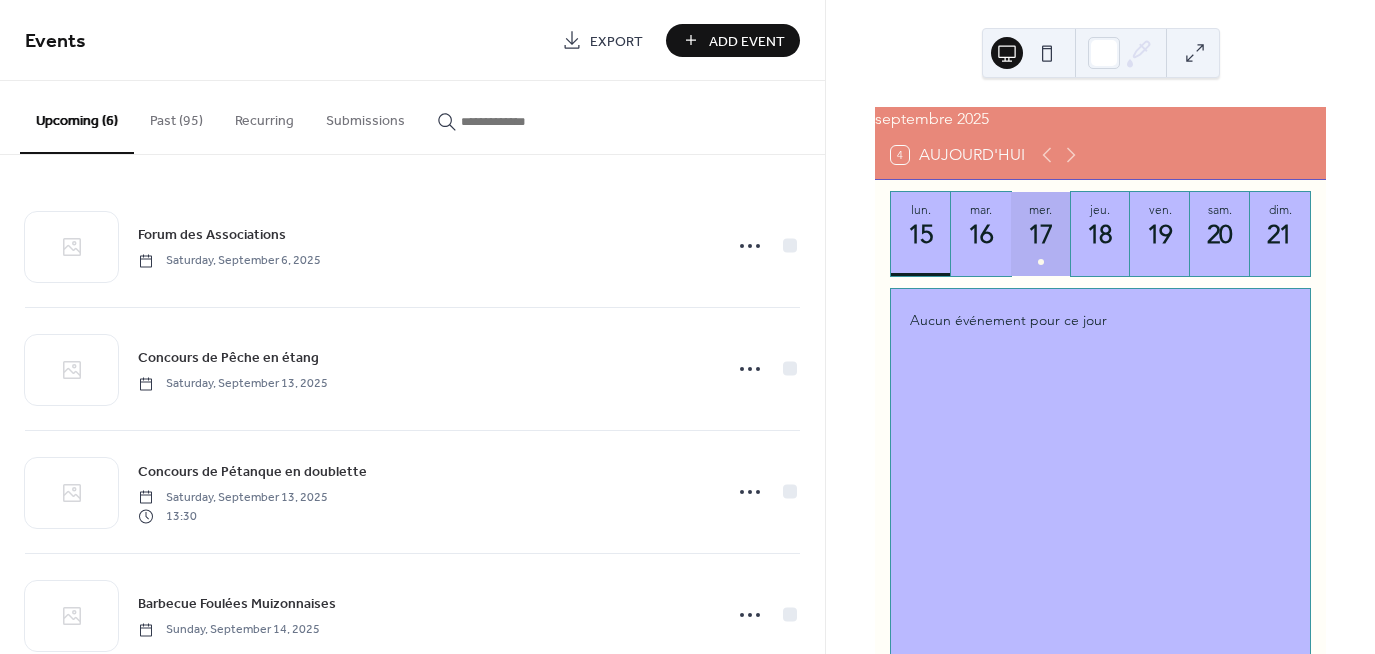 click on "mer. 17" at bounding box center [1041, 234] 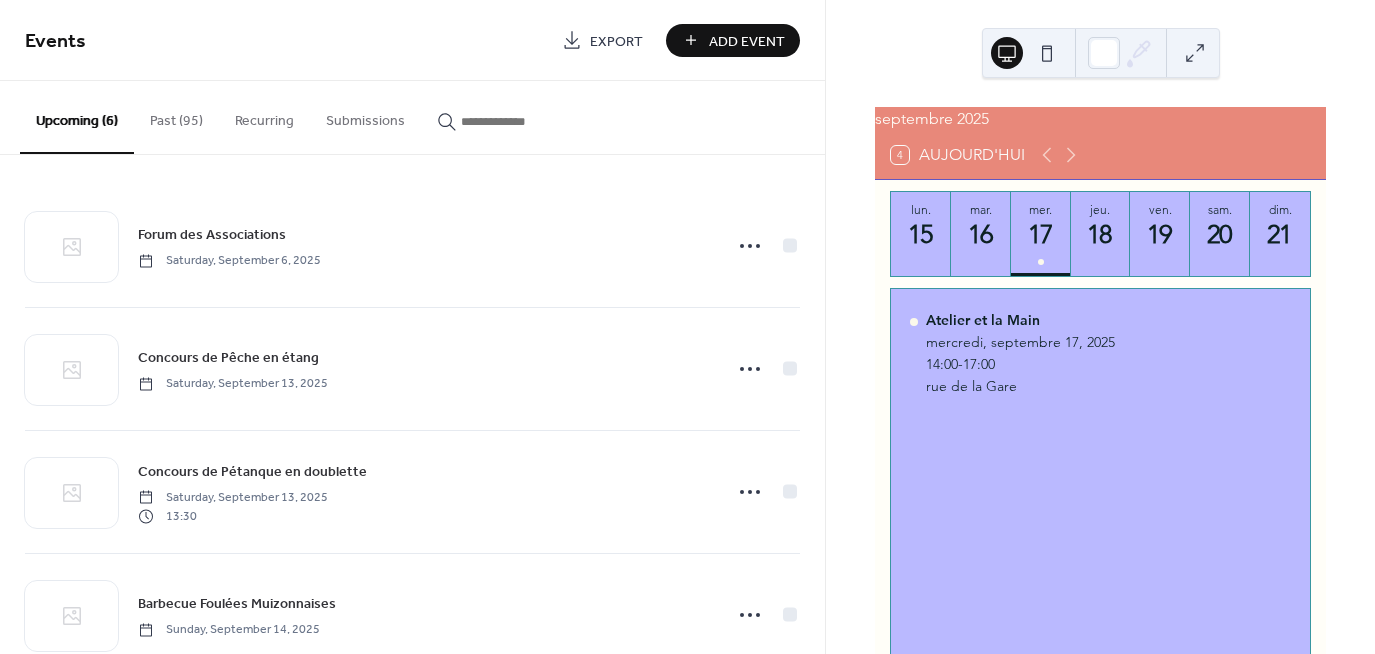 click on "Add Event" at bounding box center (747, 41) 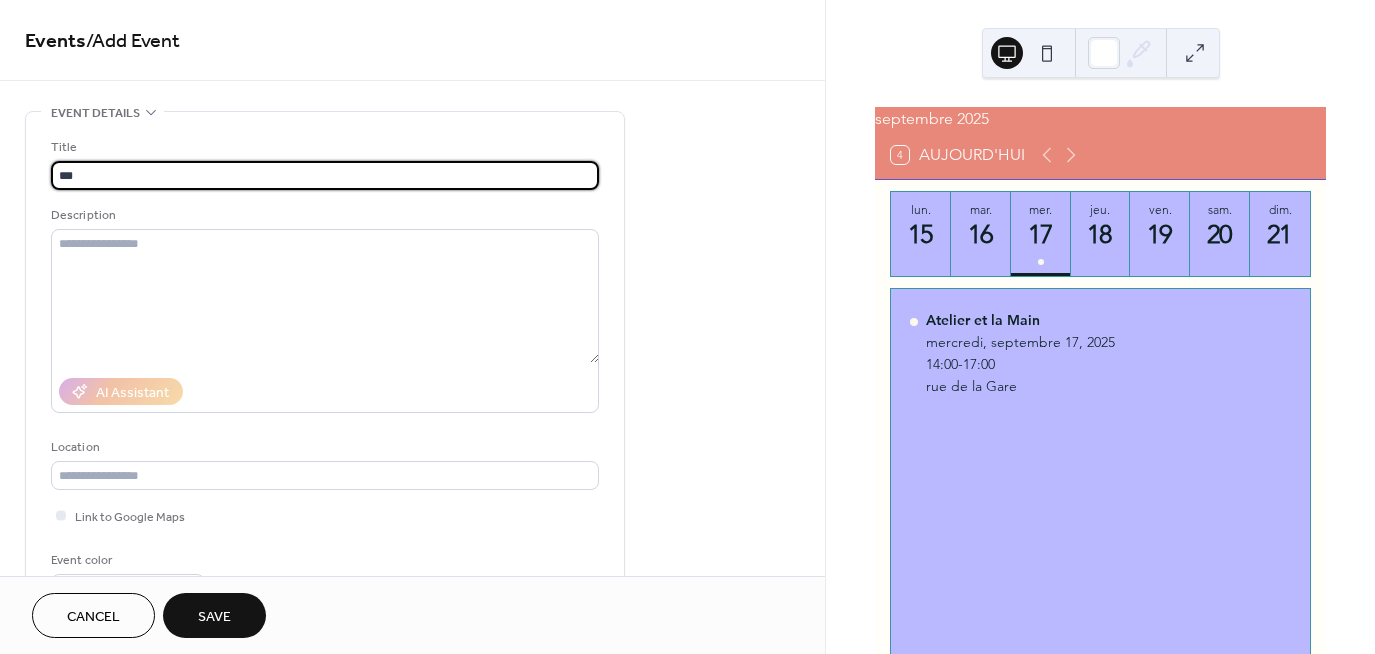 type on "**********" 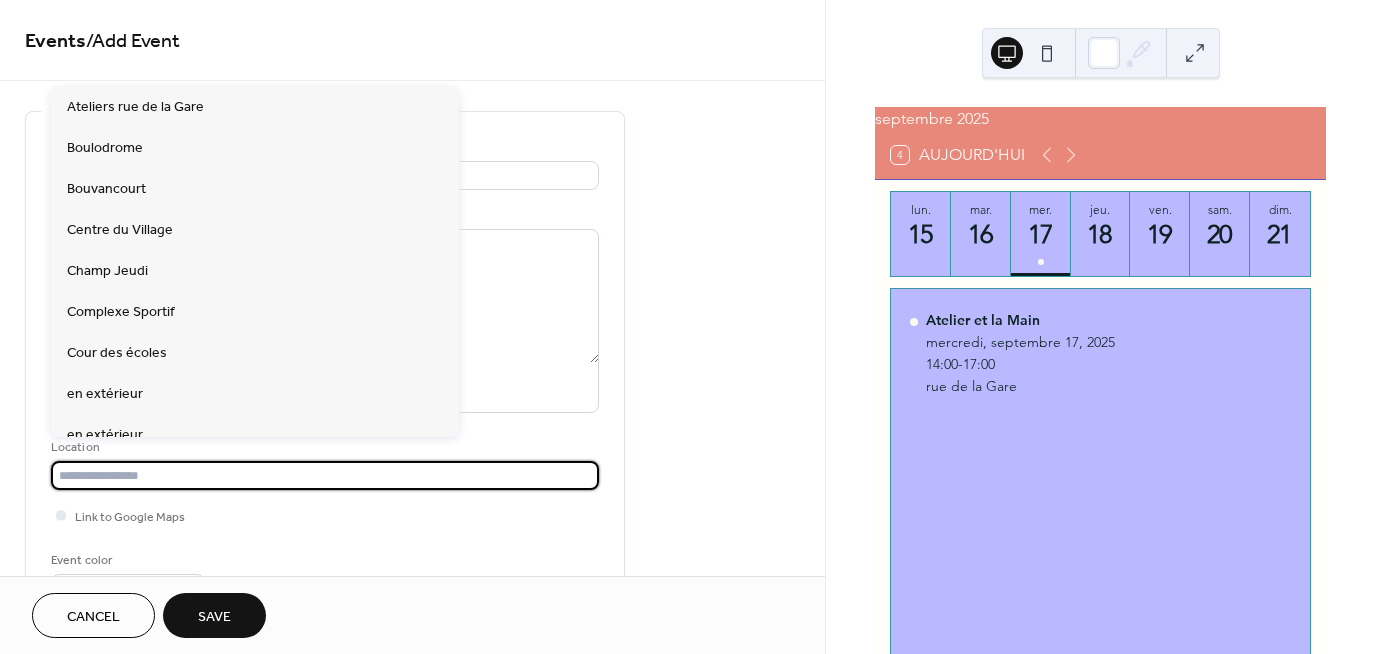 click at bounding box center (325, 475) 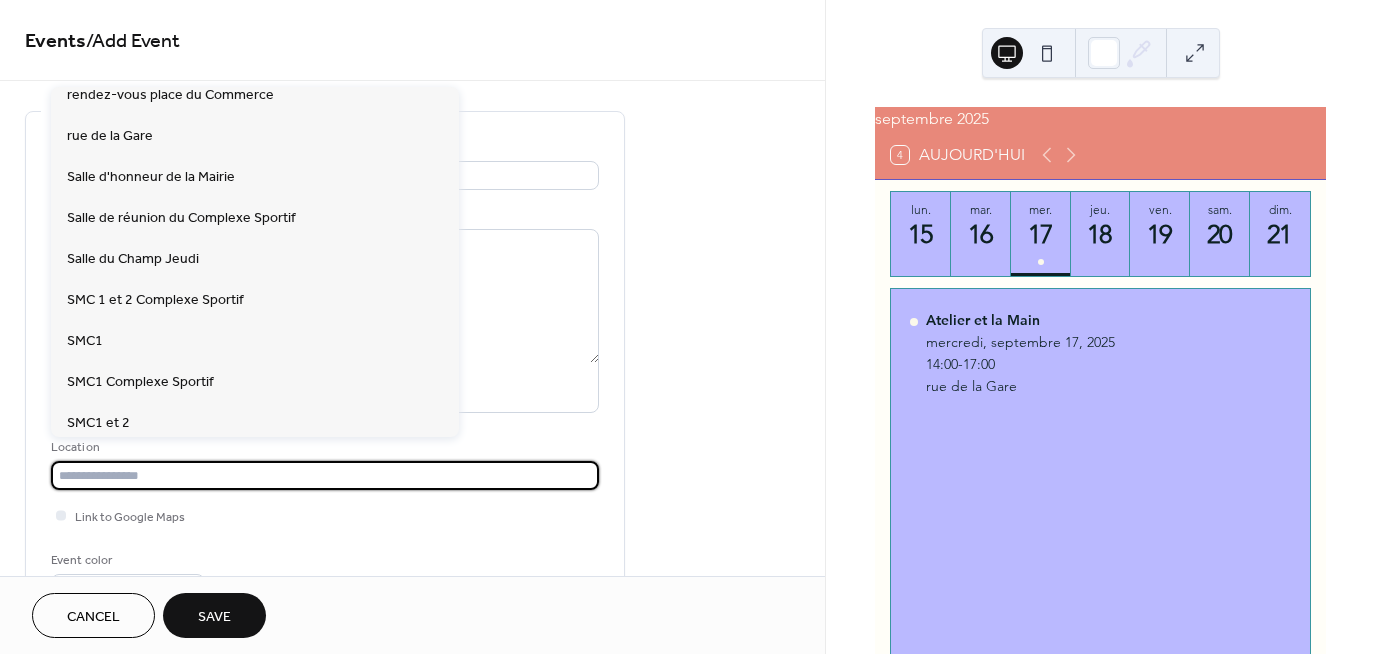 scroll, scrollTop: 1000, scrollLeft: 0, axis: vertical 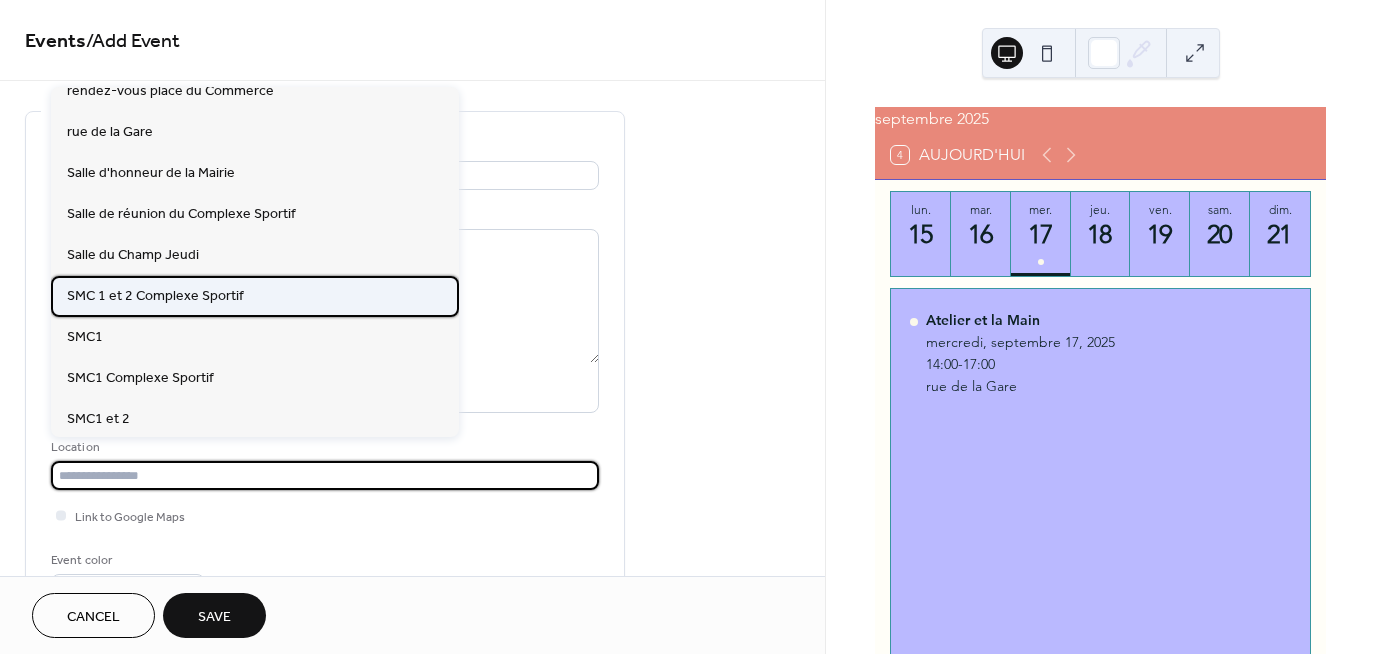 click on "SMC 1 et 2 Complexe Sportif" at bounding box center (155, 295) 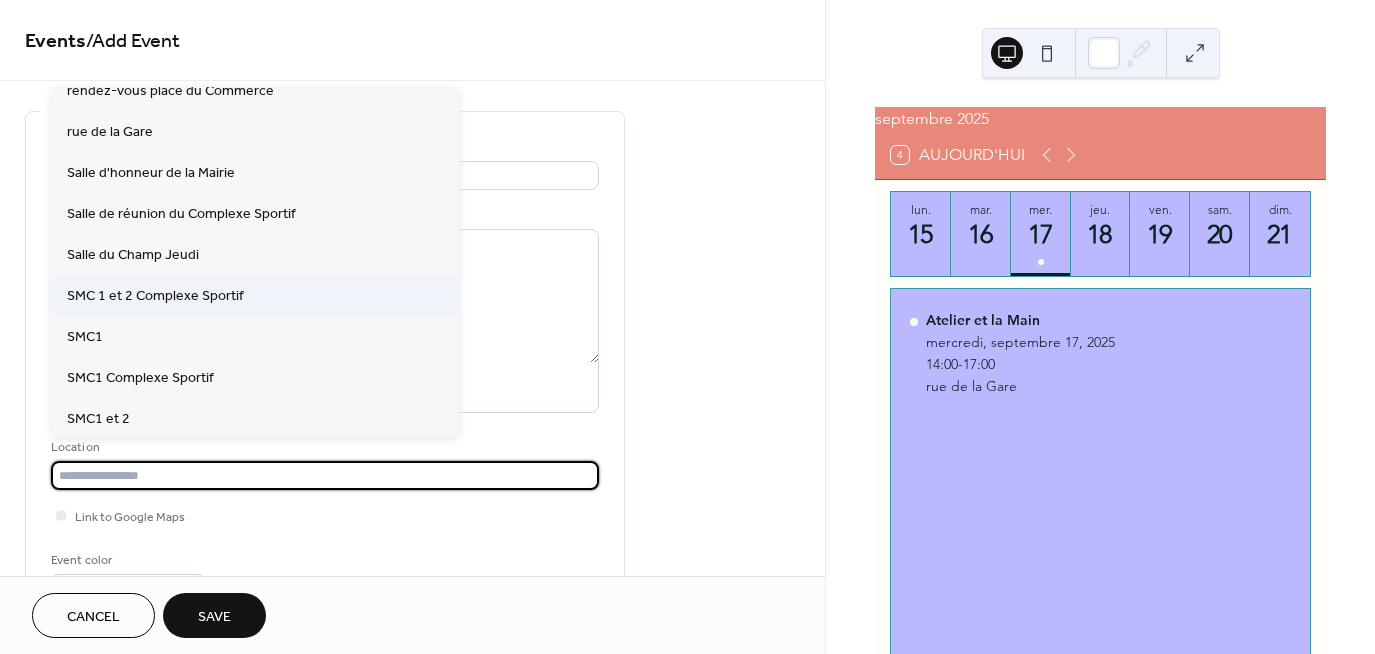 type on "**********" 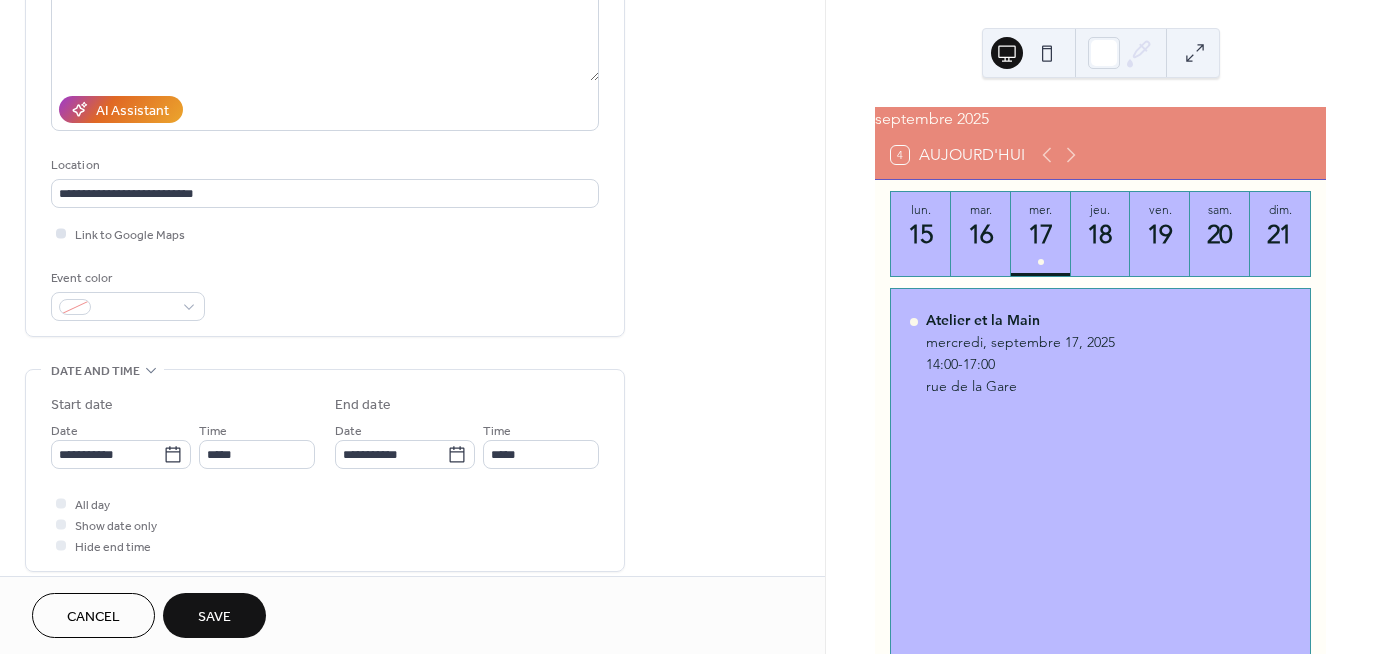 scroll, scrollTop: 300, scrollLeft: 0, axis: vertical 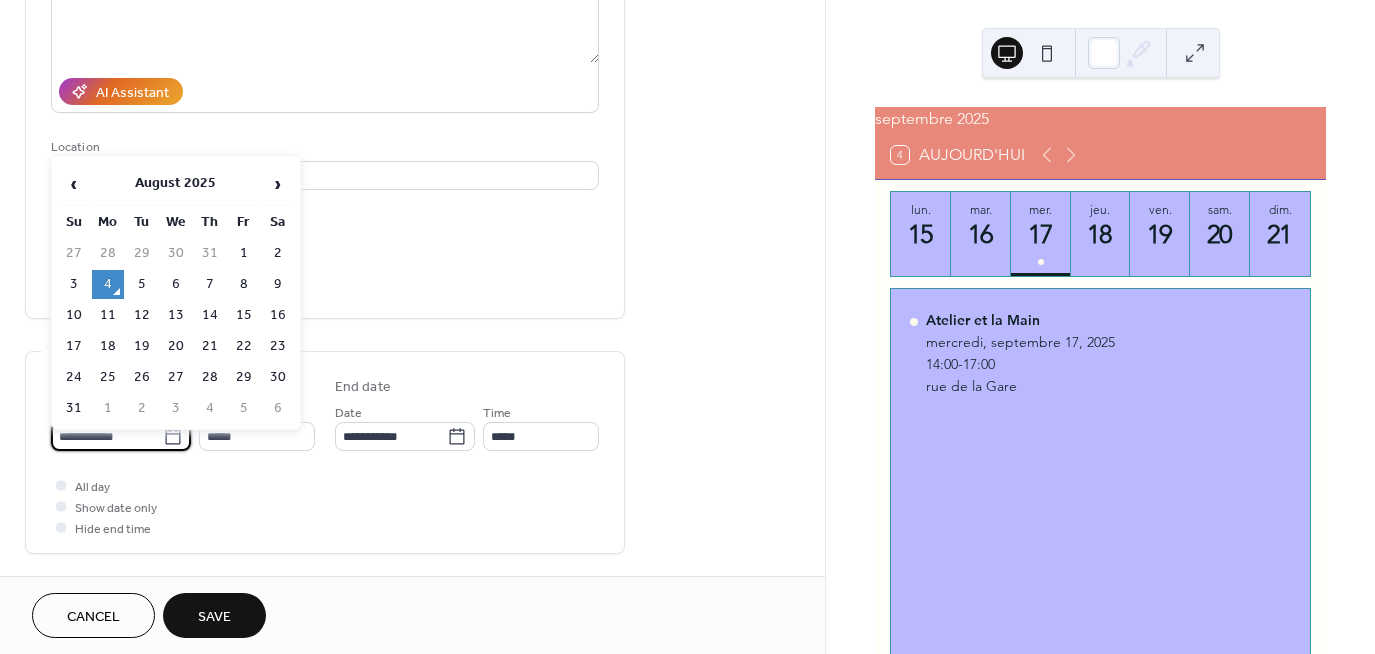 click on "**********" at bounding box center [107, 436] 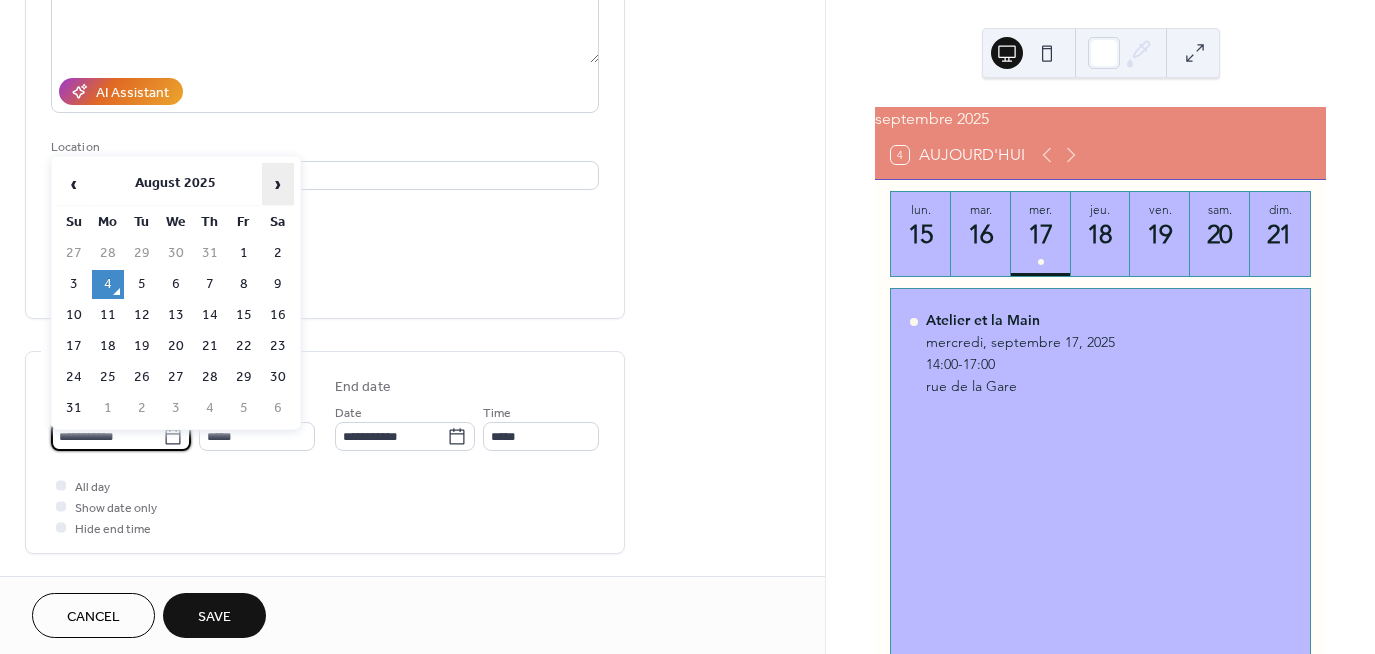 click on "›" at bounding box center (278, 184) 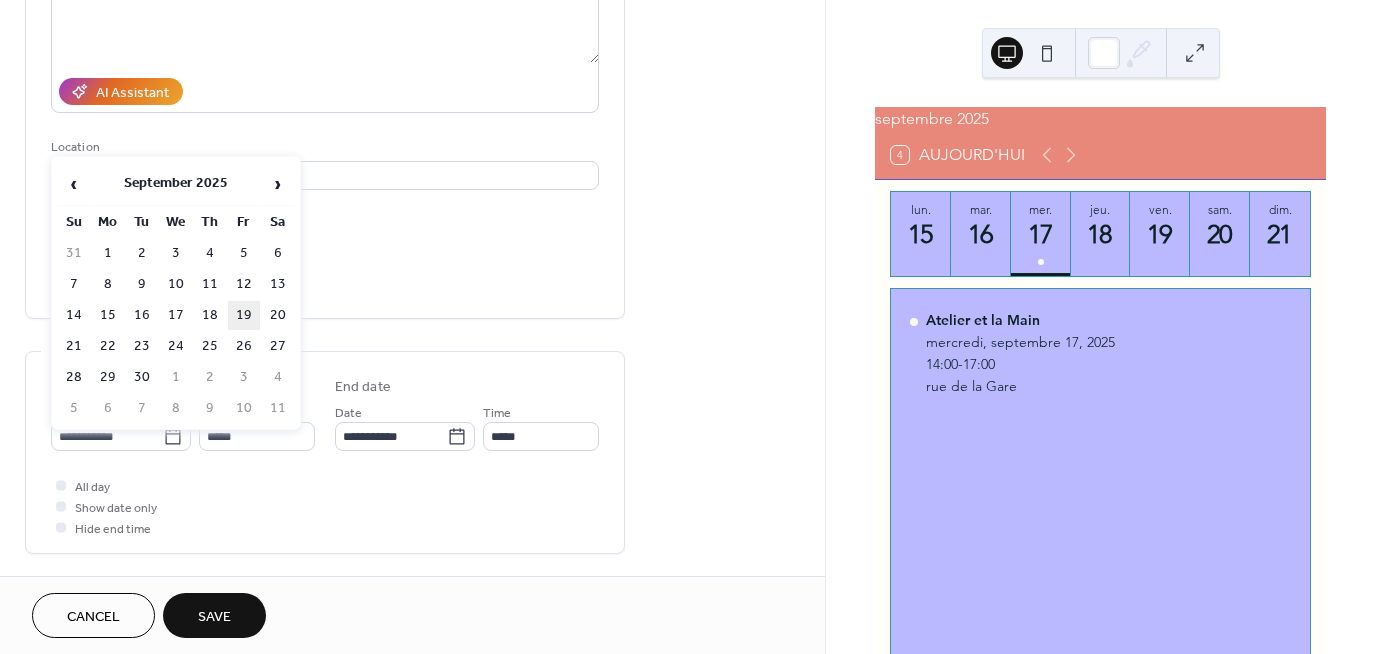 click on "19" at bounding box center [244, 315] 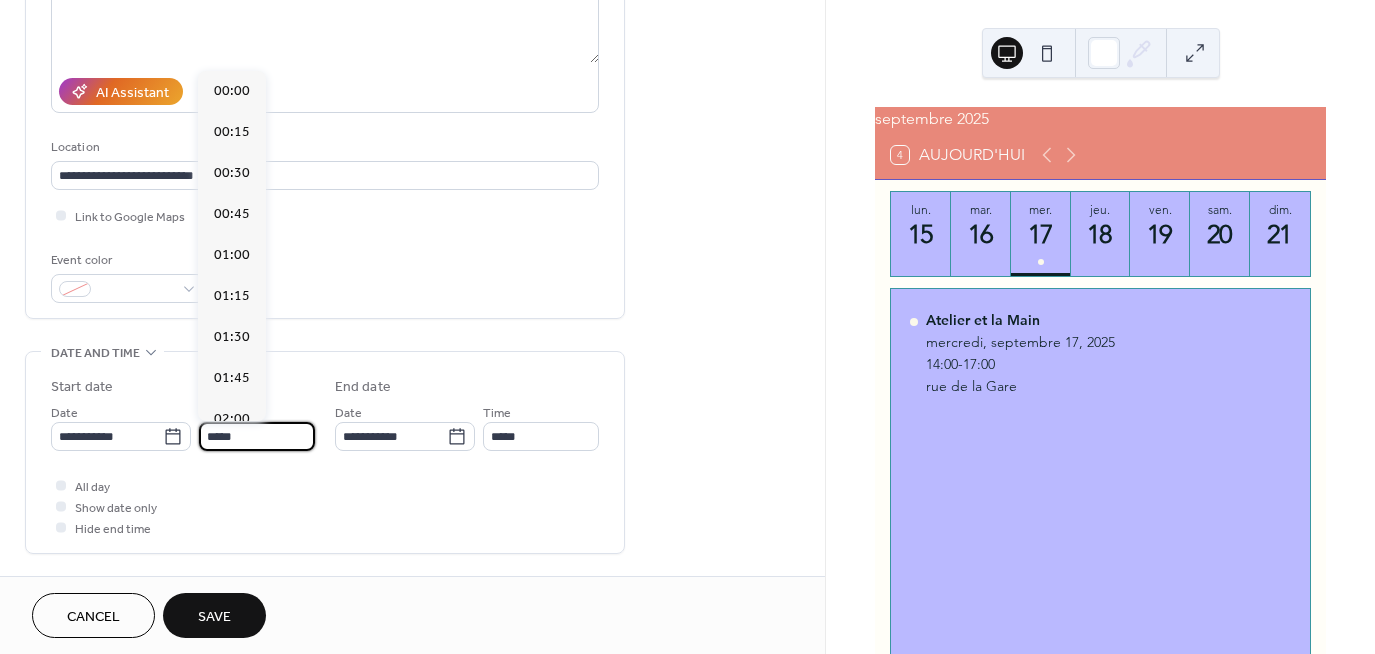 click on "*****" at bounding box center (257, 436) 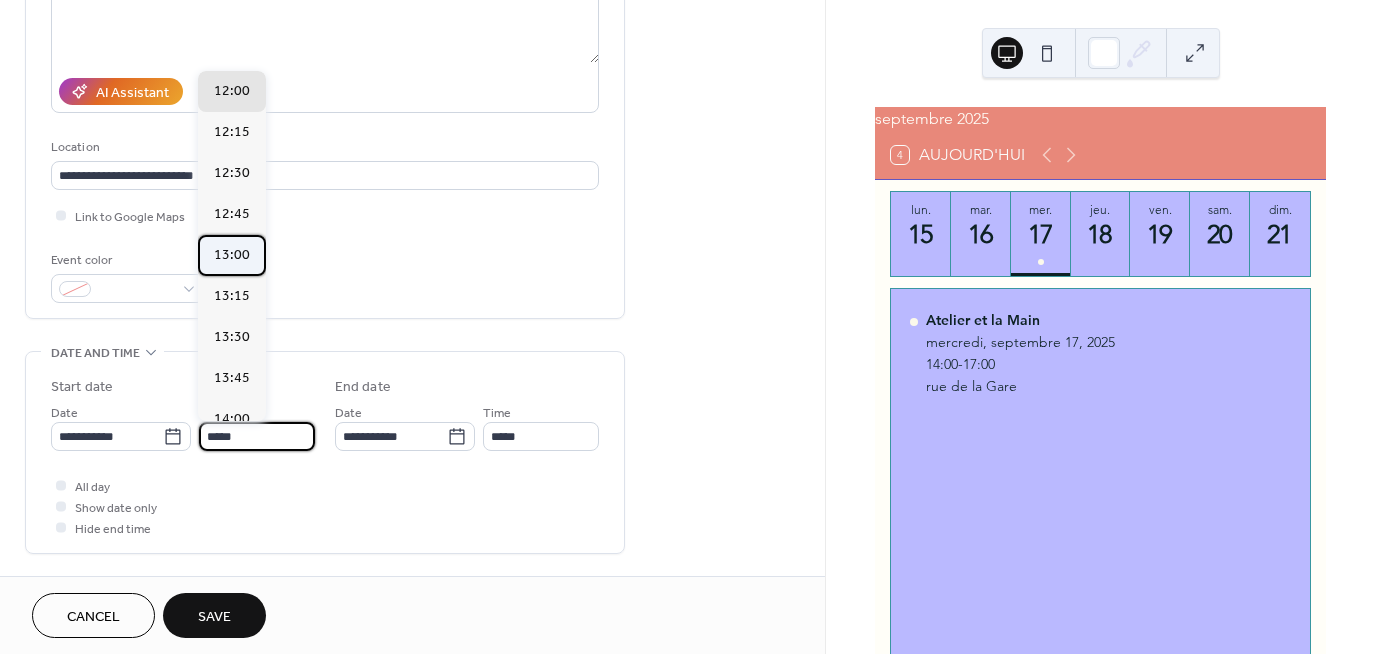 click on "13:00" at bounding box center (232, 255) 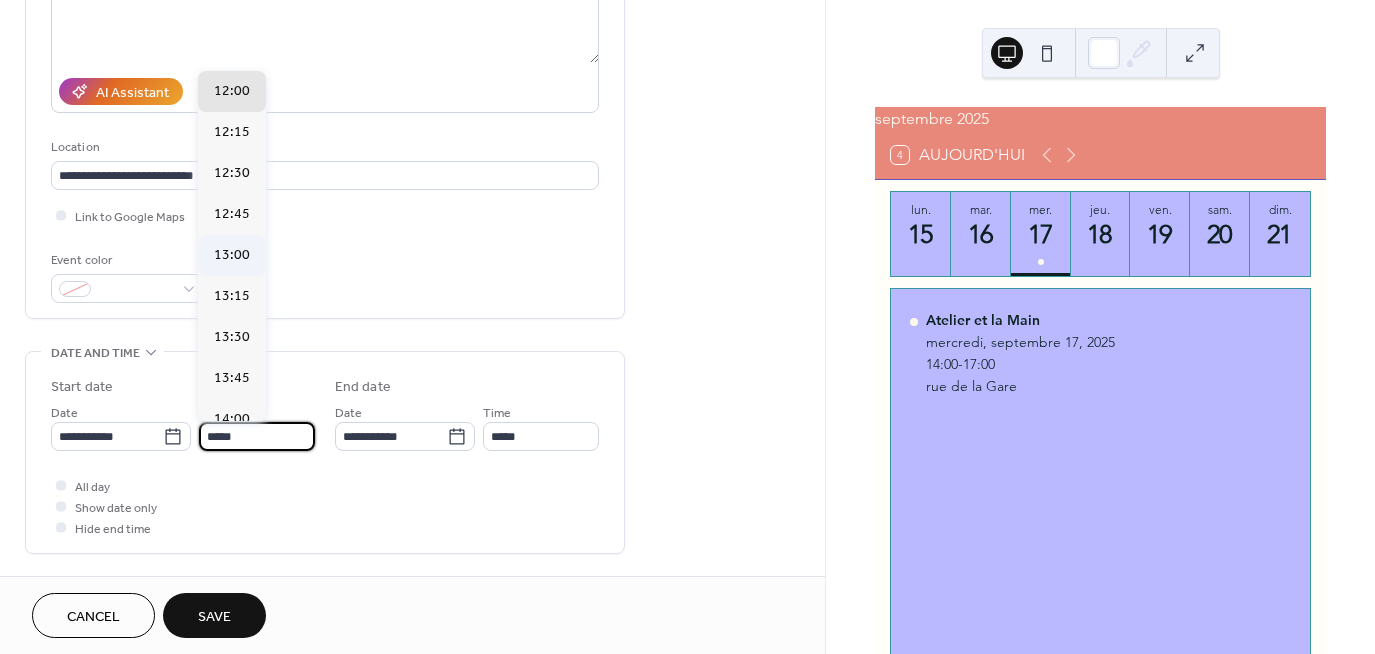 type on "*****" 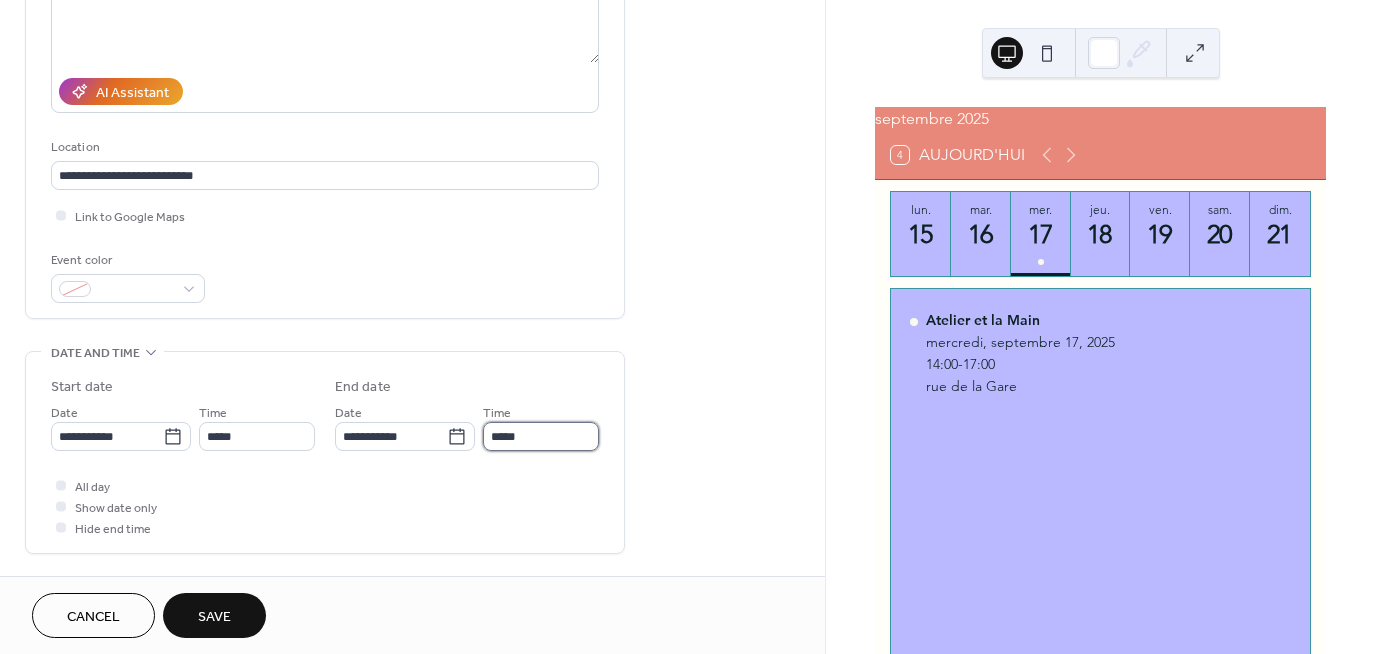 click on "*****" at bounding box center [541, 436] 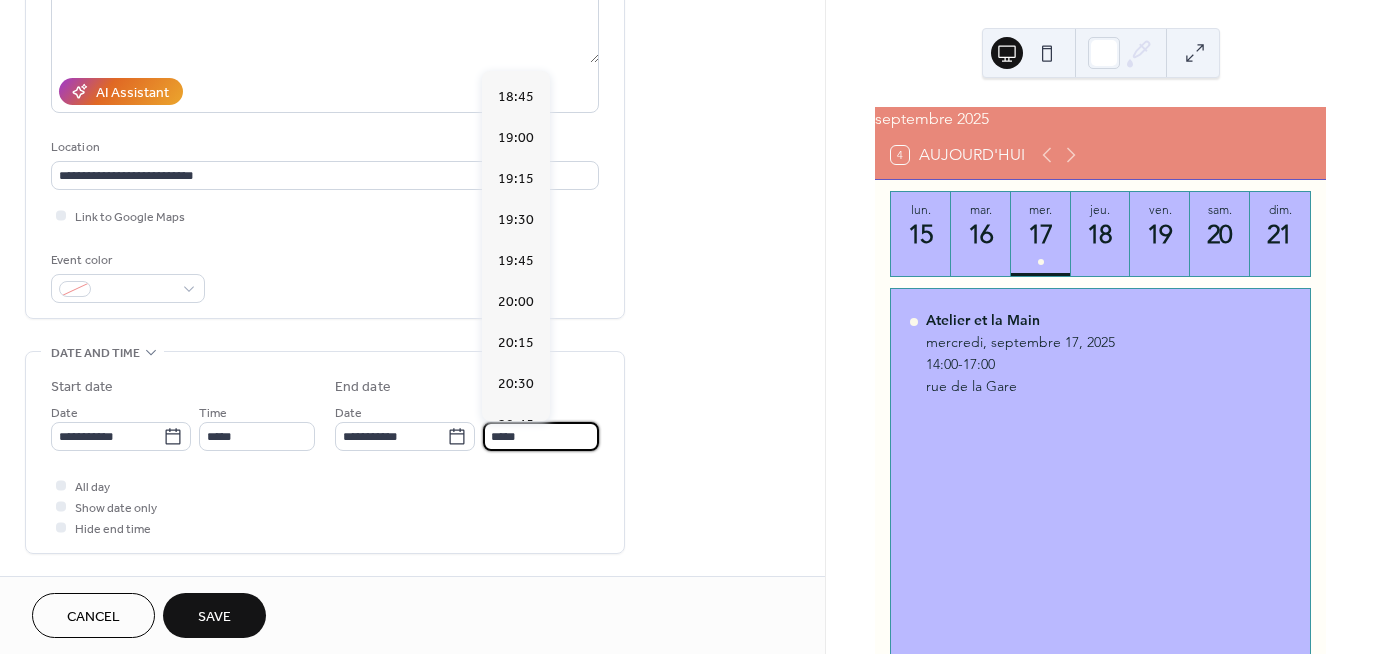 scroll, scrollTop: 900, scrollLeft: 0, axis: vertical 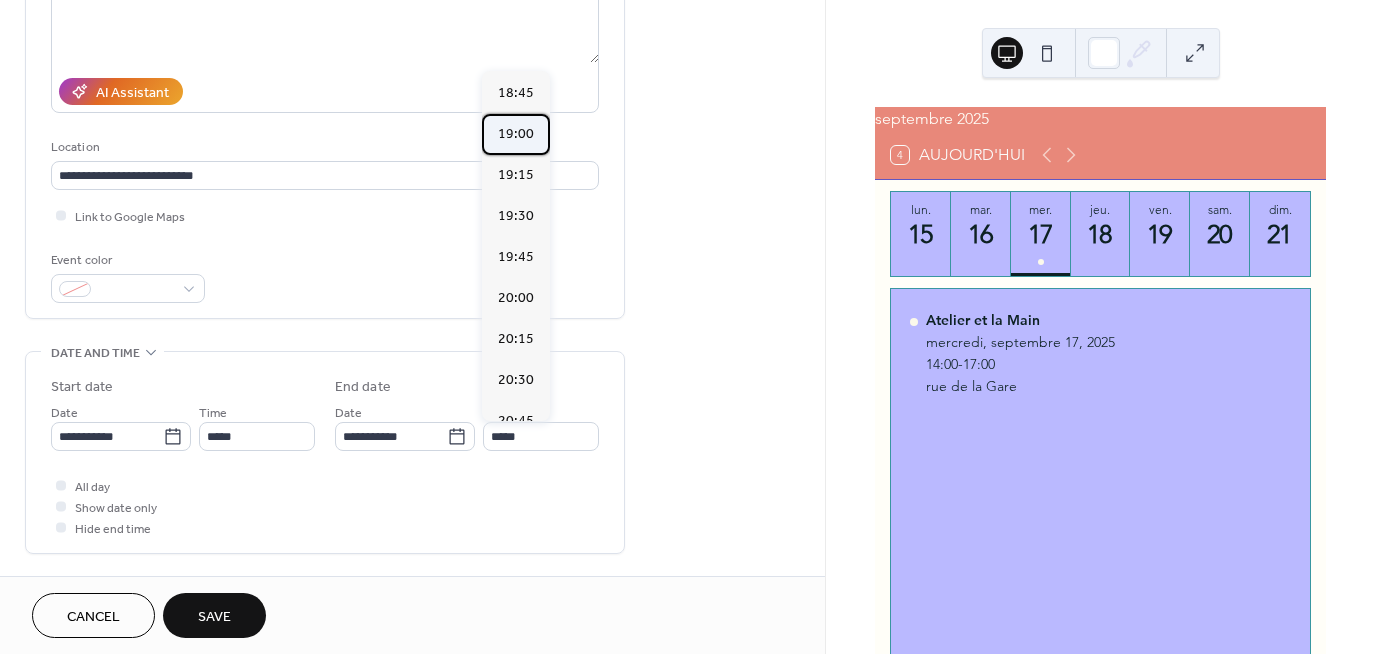 click on "19:00" at bounding box center (516, 134) 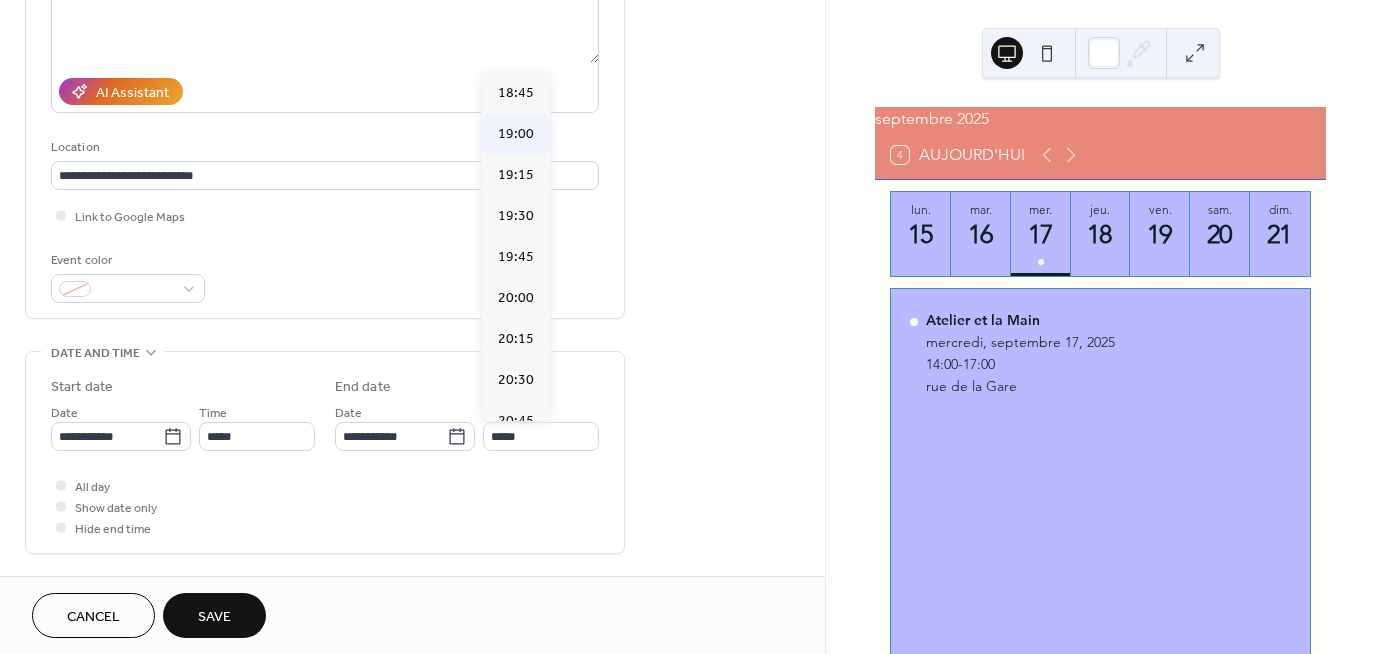 type on "*****" 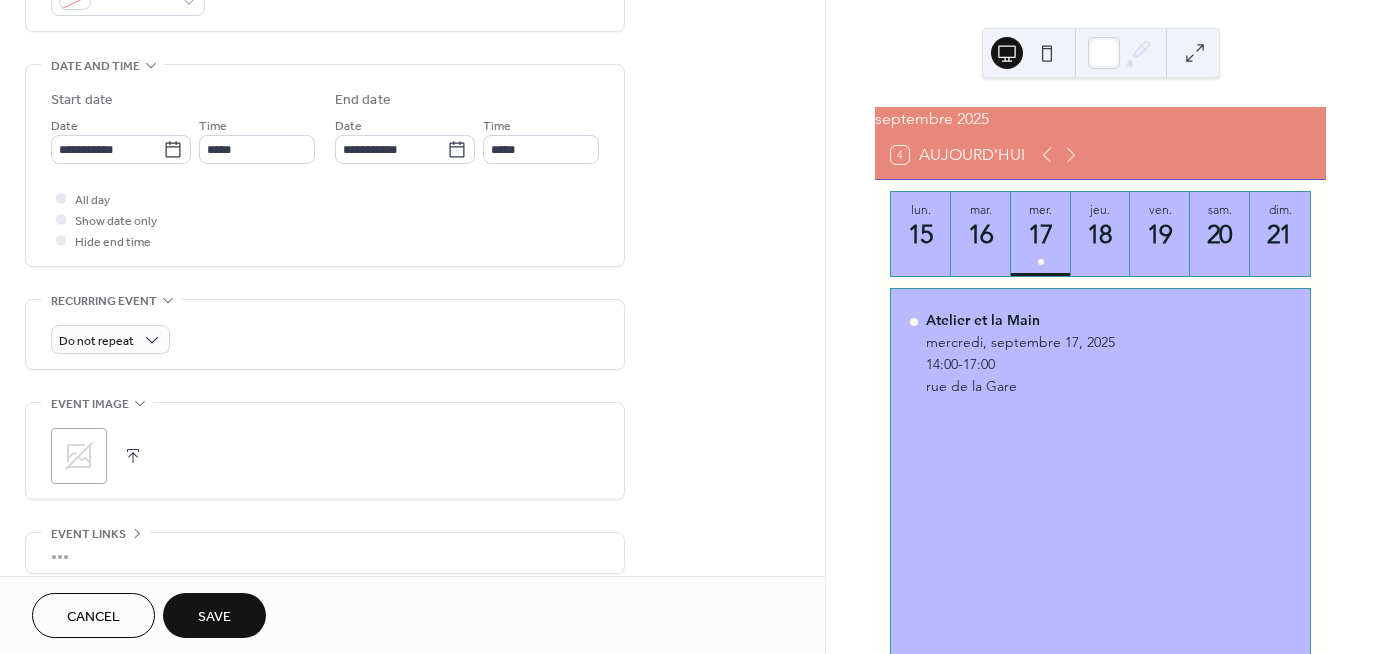 scroll, scrollTop: 600, scrollLeft: 0, axis: vertical 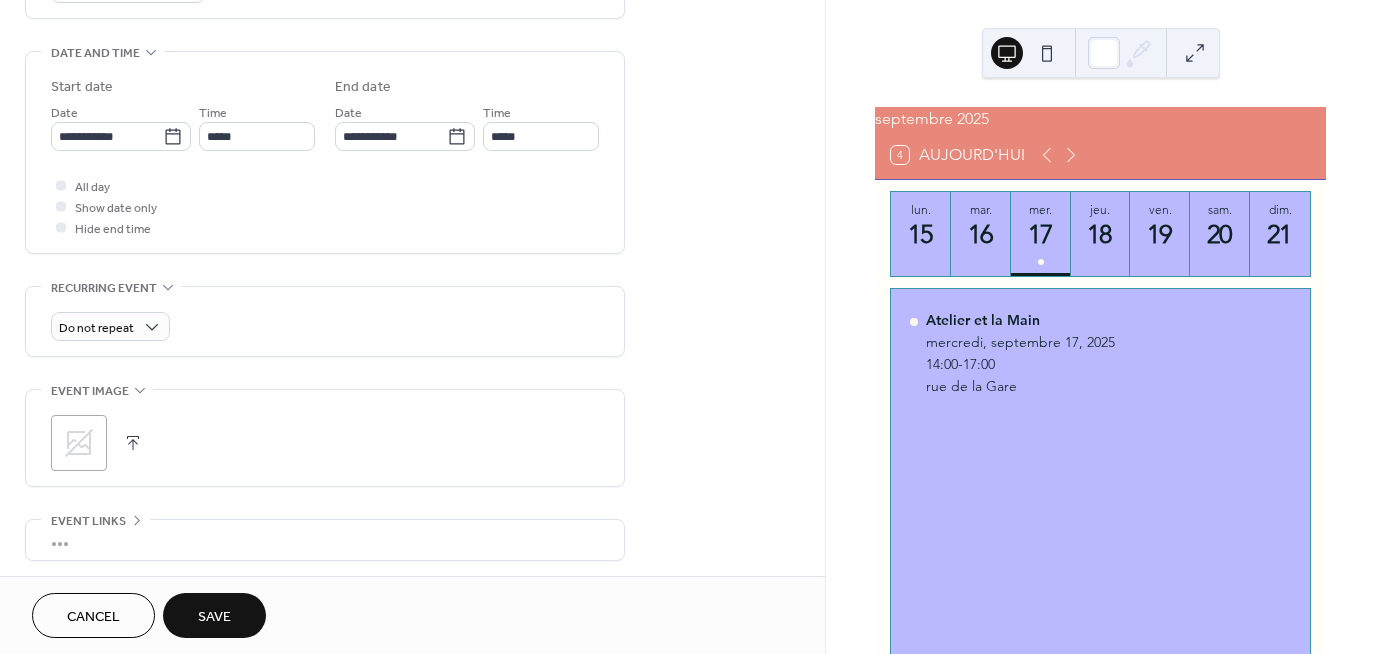 click on "Save" at bounding box center [214, 617] 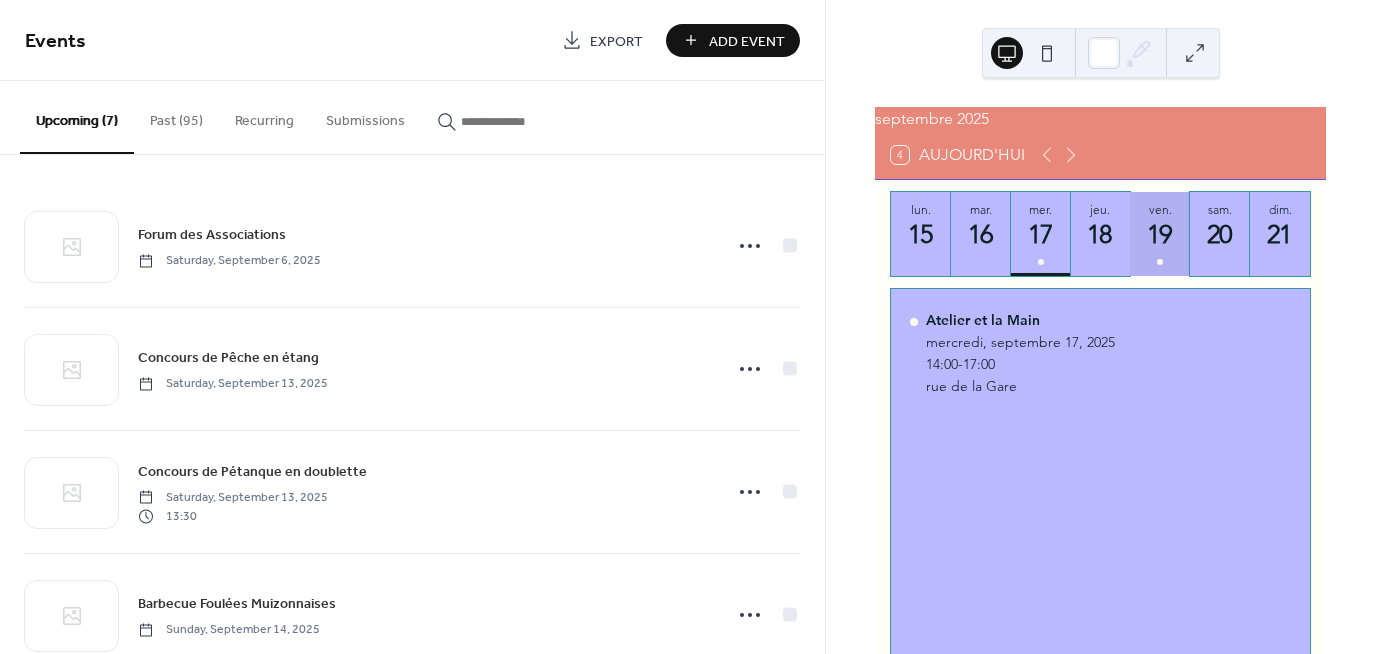 click on "ven. 19" at bounding box center [1160, 234] 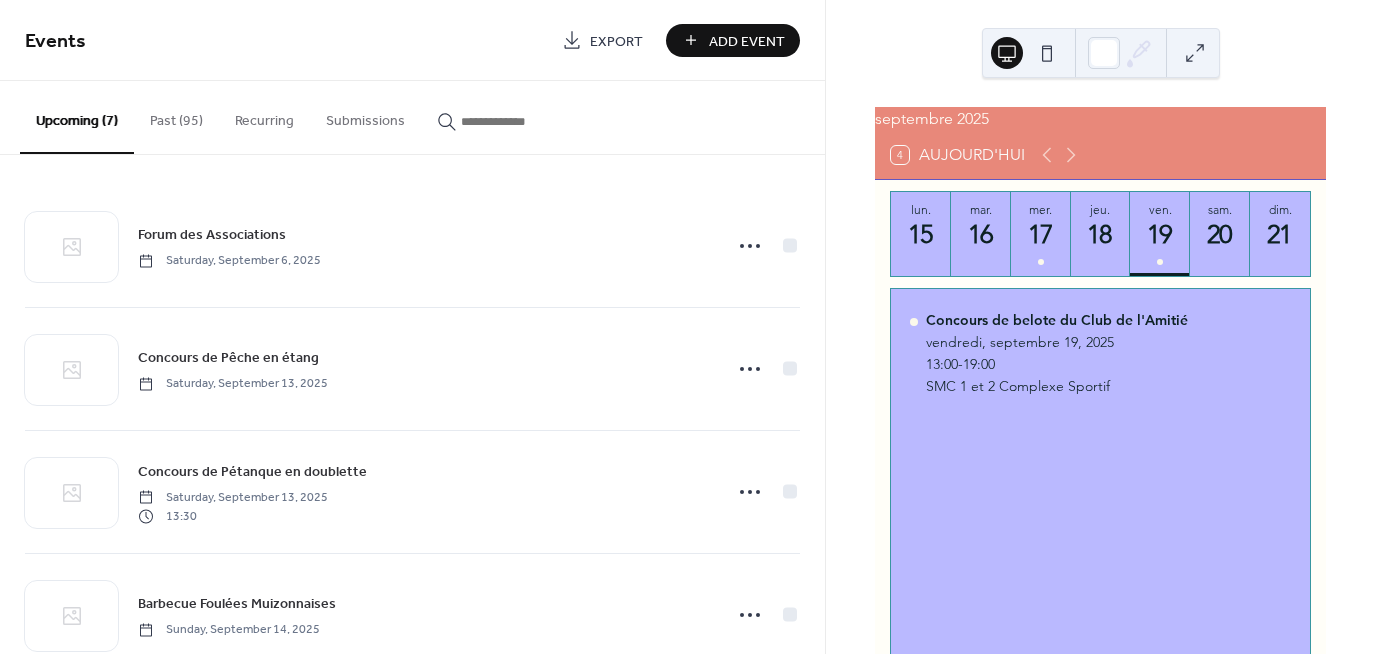 click on "Add Event" at bounding box center [747, 41] 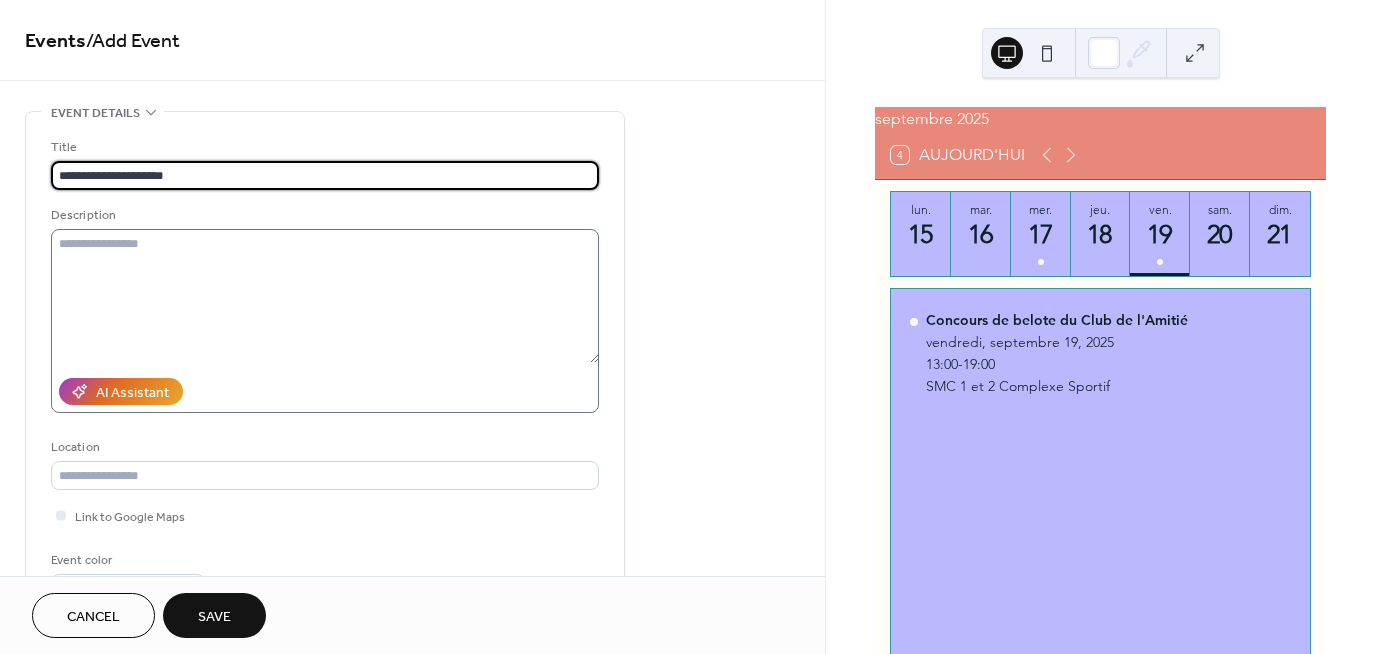 type on "**********" 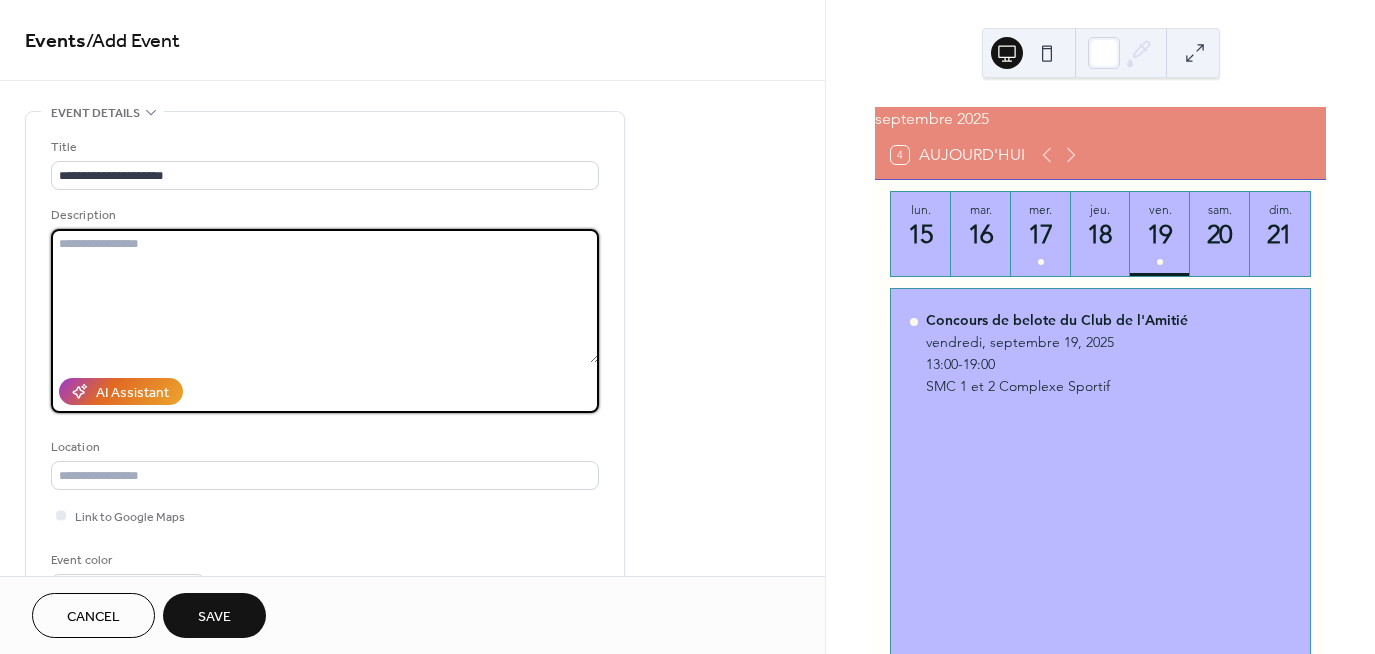 click at bounding box center (325, 296) 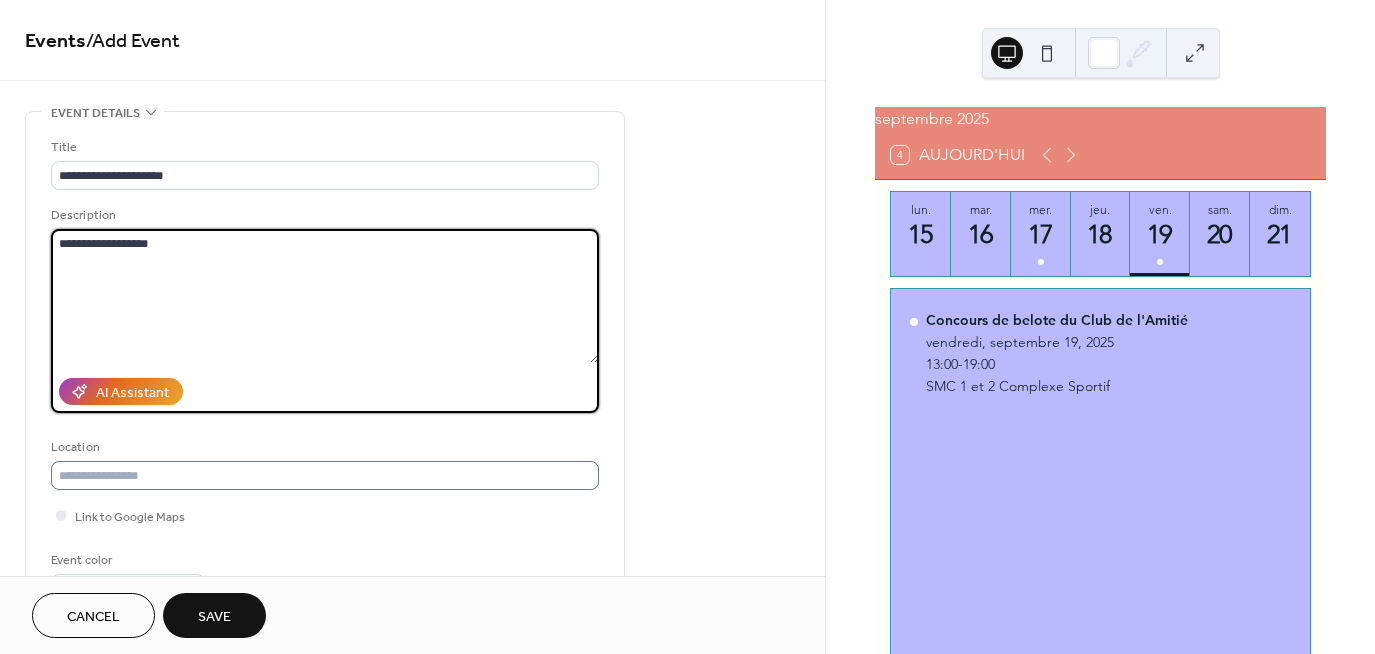 type on "**********" 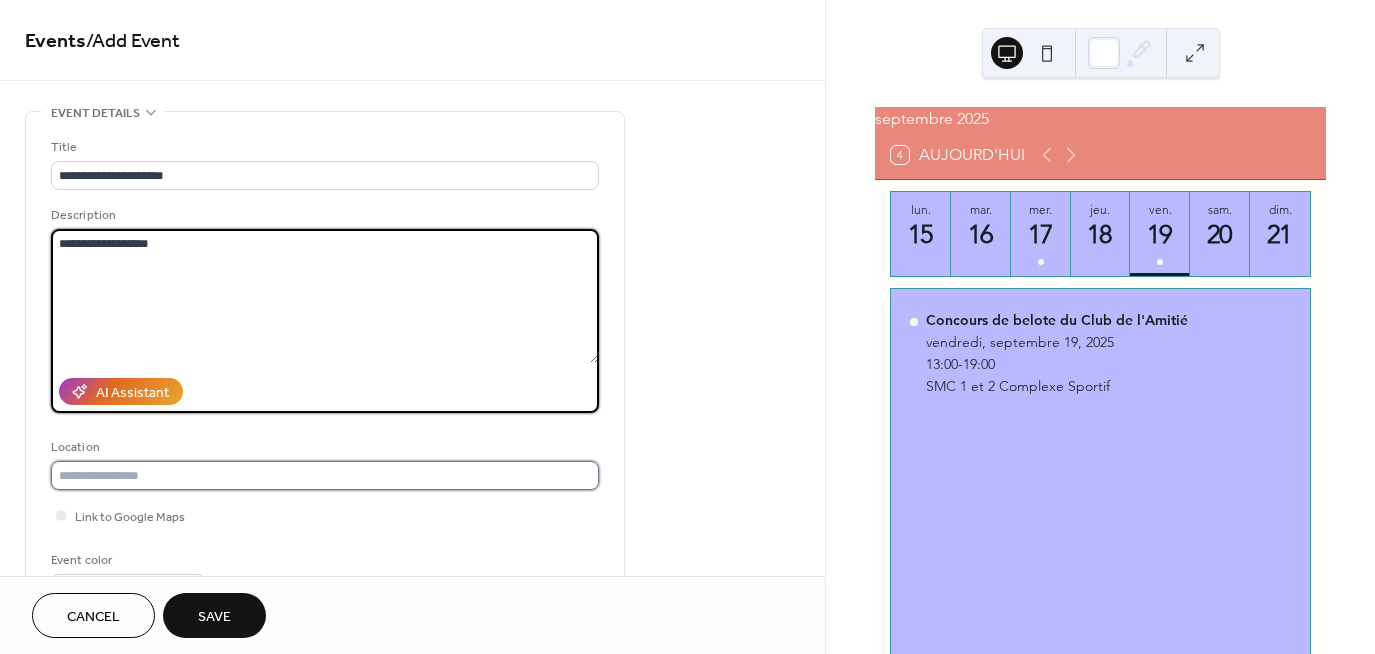 click at bounding box center (325, 475) 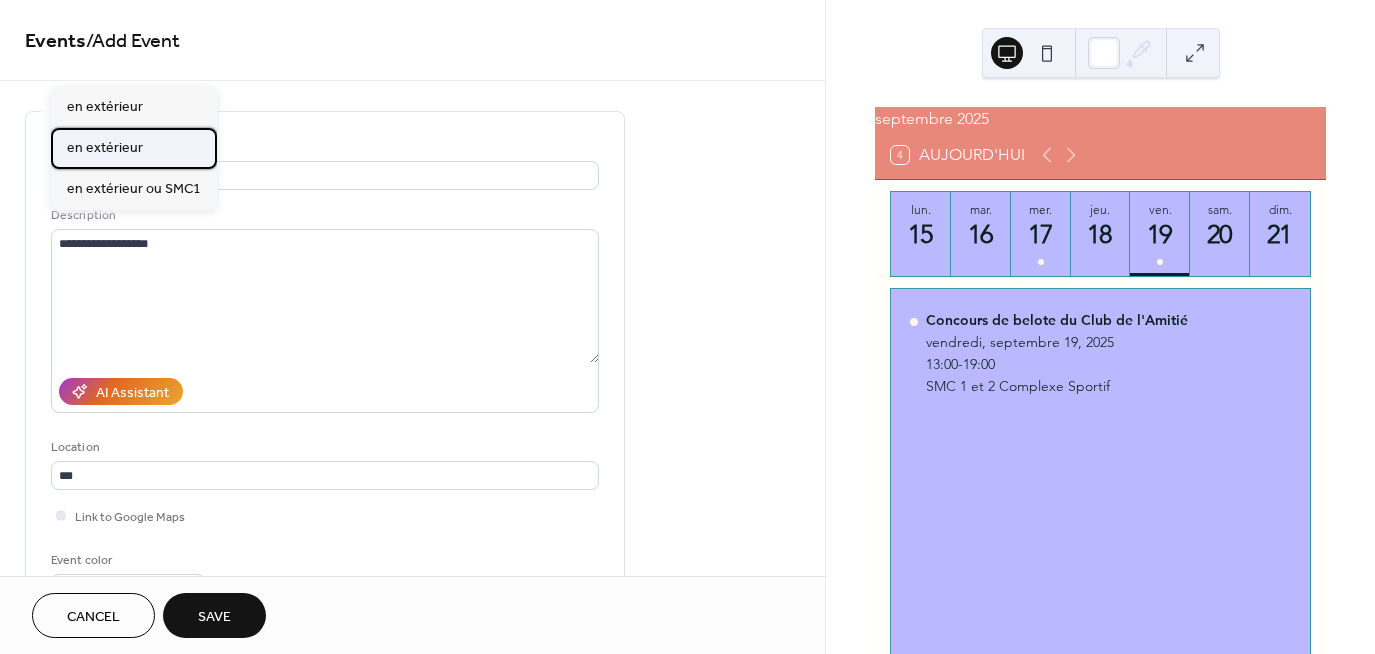 click on "en extérieur" at bounding box center [105, 147] 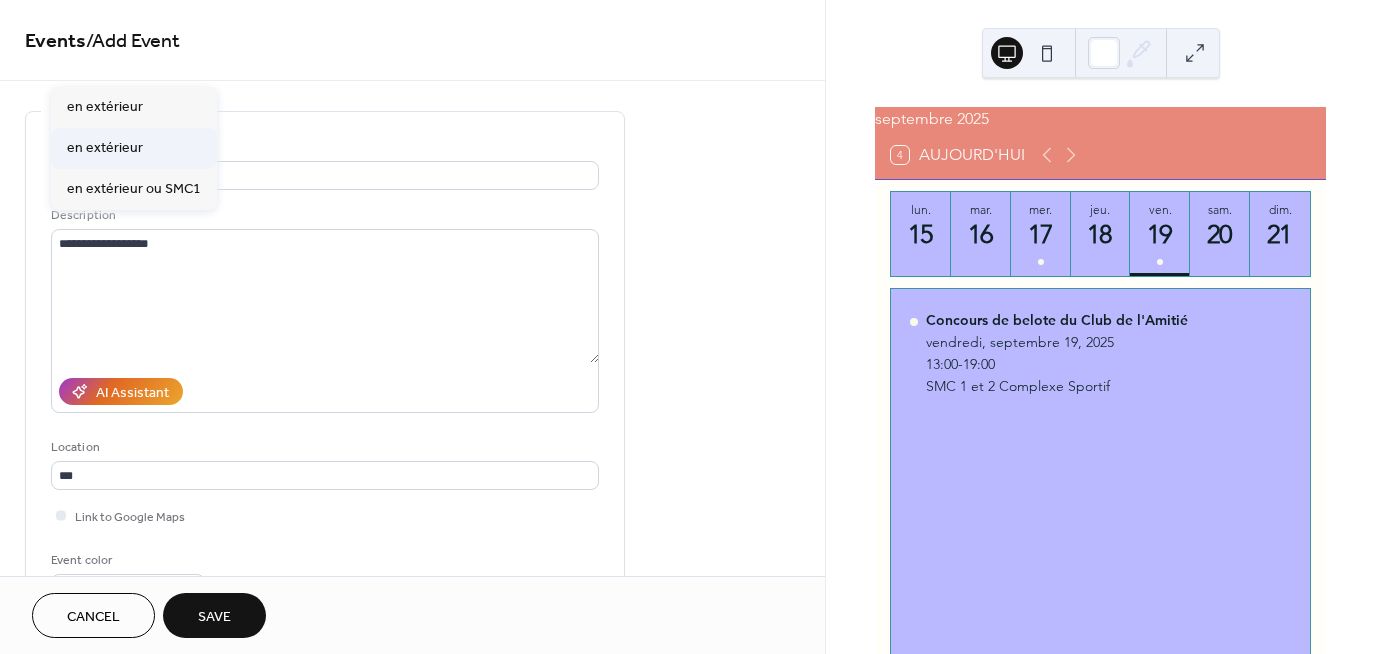 type on "**********" 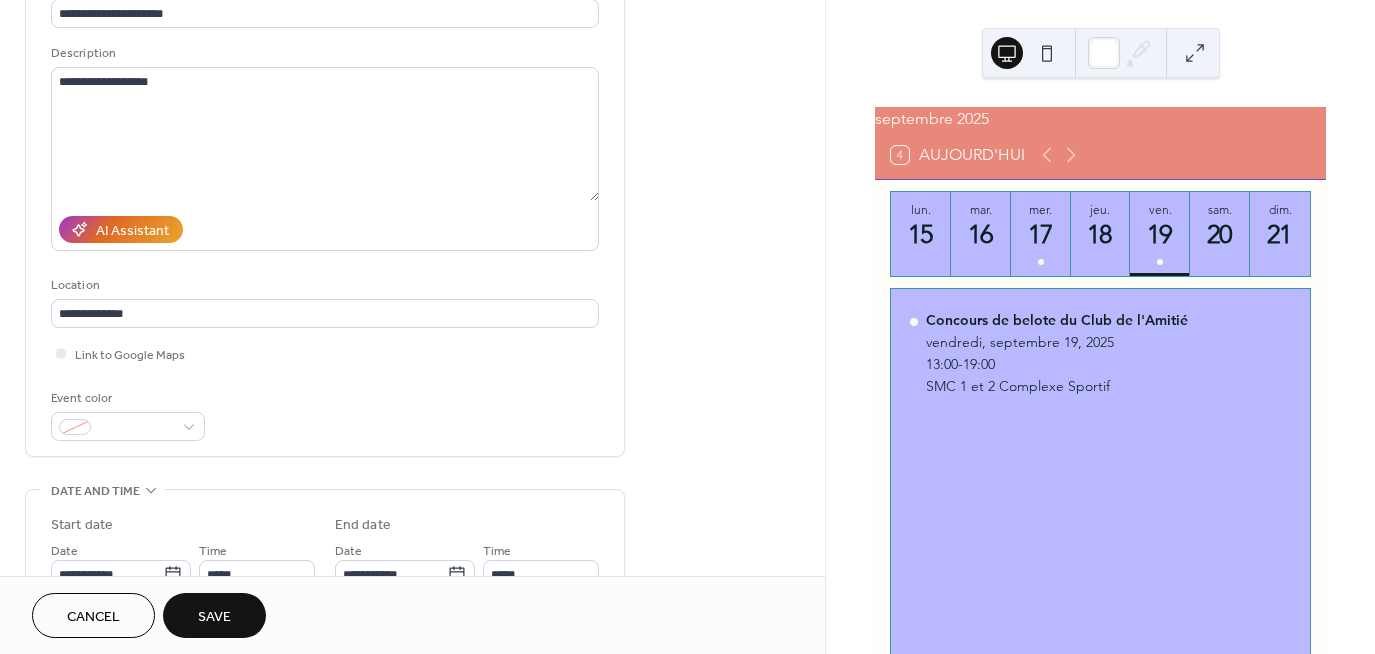 scroll, scrollTop: 200, scrollLeft: 0, axis: vertical 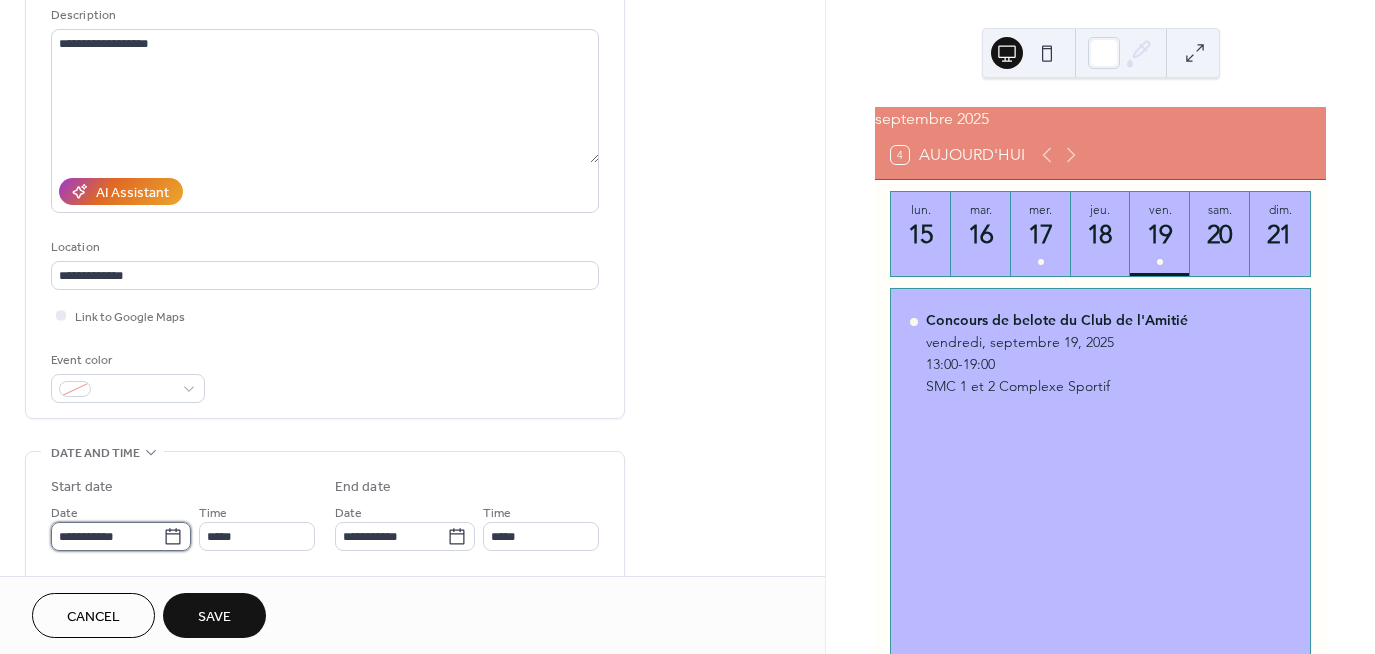 click on "**********" at bounding box center (107, 536) 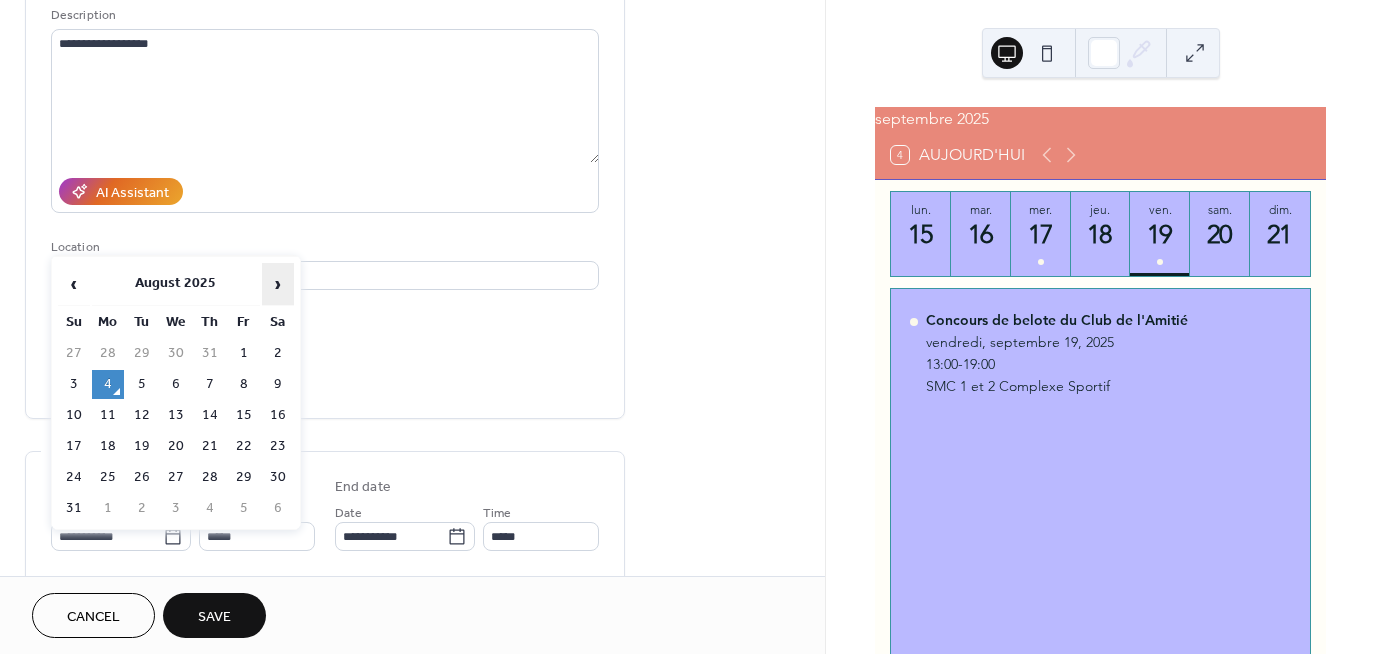 click on "›" at bounding box center [278, 284] 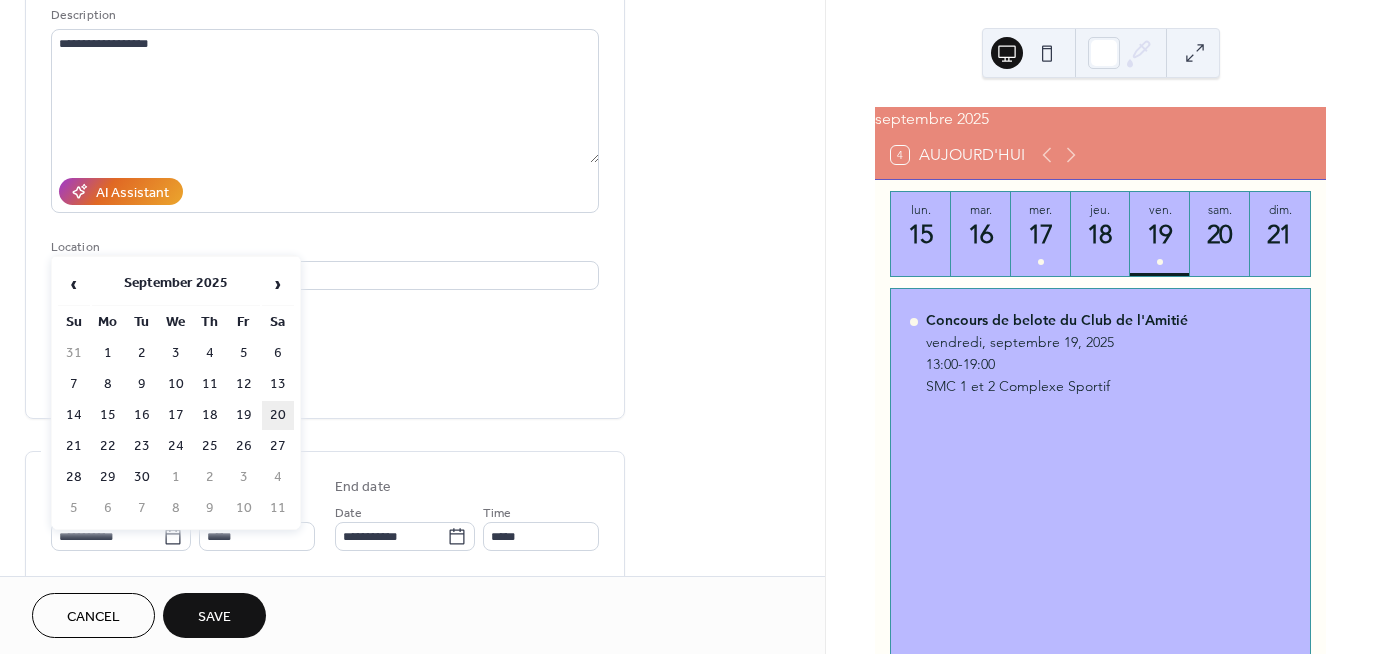 click on "20" at bounding box center (278, 415) 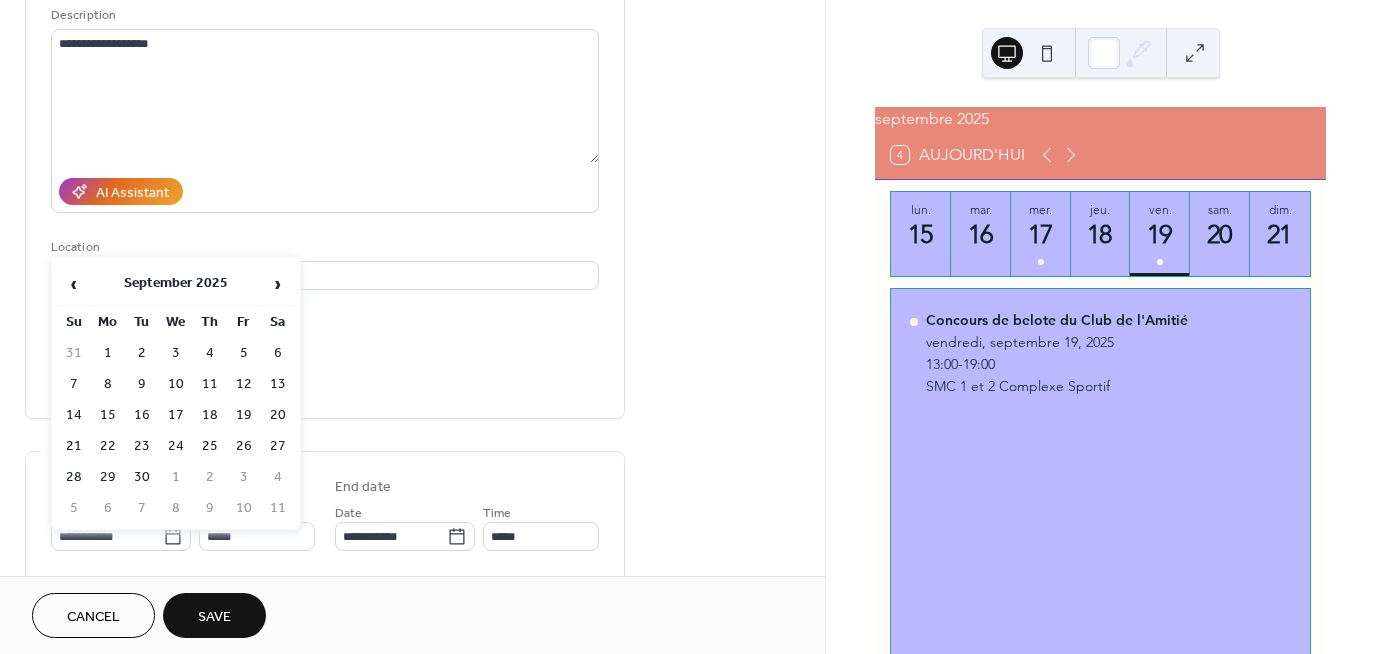 type on "**********" 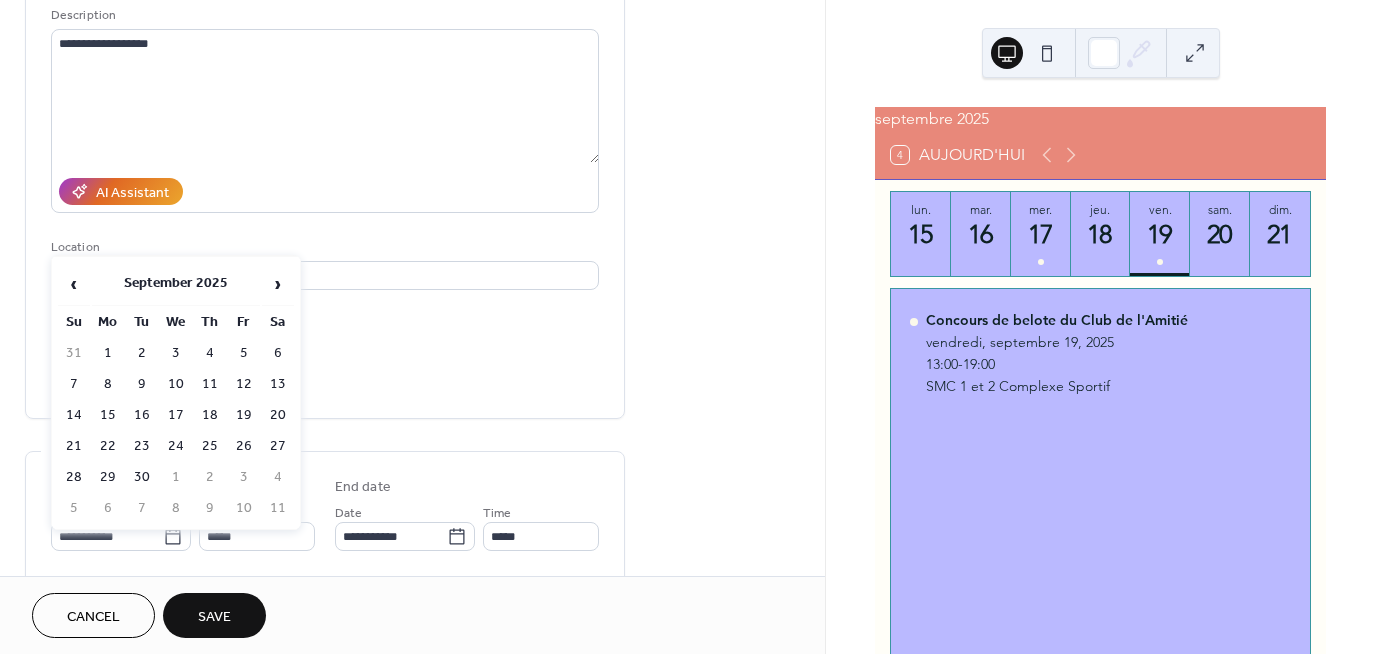 type on "**********" 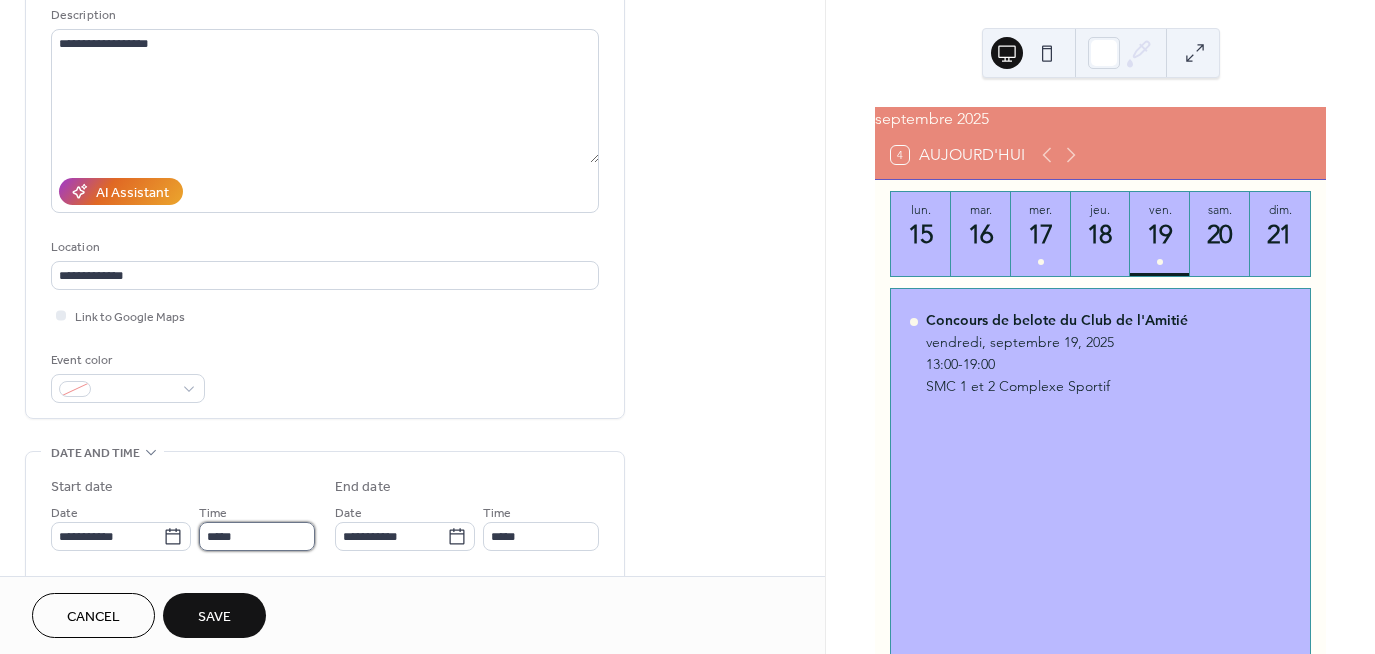 click on "*****" at bounding box center (257, 536) 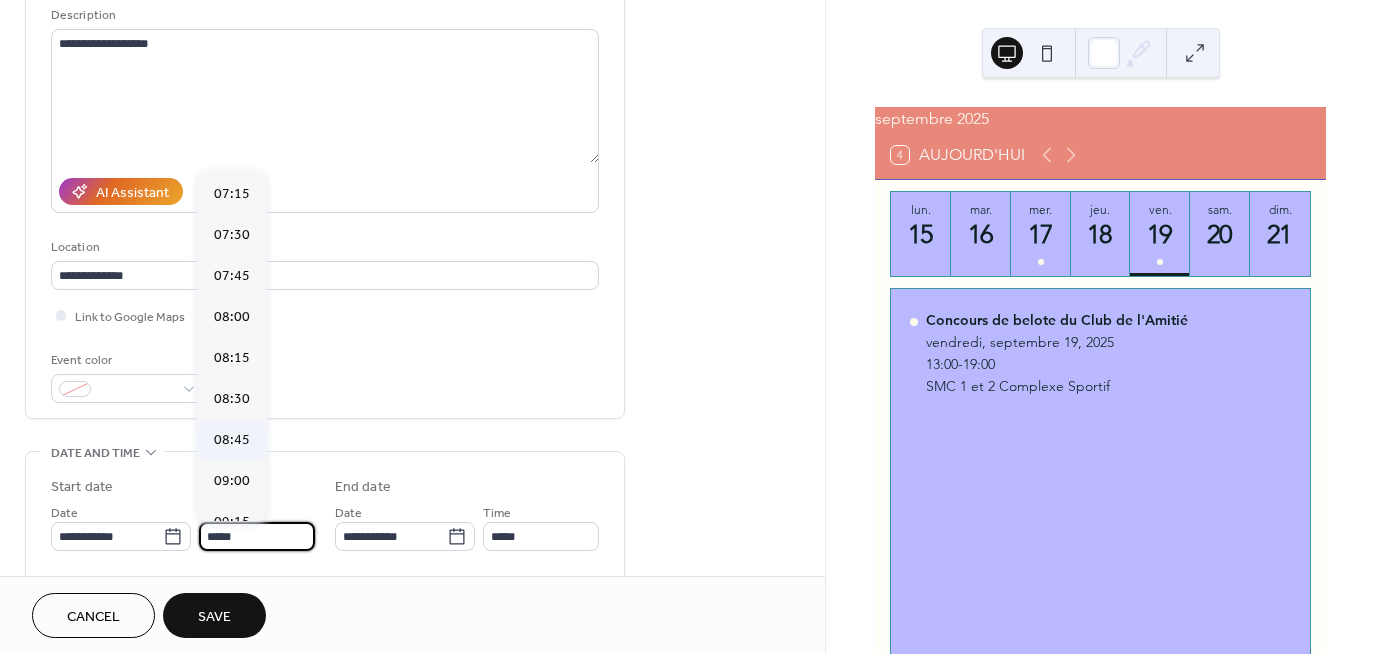 scroll, scrollTop: 1168, scrollLeft: 0, axis: vertical 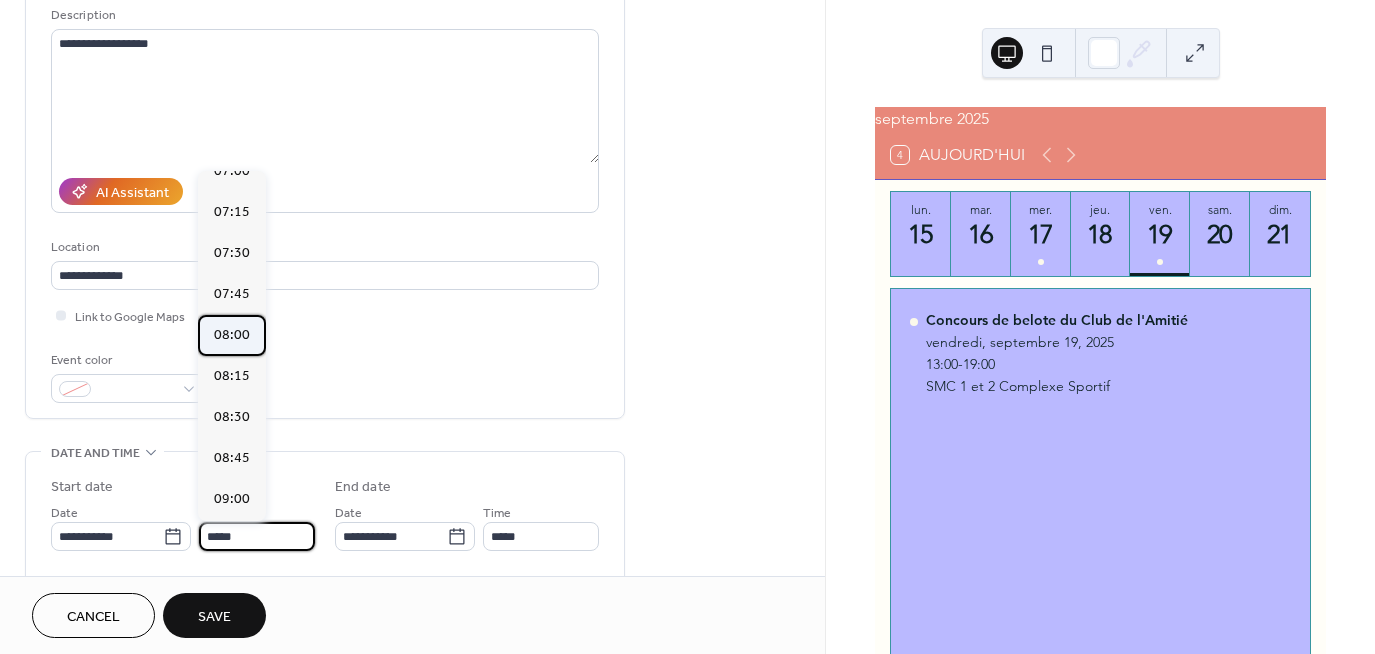 click on "08:00" at bounding box center (232, 335) 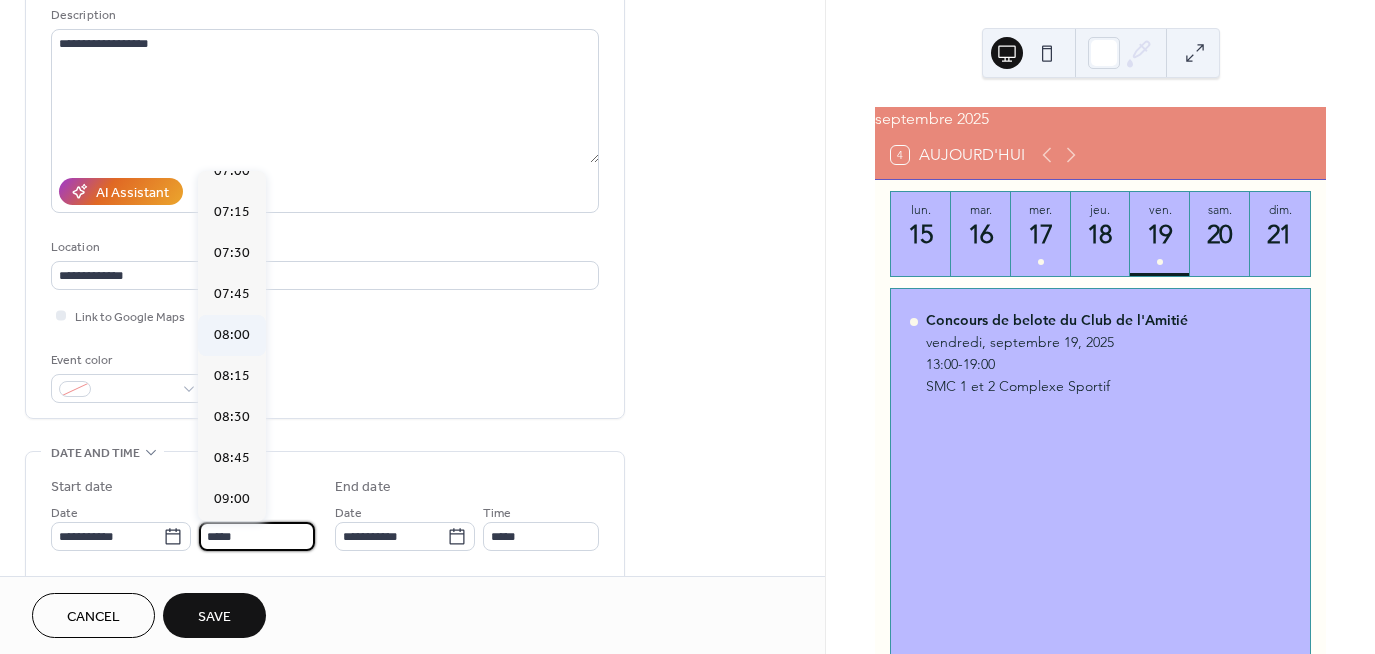 type on "*****" 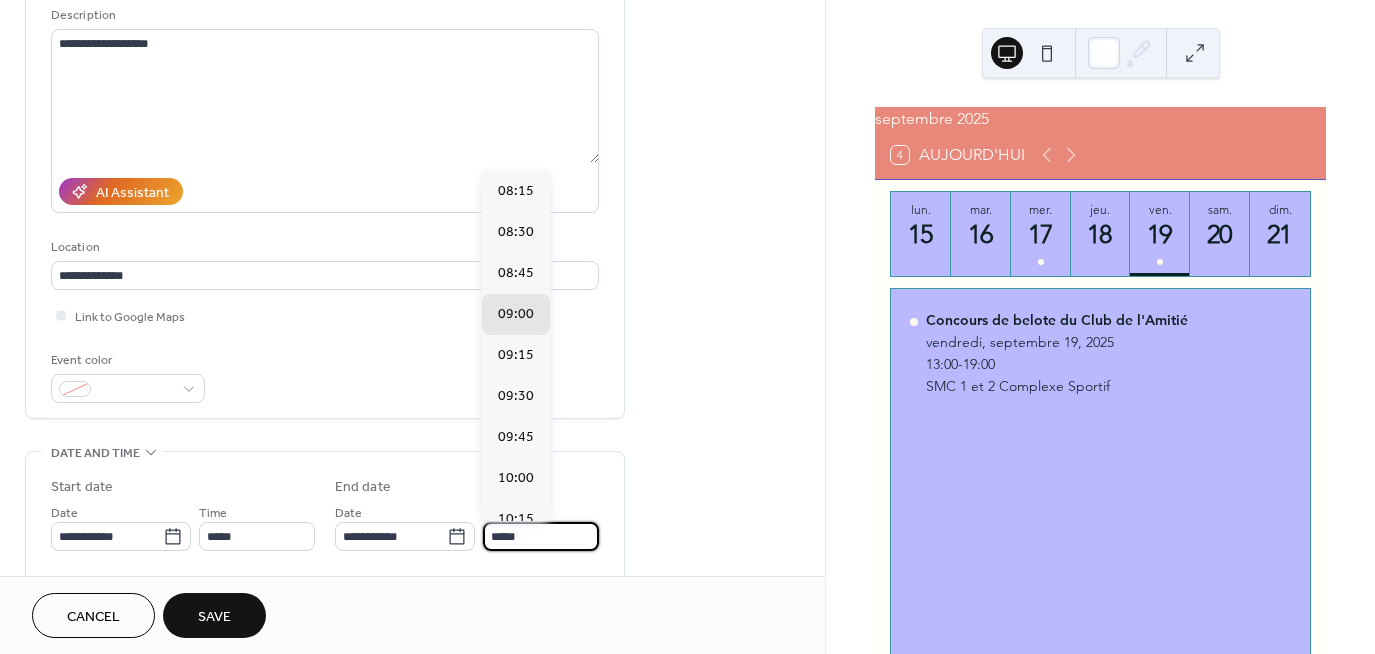 click on "*****" at bounding box center [541, 536] 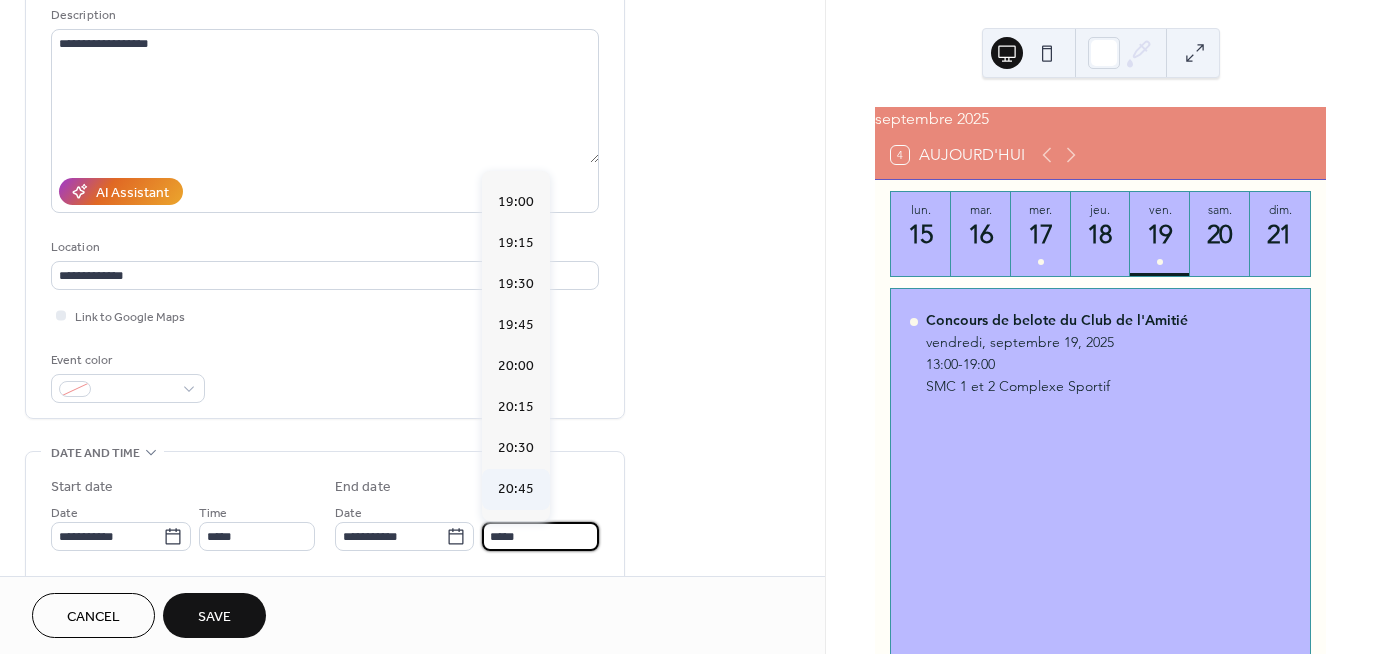 scroll, scrollTop: 1700, scrollLeft: 0, axis: vertical 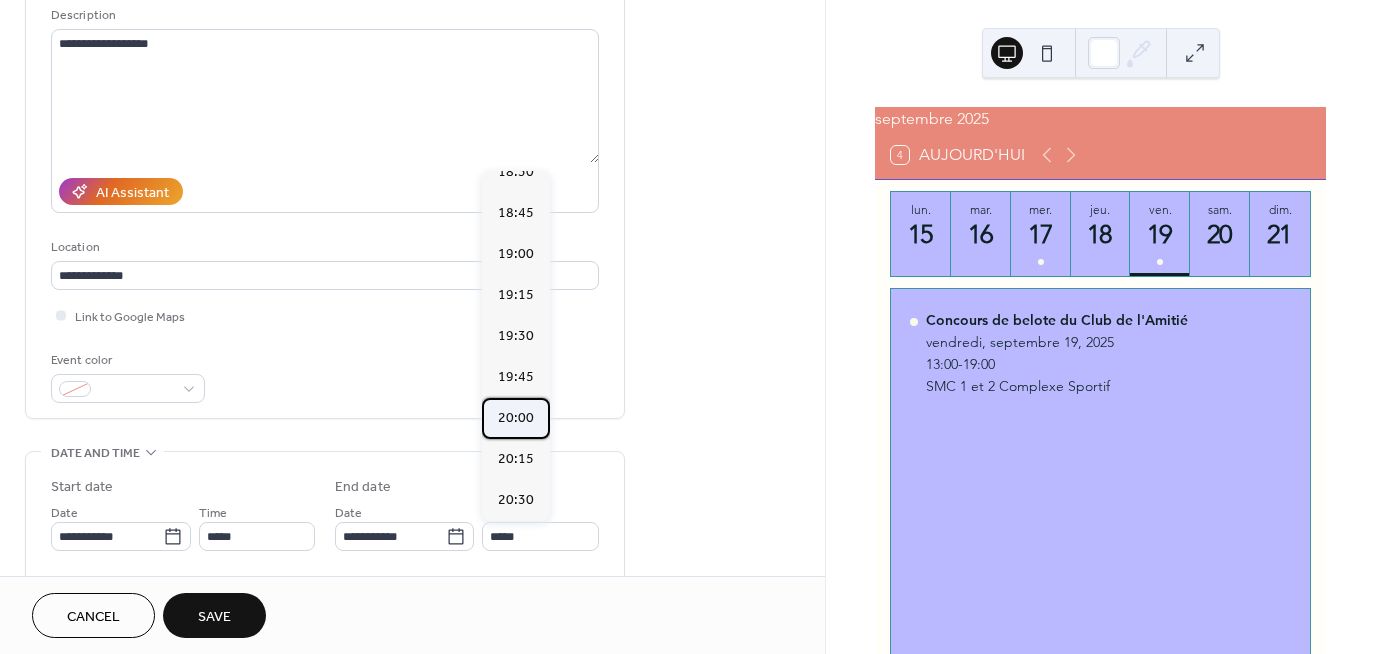 click on "20:00" at bounding box center [516, 418] 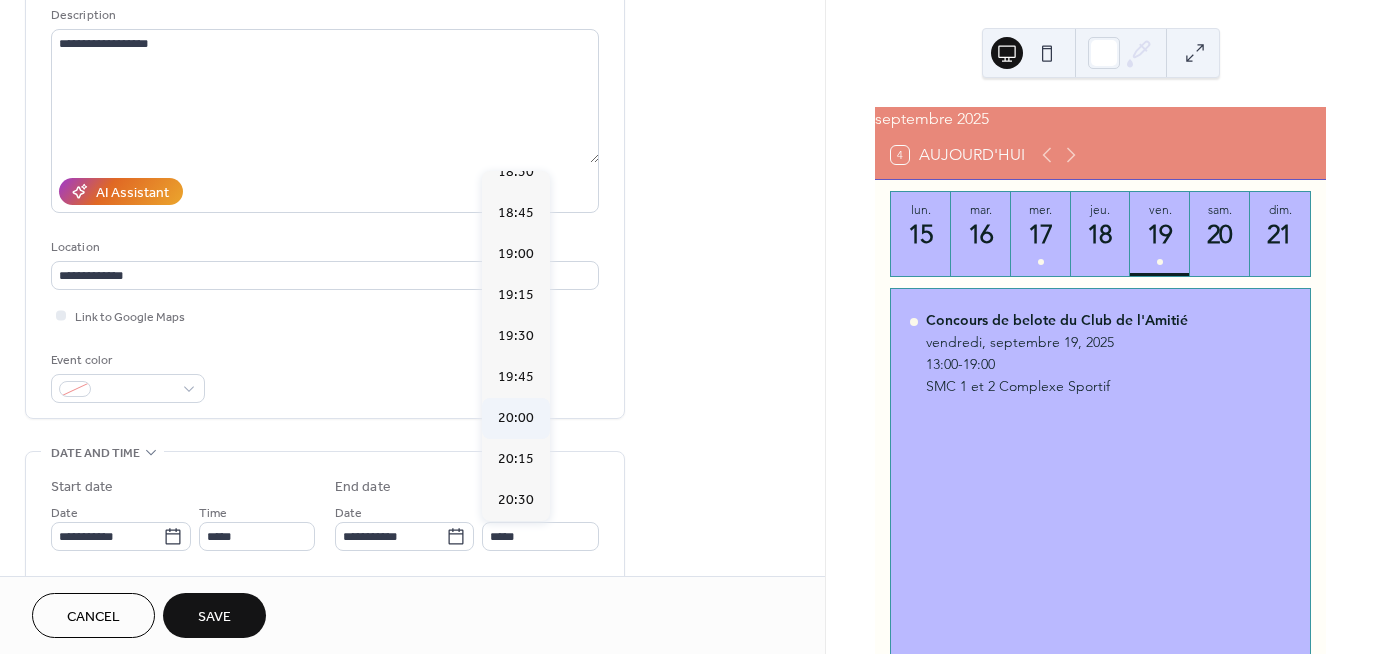 type on "*****" 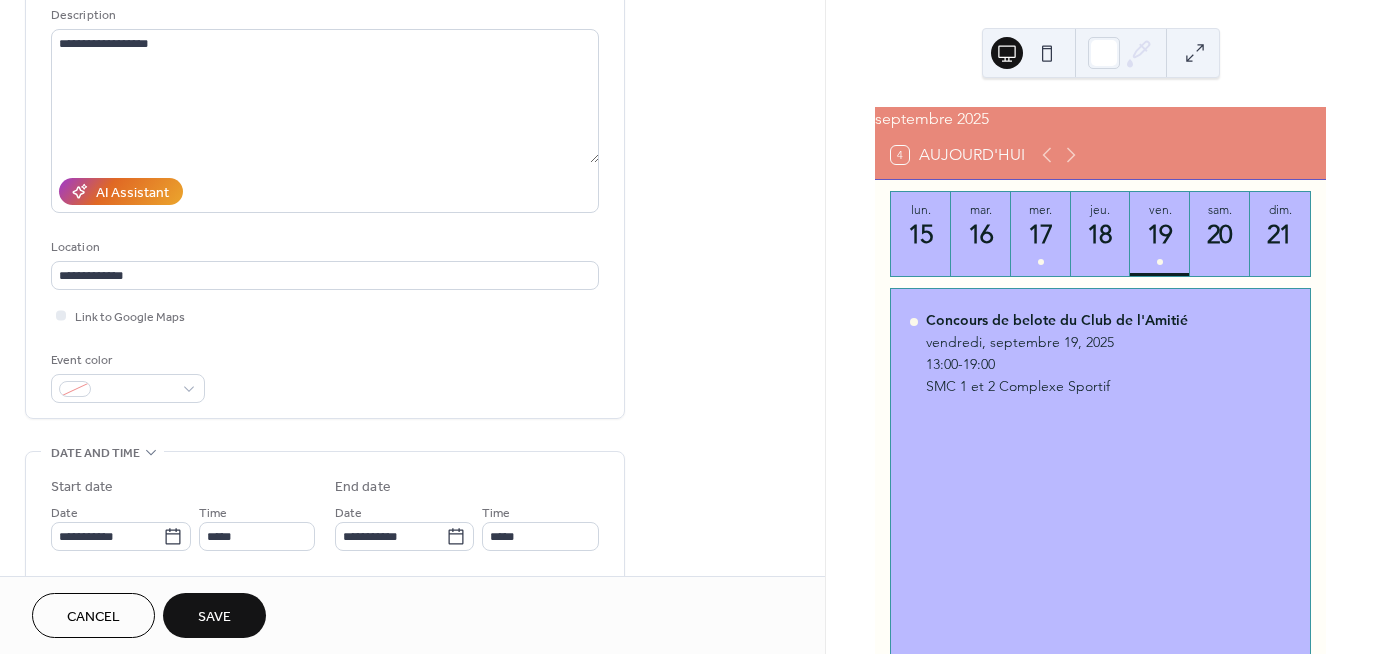 click on "Save" at bounding box center (214, 615) 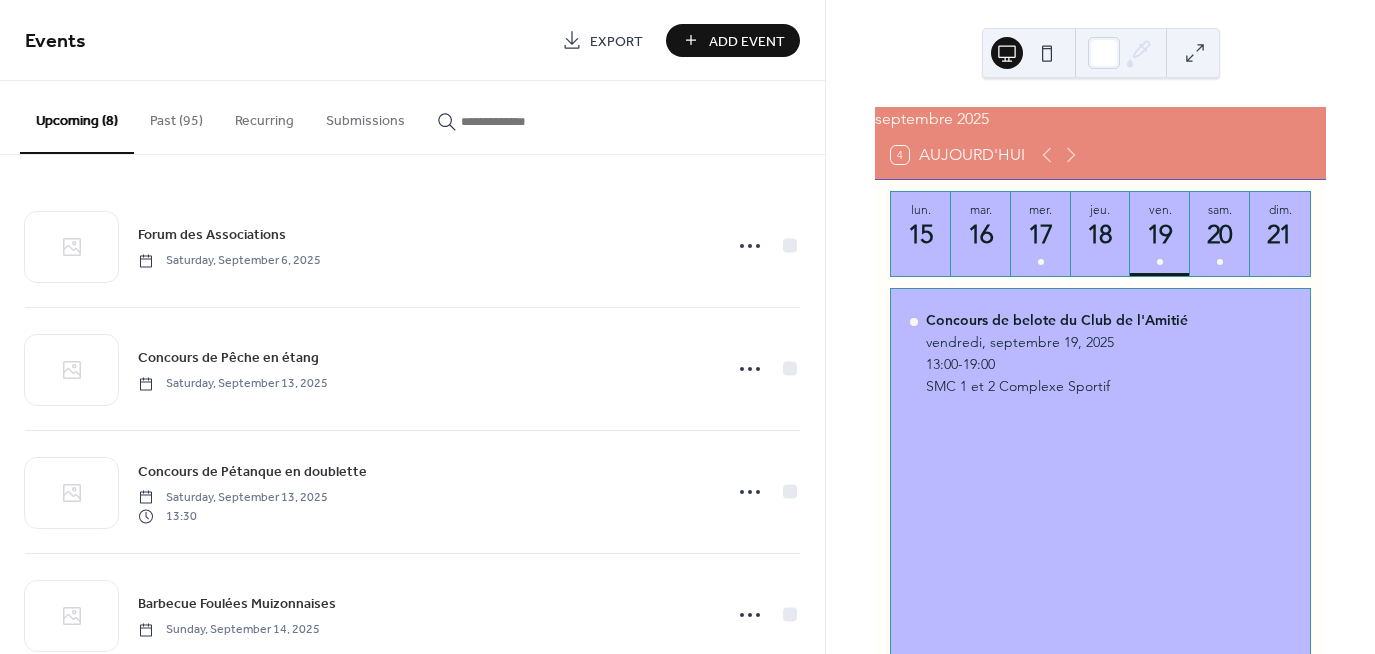 click on "Add Event" at bounding box center (747, 41) 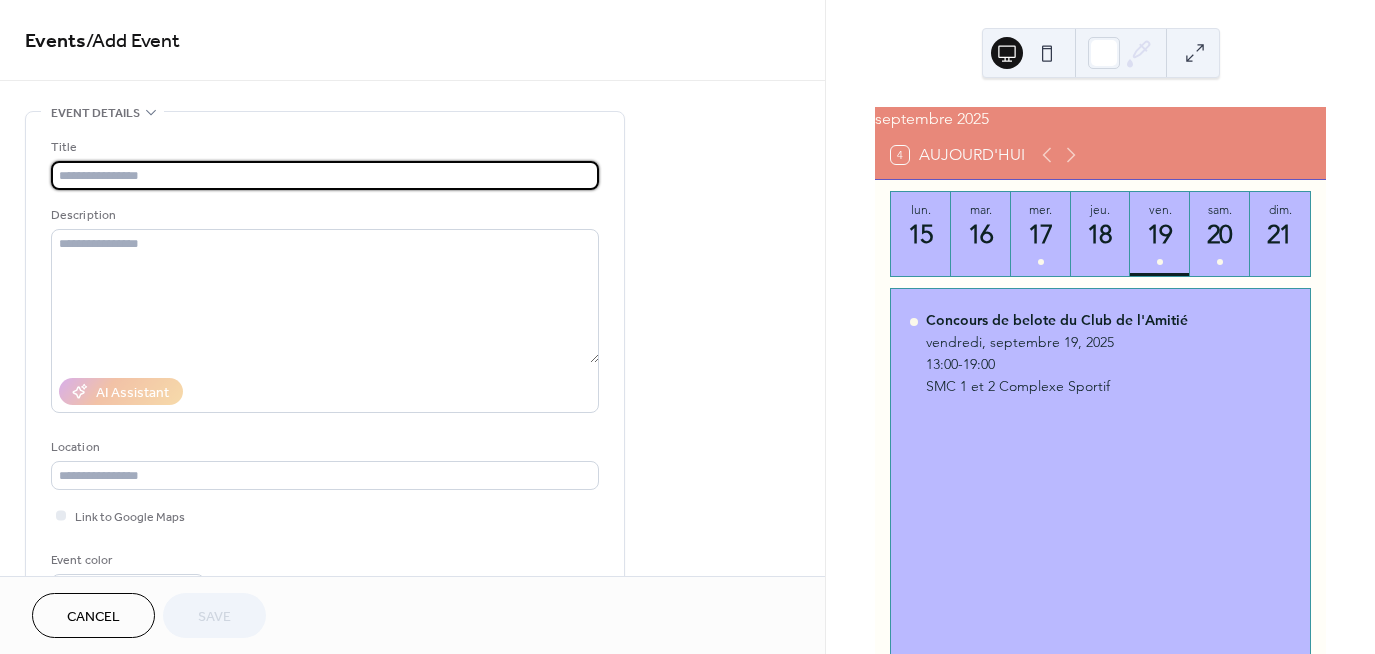 click at bounding box center [325, 175] 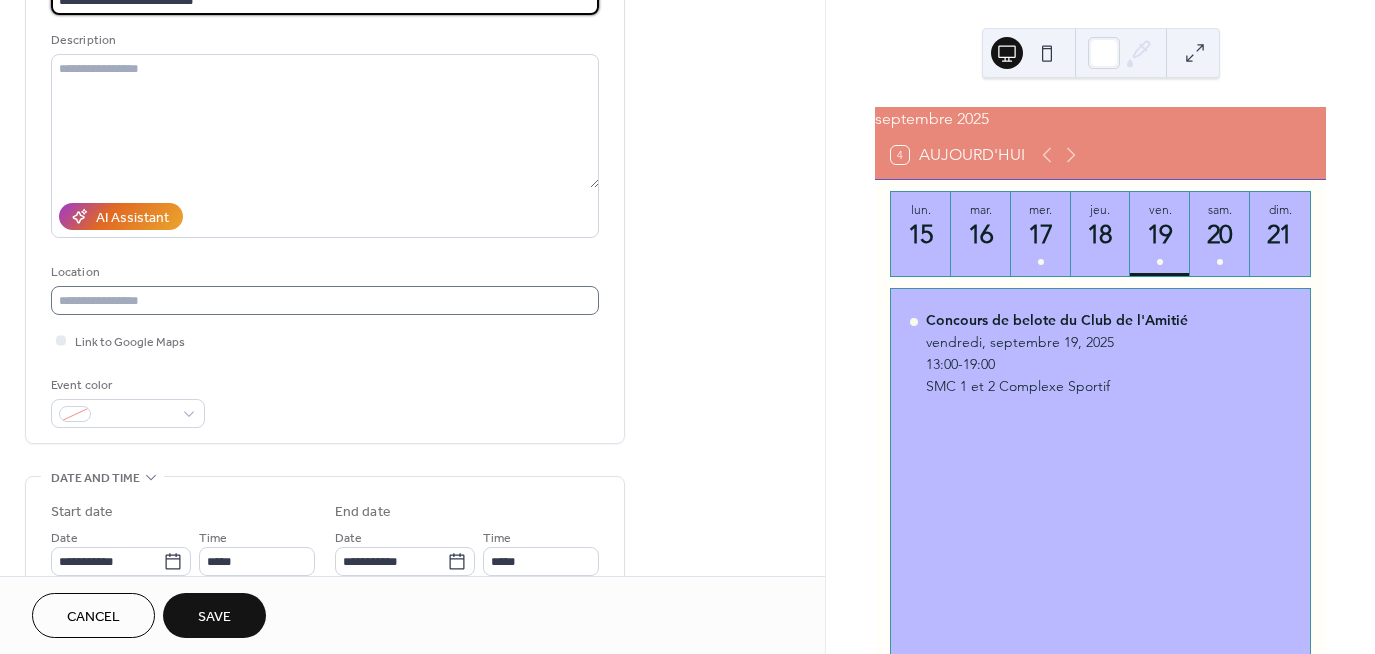 scroll, scrollTop: 200, scrollLeft: 0, axis: vertical 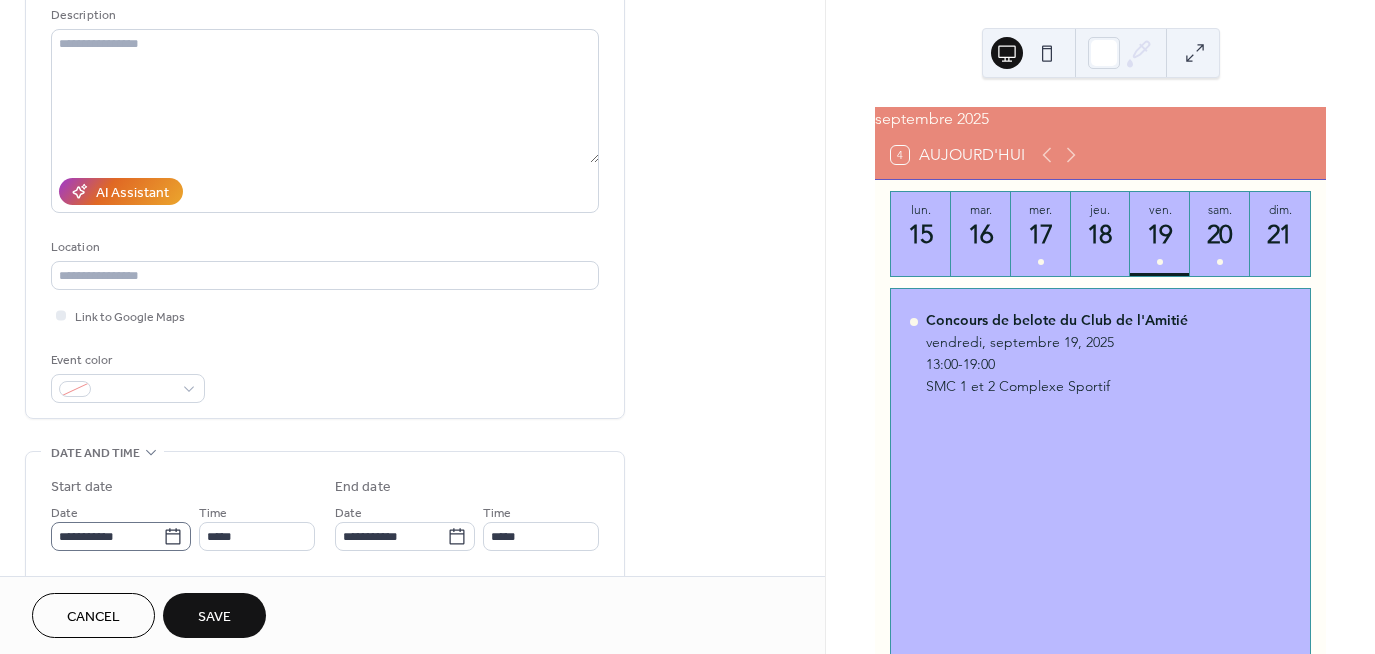 type on "**********" 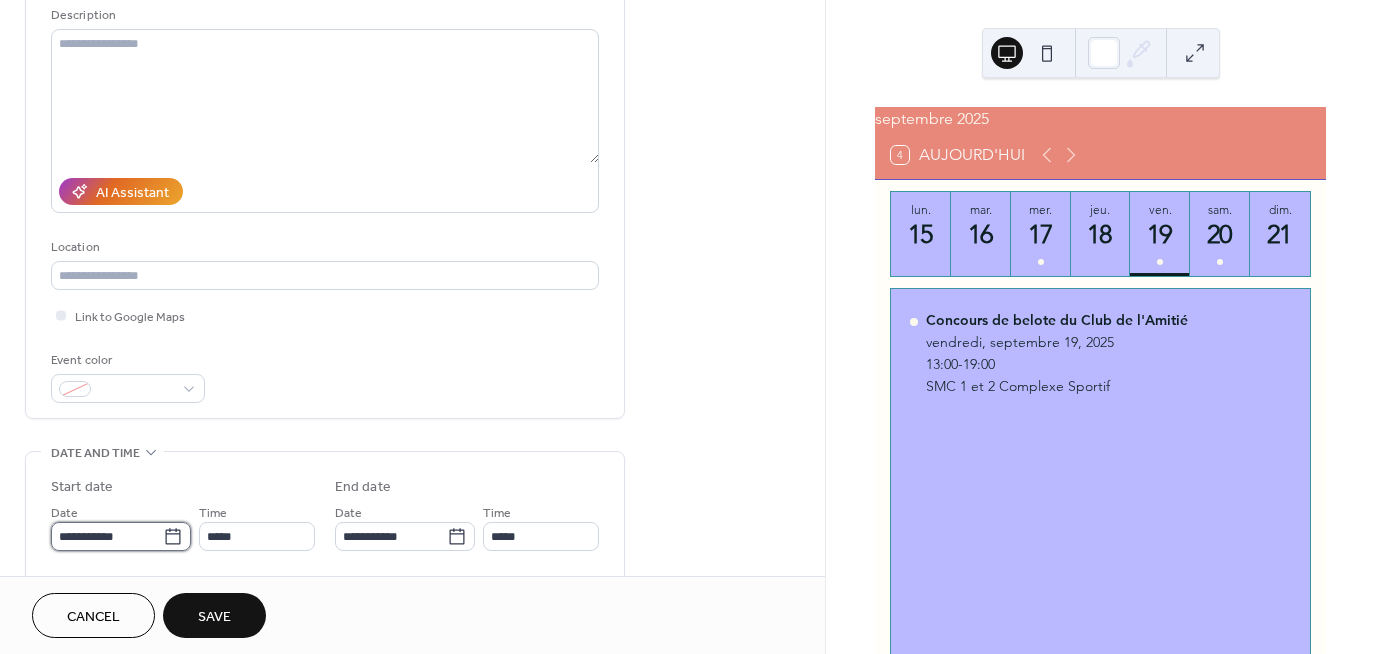 click on "**********" at bounding box center (107, 536) 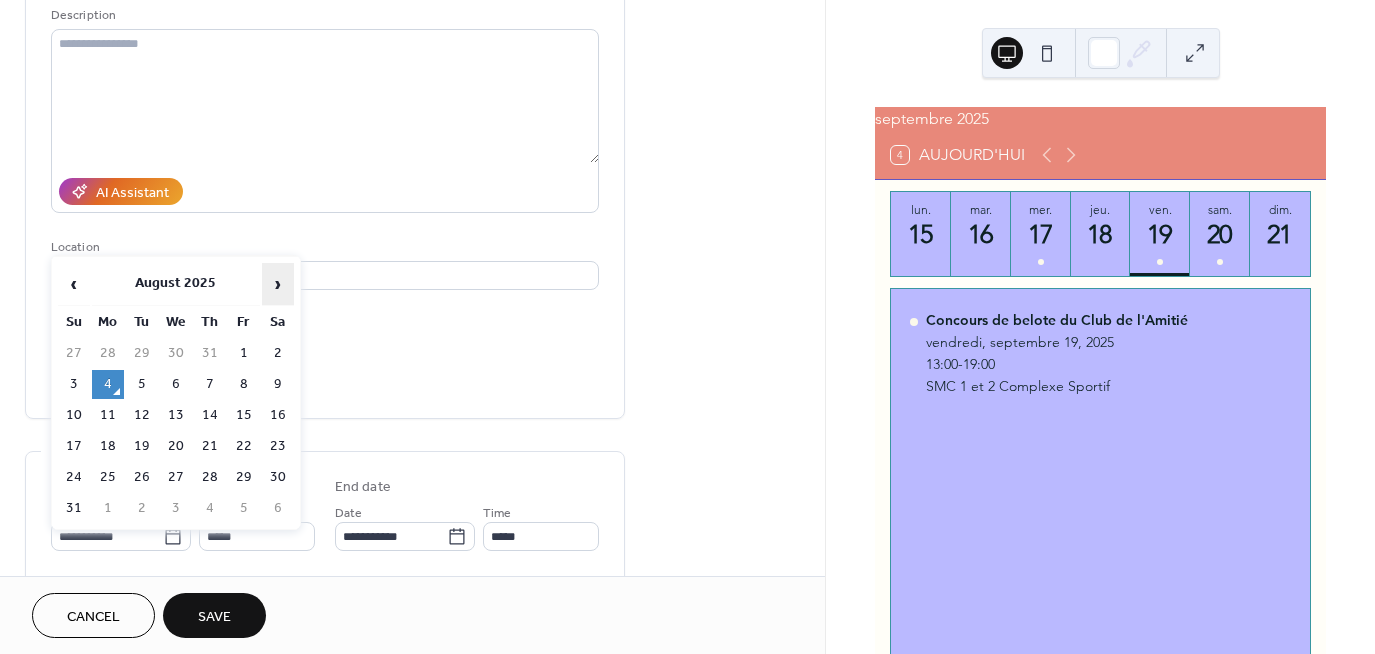 click on "›" at bounding box center (278, 284) 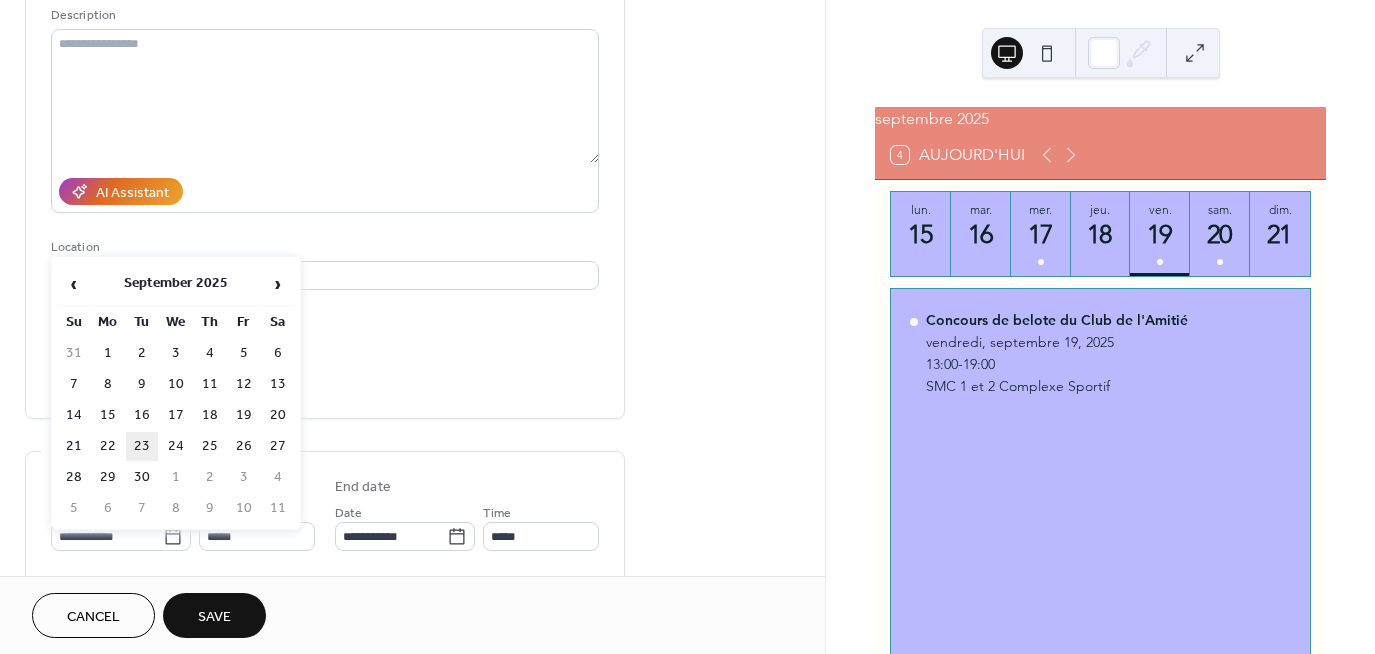 click on "23" at bounding box center (142, 446) 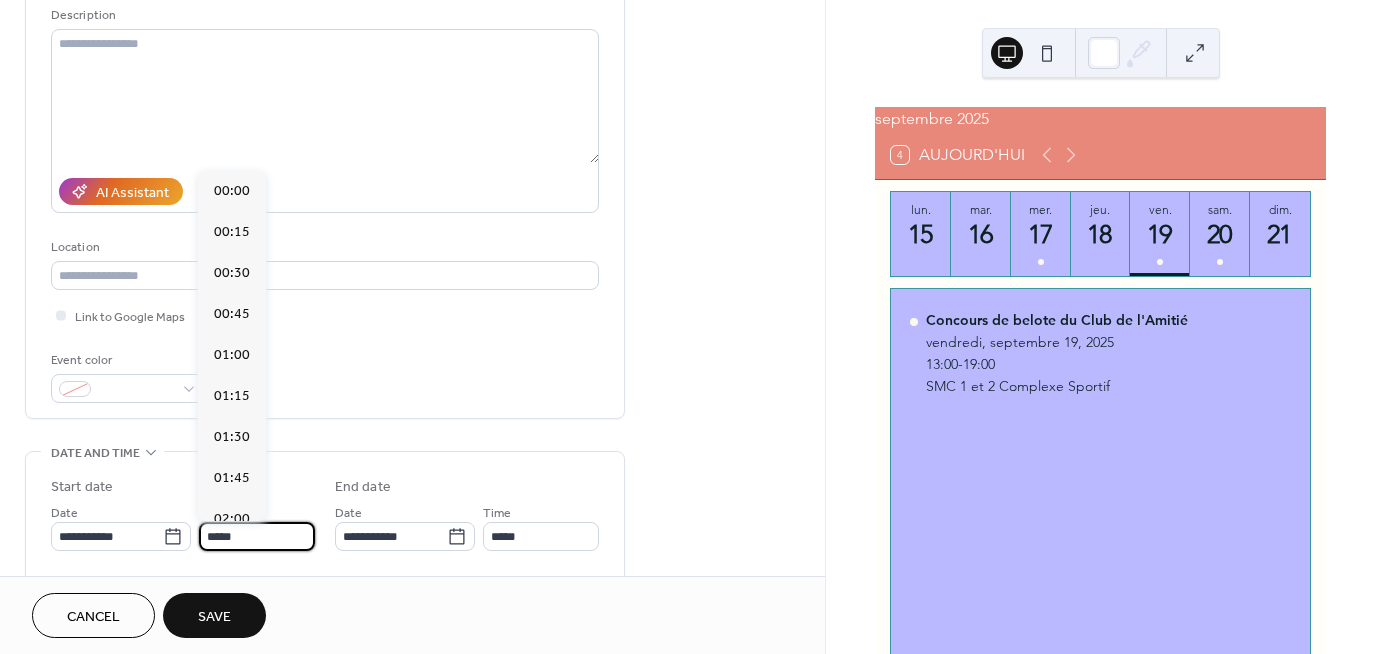 click on "*****" at bounding box center [257, 536] 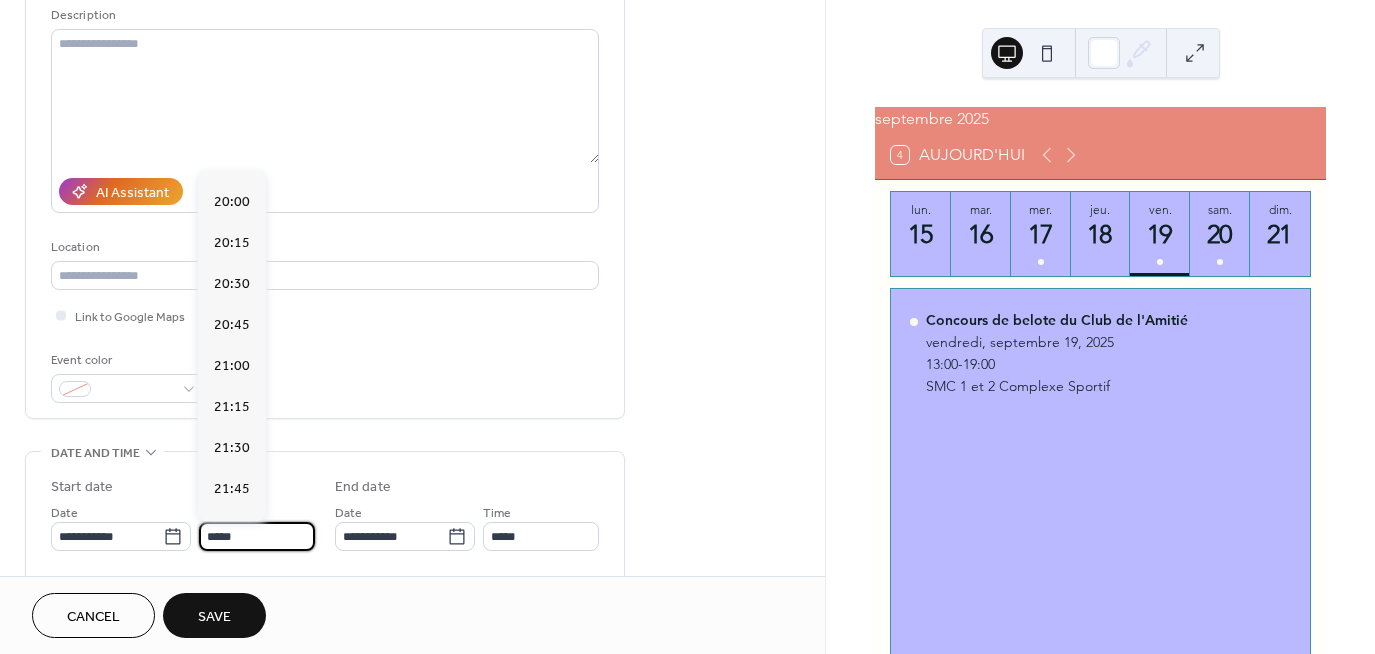 scroll, scrollTop: 3268, scrollLeft: 0, axis: vertical 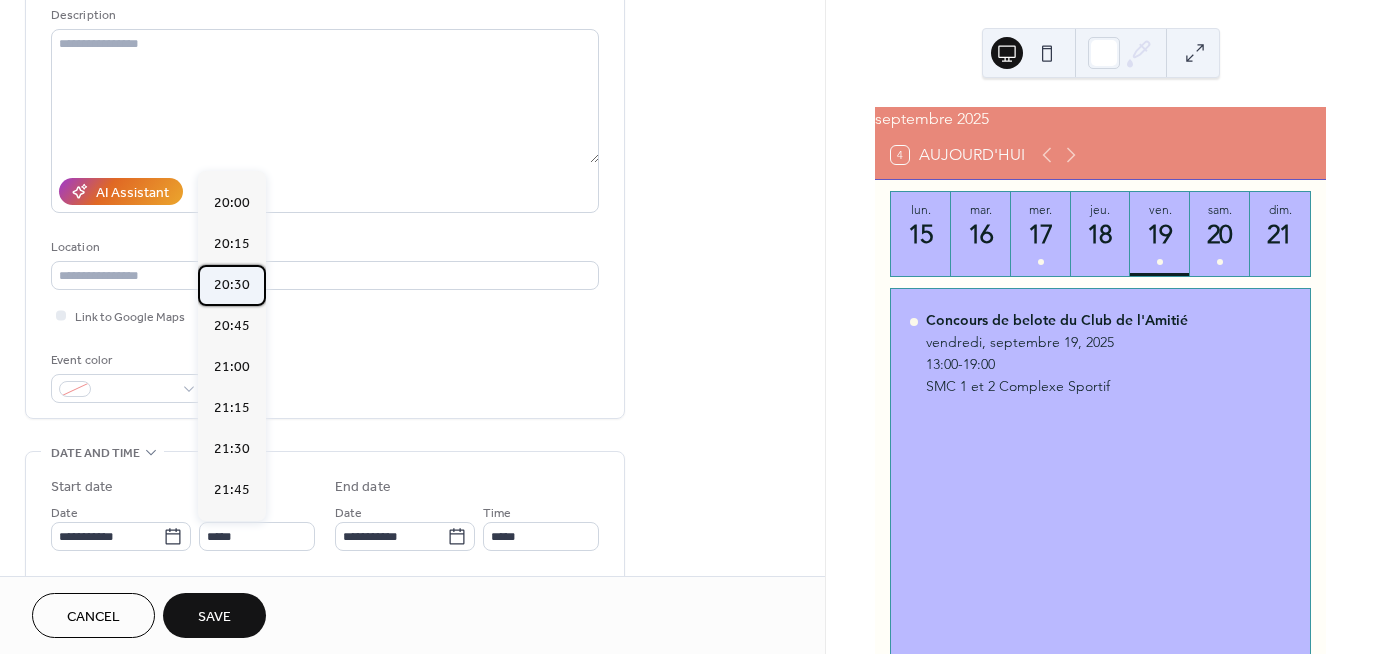 click on "20:30" at bounding box center (232, 285) 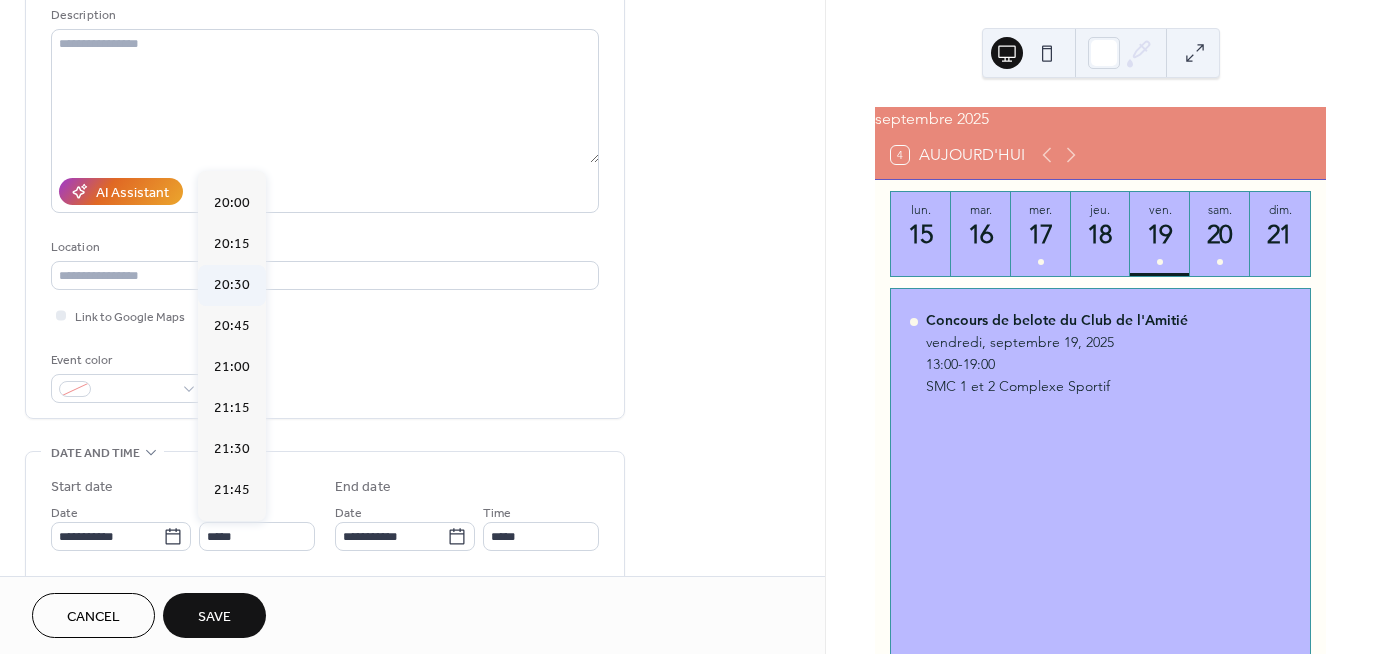 type on "*****" 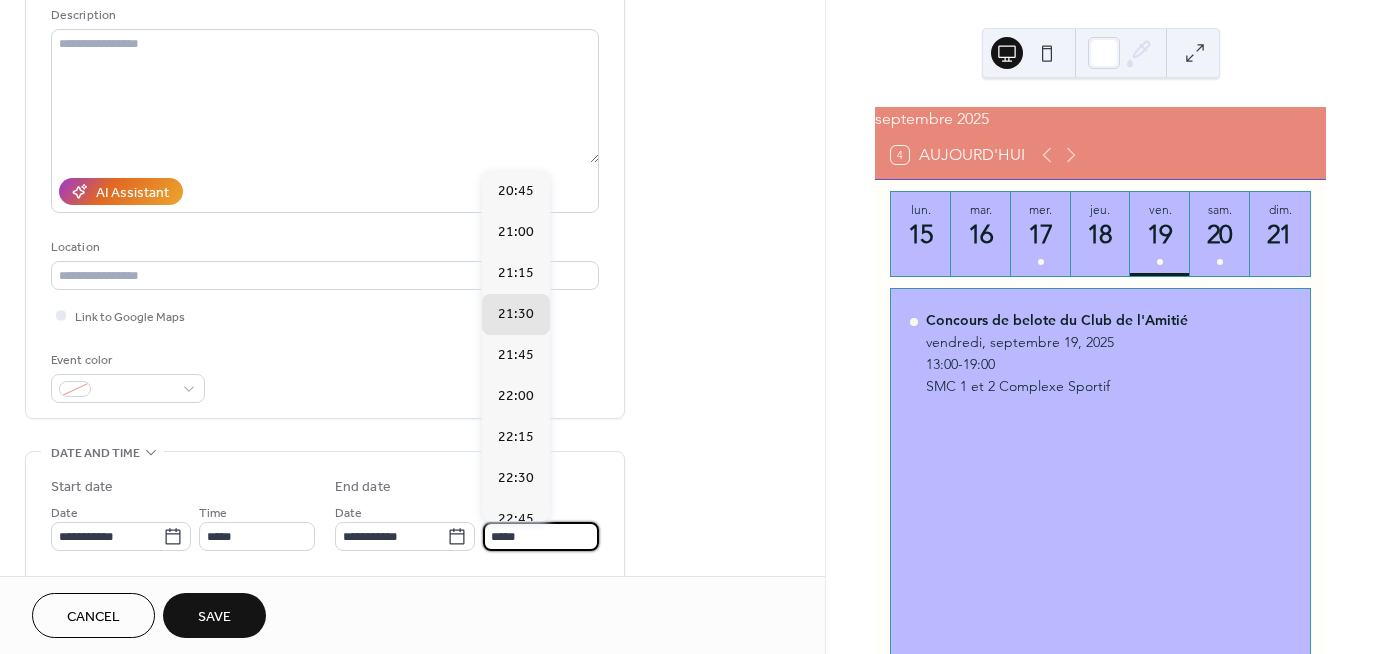 click on "*****" at bounding box center (541, 536) 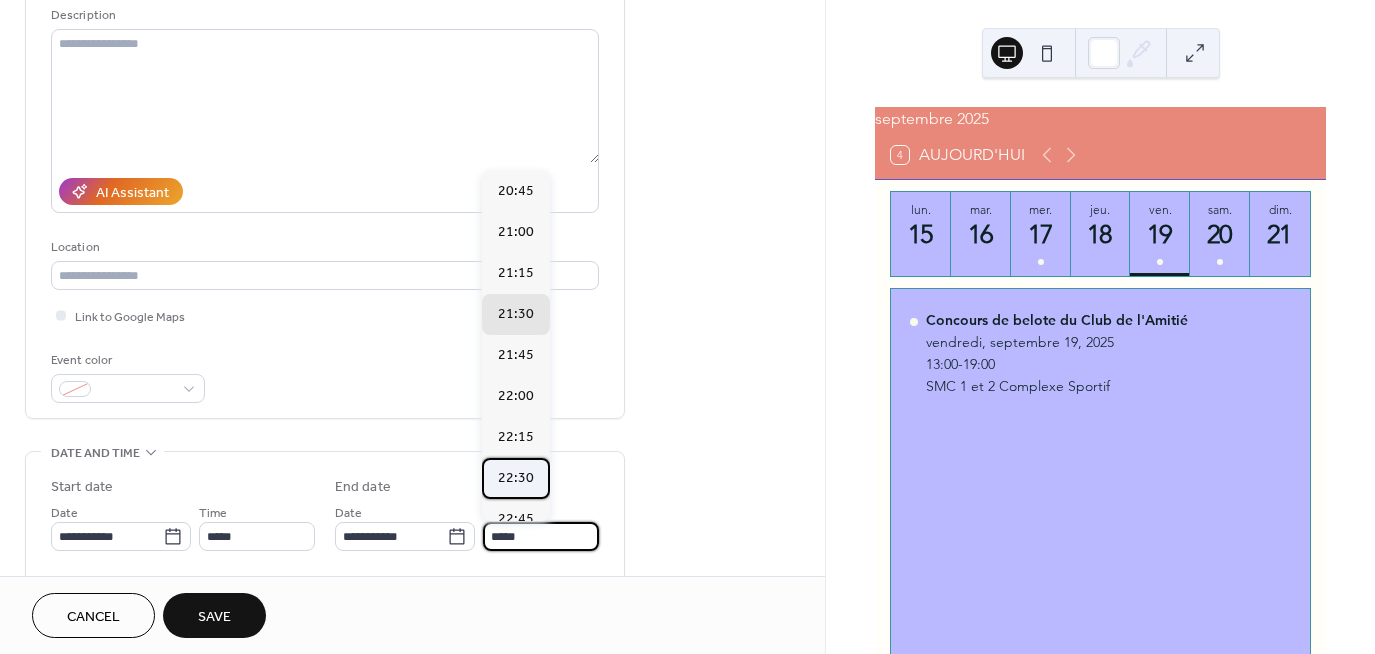 click on "22:30" at bounding box center [516, 478] 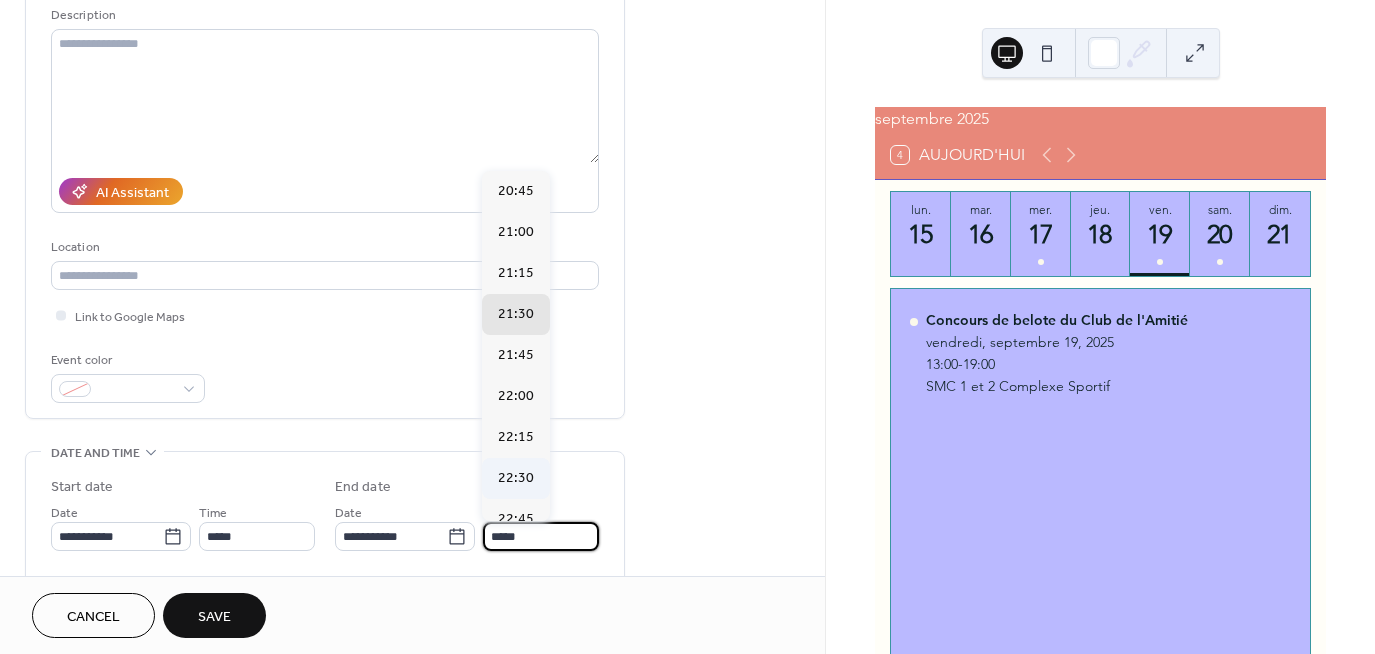 type on "*****" 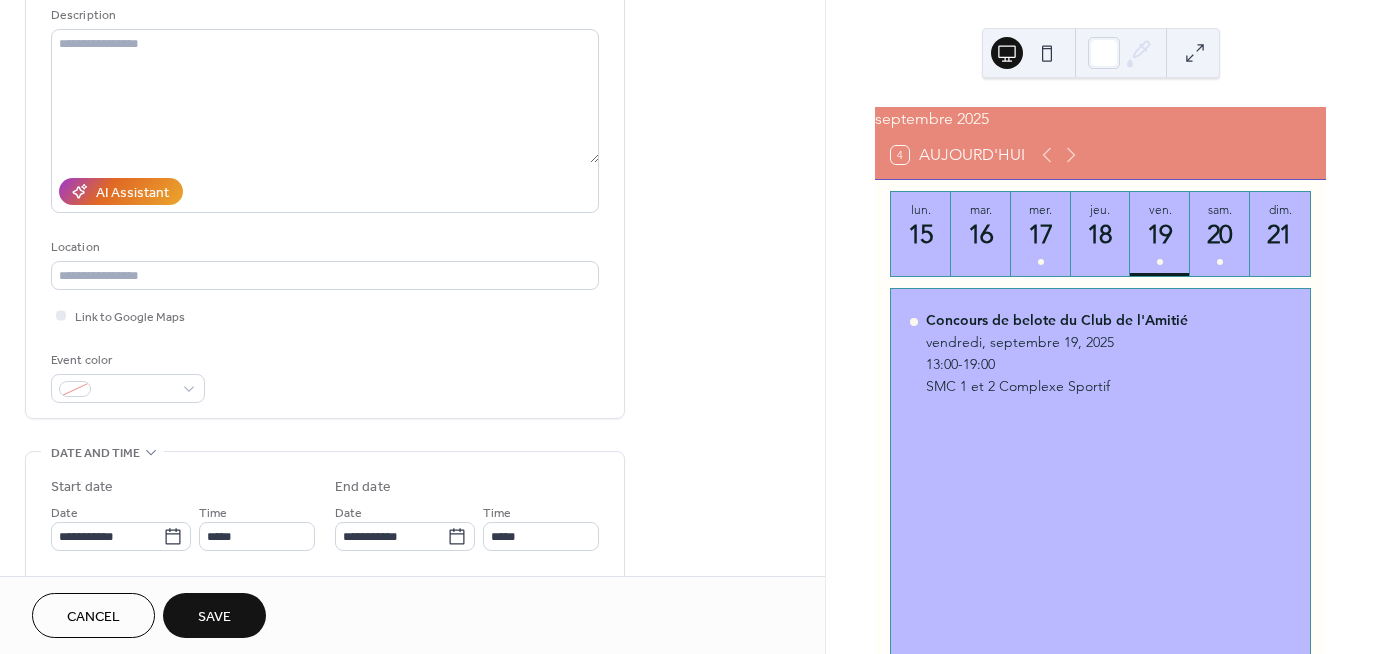 click on "Save" at bounding box center [214, 617] 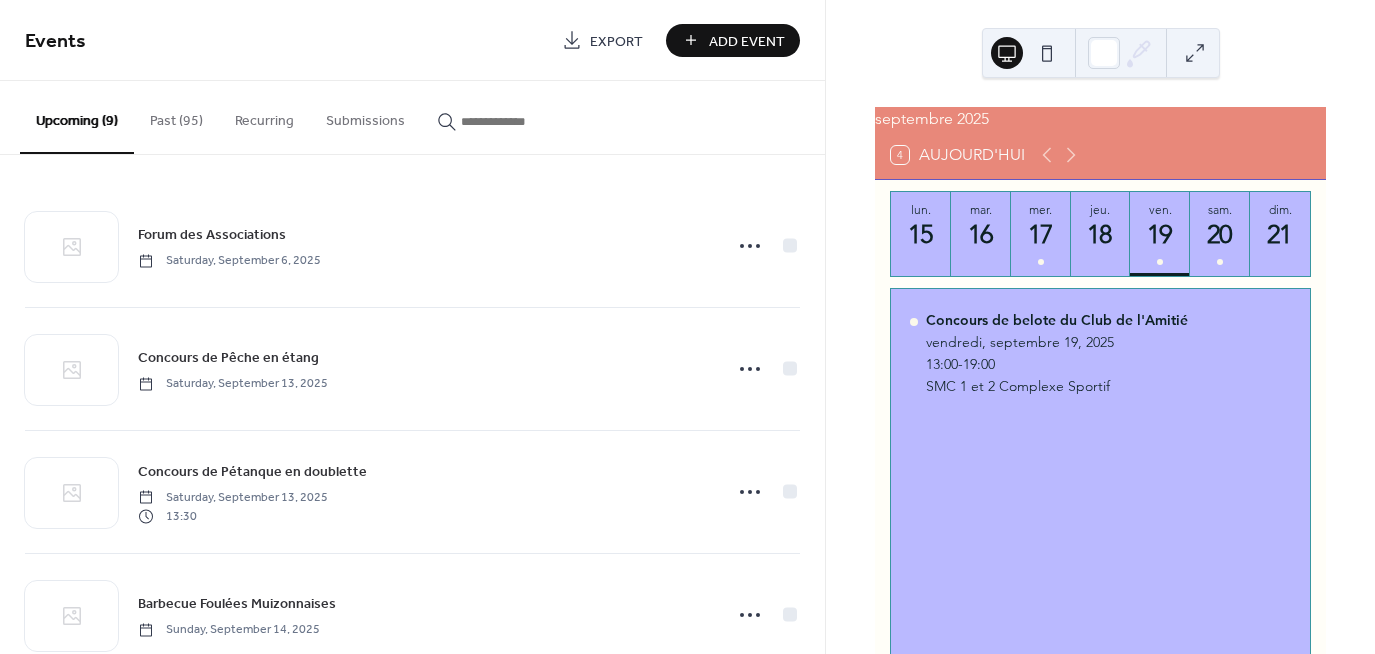 click on "Add Event" at bounding box center [747, 41] 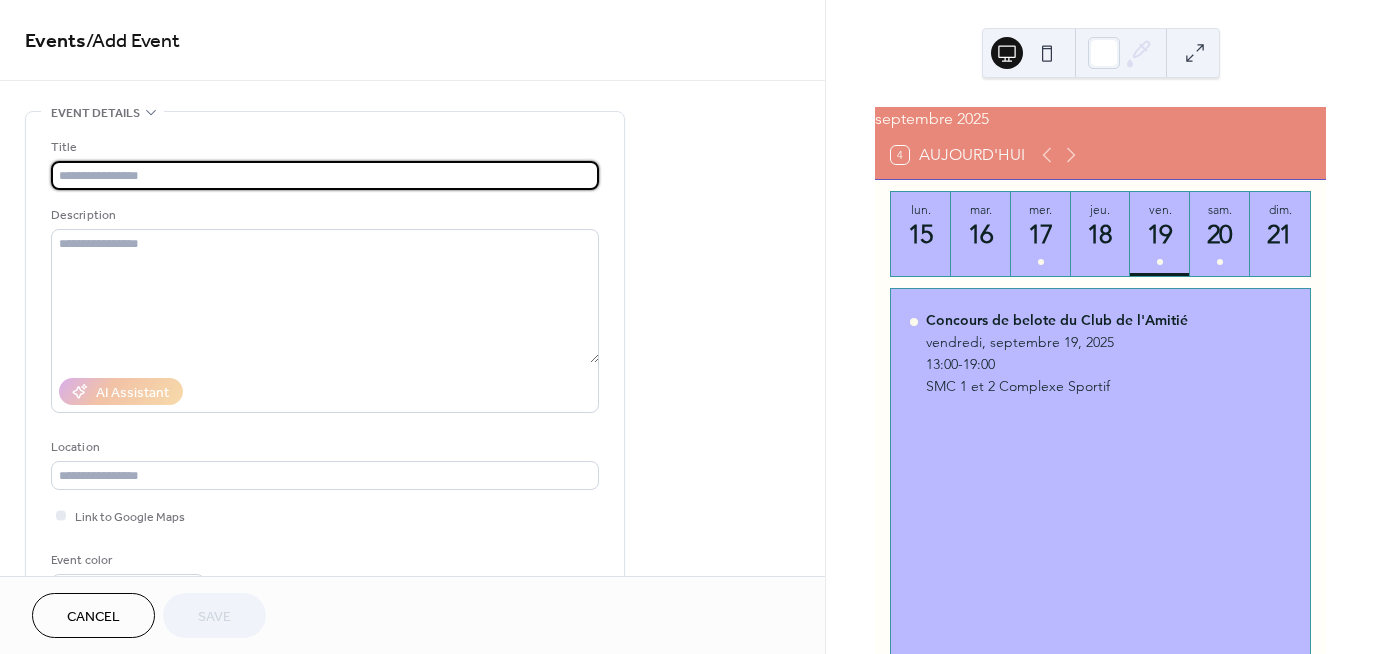 click at bounding box center [325, 175] 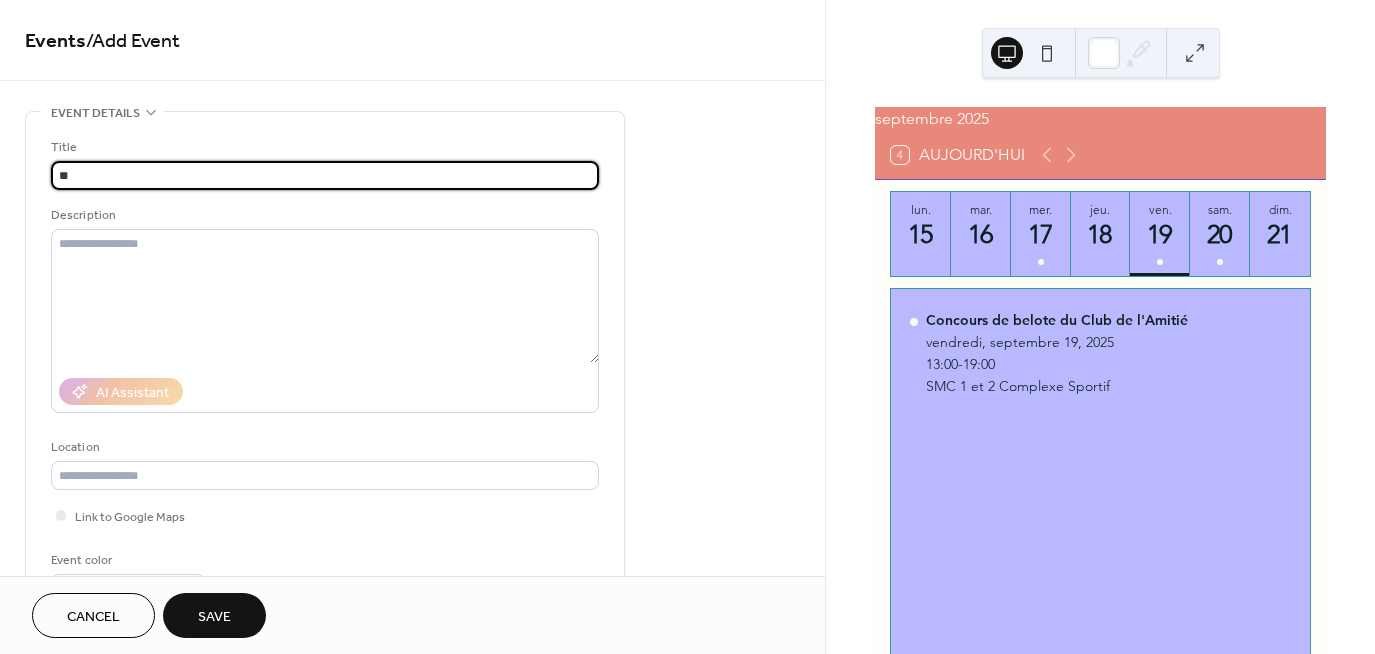 type on "**********" 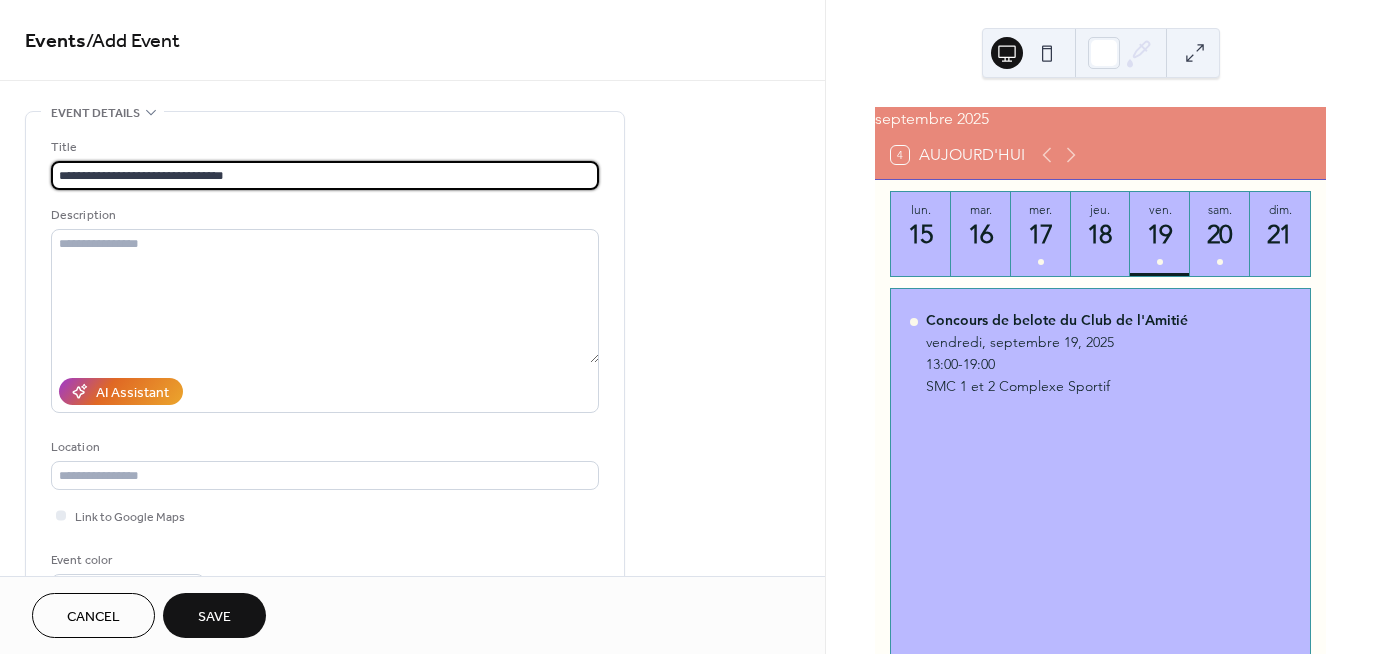 click on "**********" at bounding box center [325, 370] 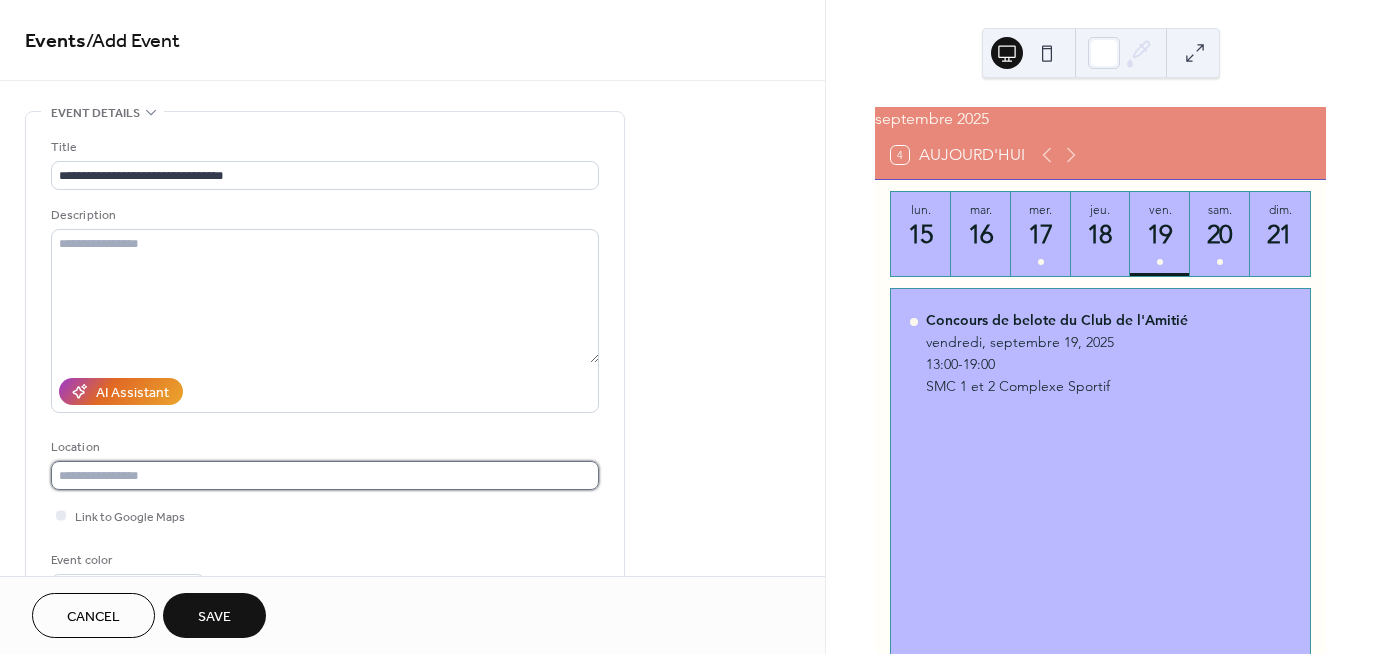 click at bounding box center (325, 475) 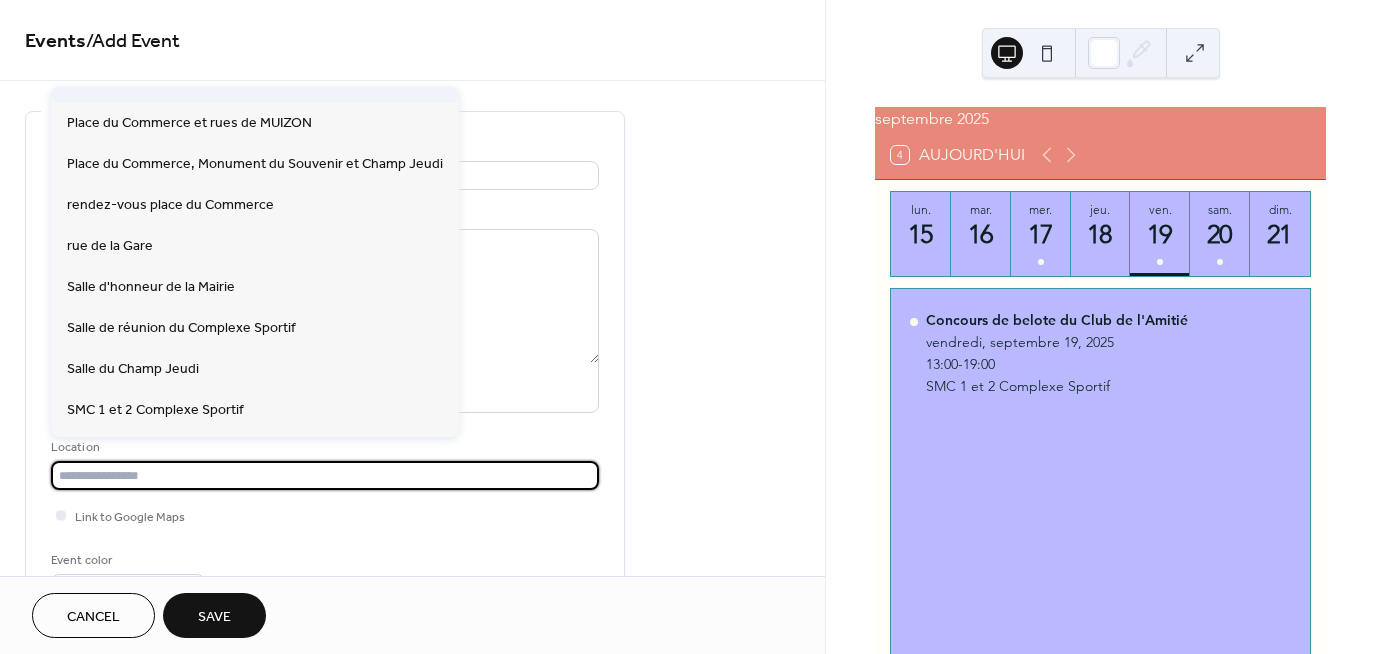 scroll, scrollTop: 900, scrollLeft: 0, axis: vertical 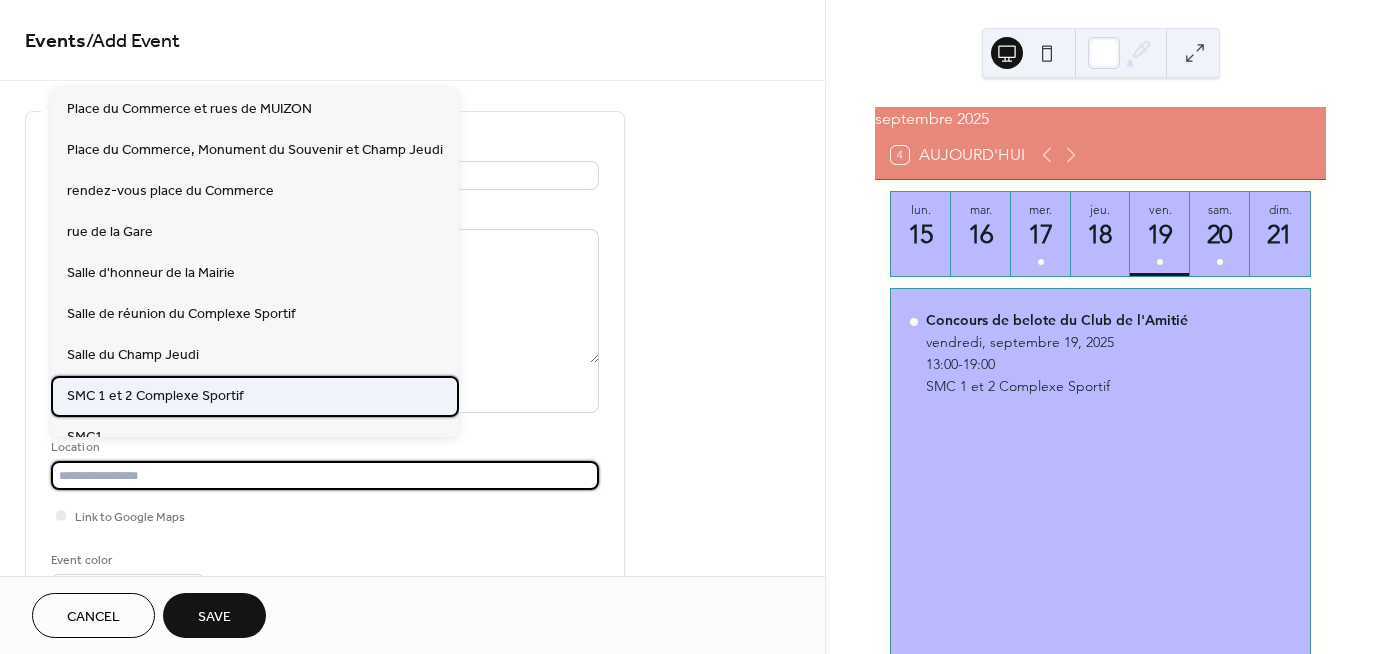 click on "SMC 1 et 2 Complexe Sportif" at bounding box center [155, 395] 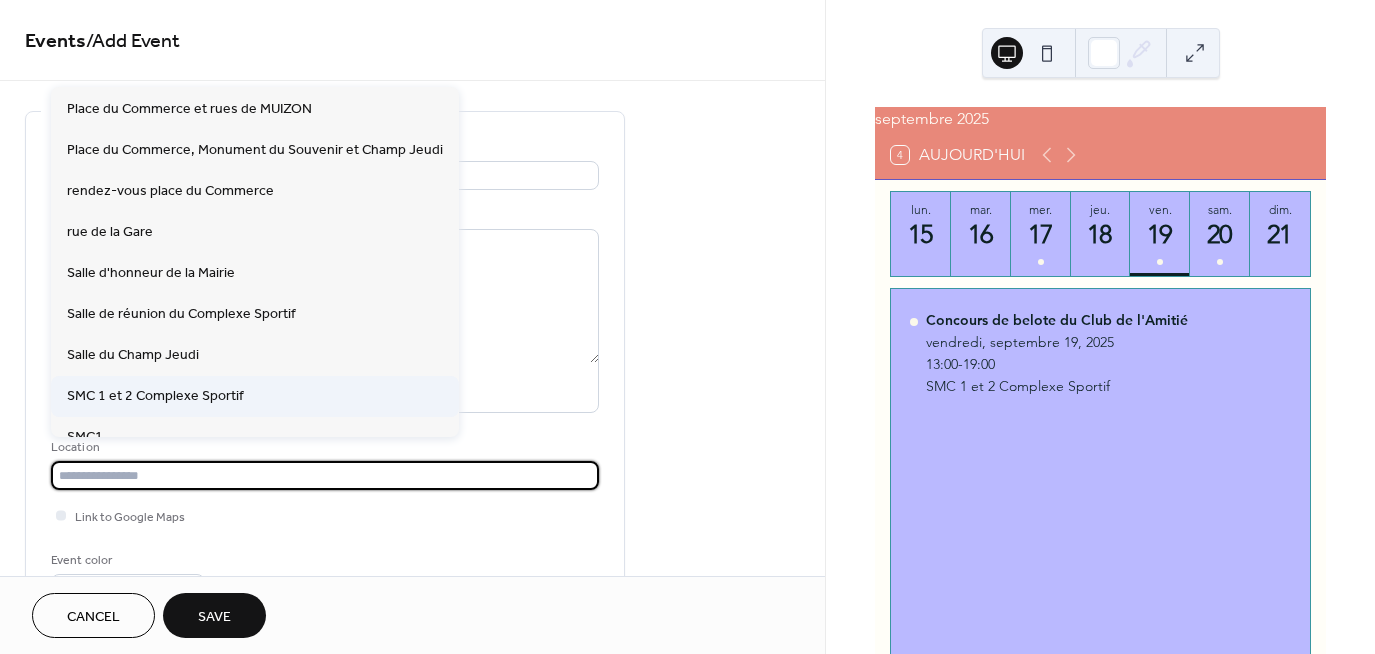 type on "**********" 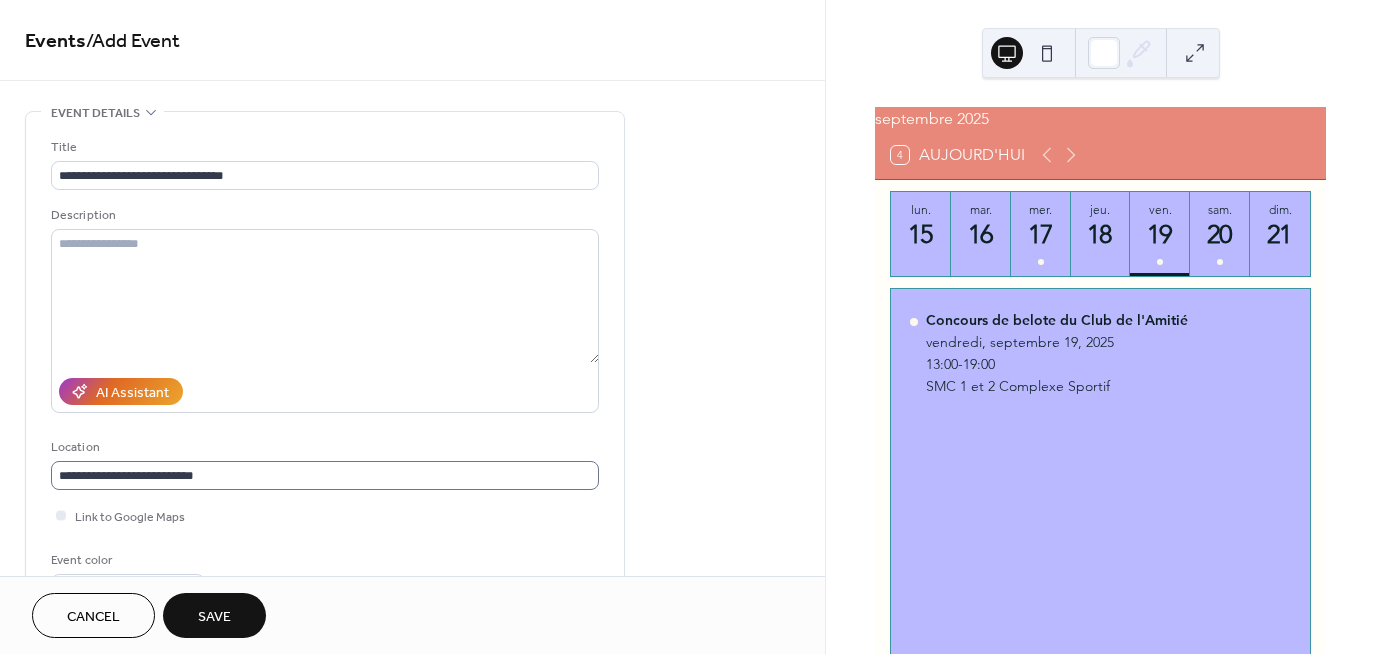 scroll, scrollTop: 1, scrollLeft: 0, axis: vertical 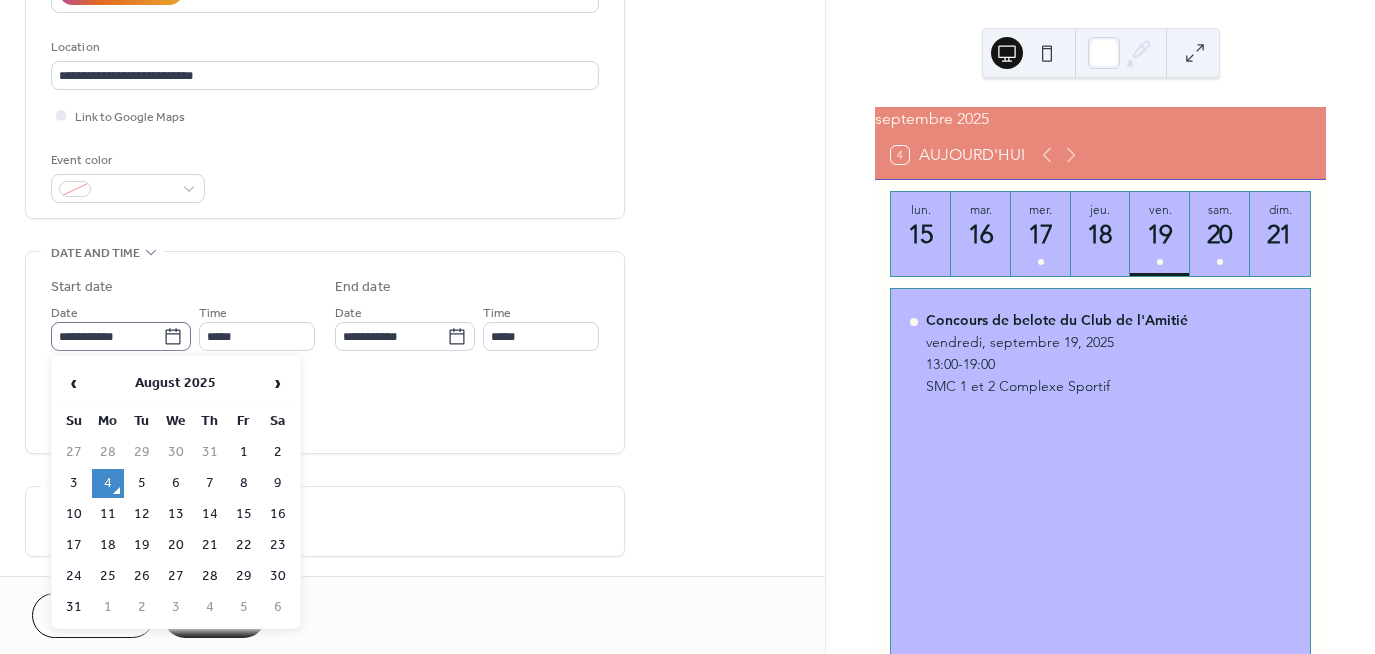 click 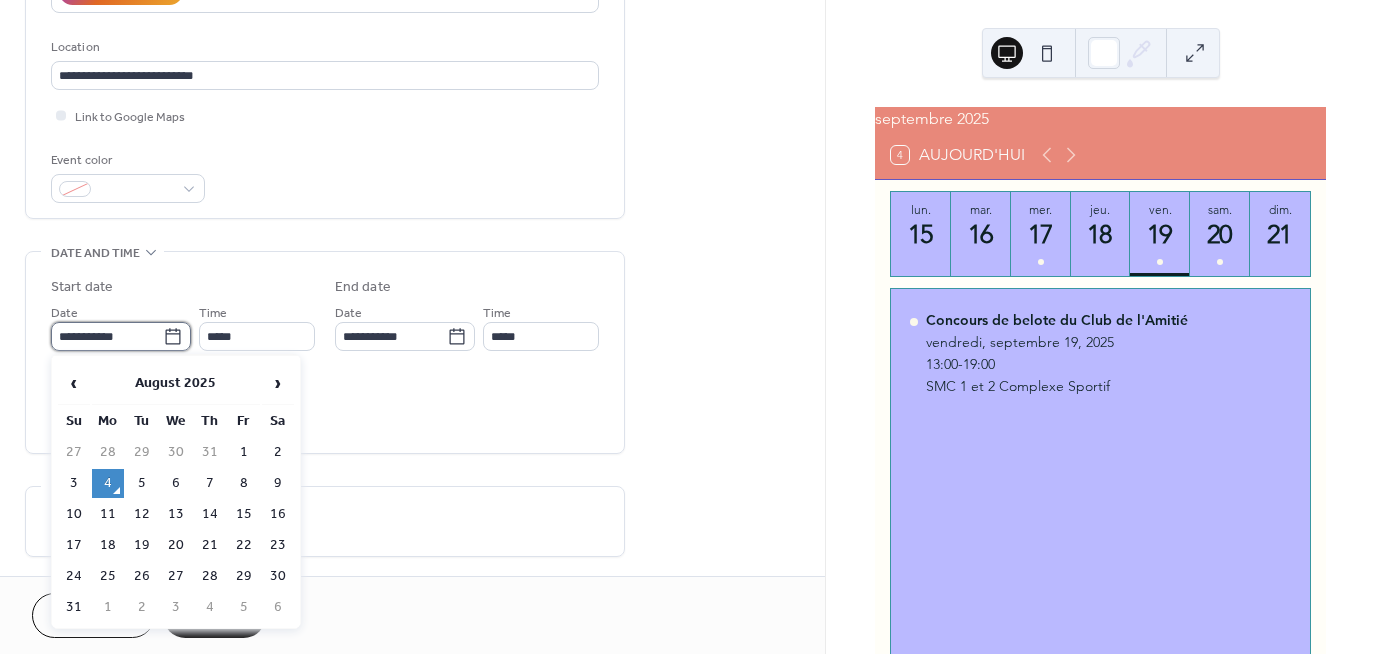 click on "**********" at bounding box center (107, 336) 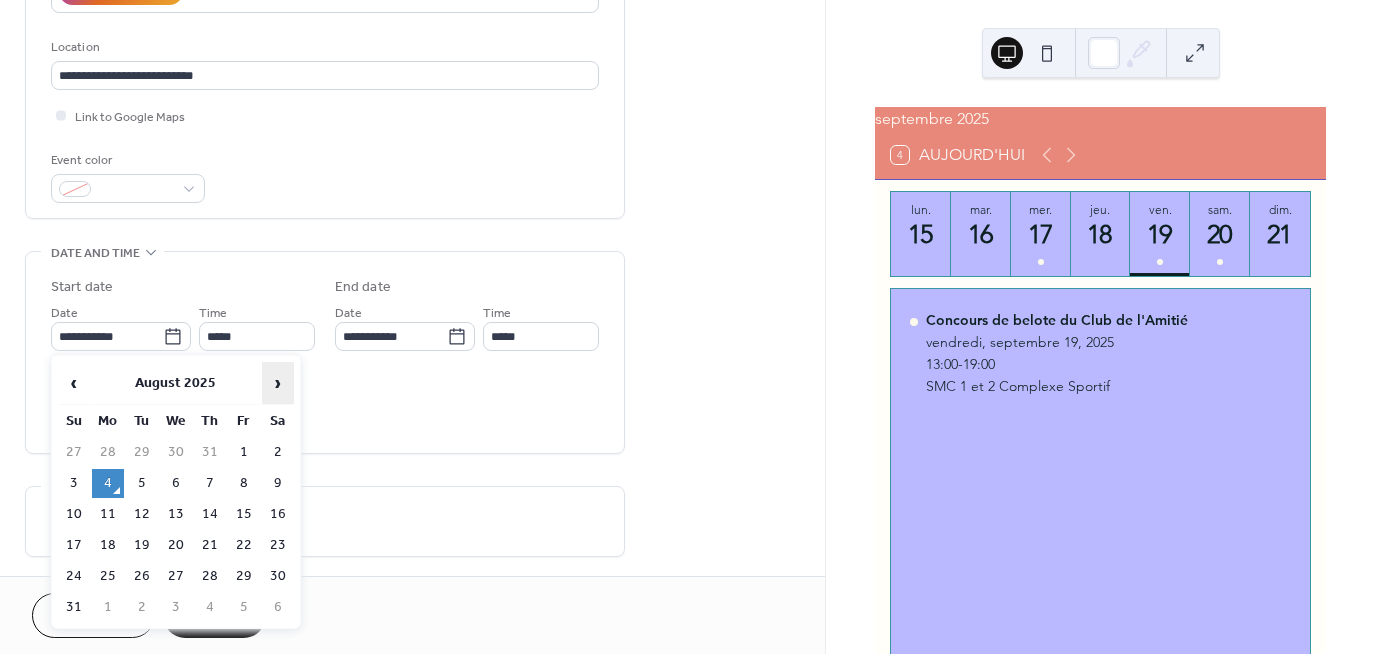 click on "›" at bounding box center [278, 383] 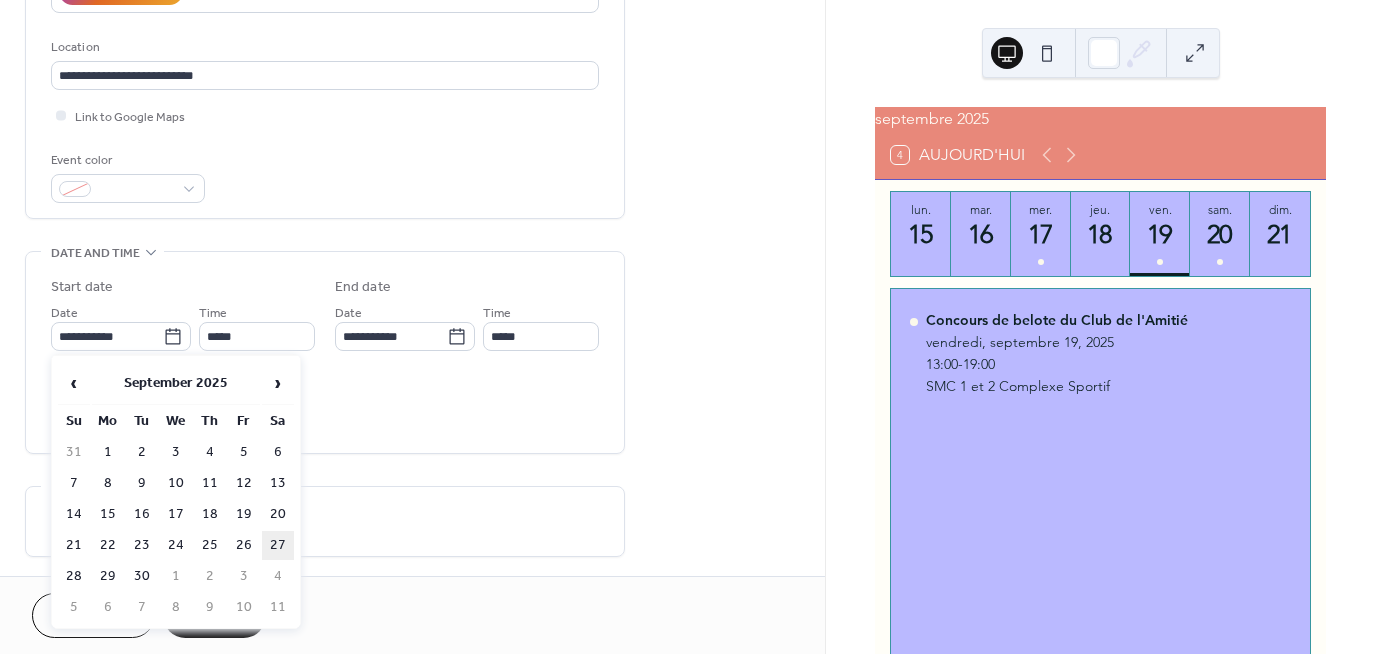 click on "27" at bounding box center (278, 545) 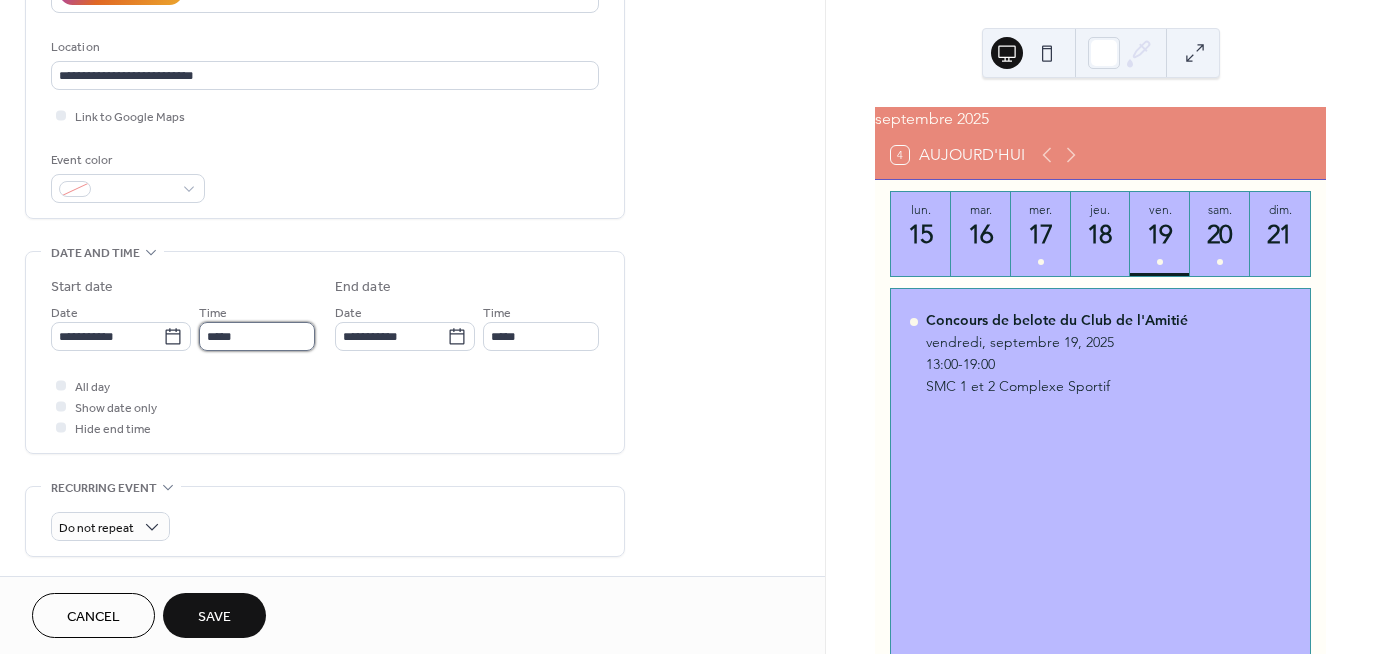 click on "*****" at bounding box center [257, 336] 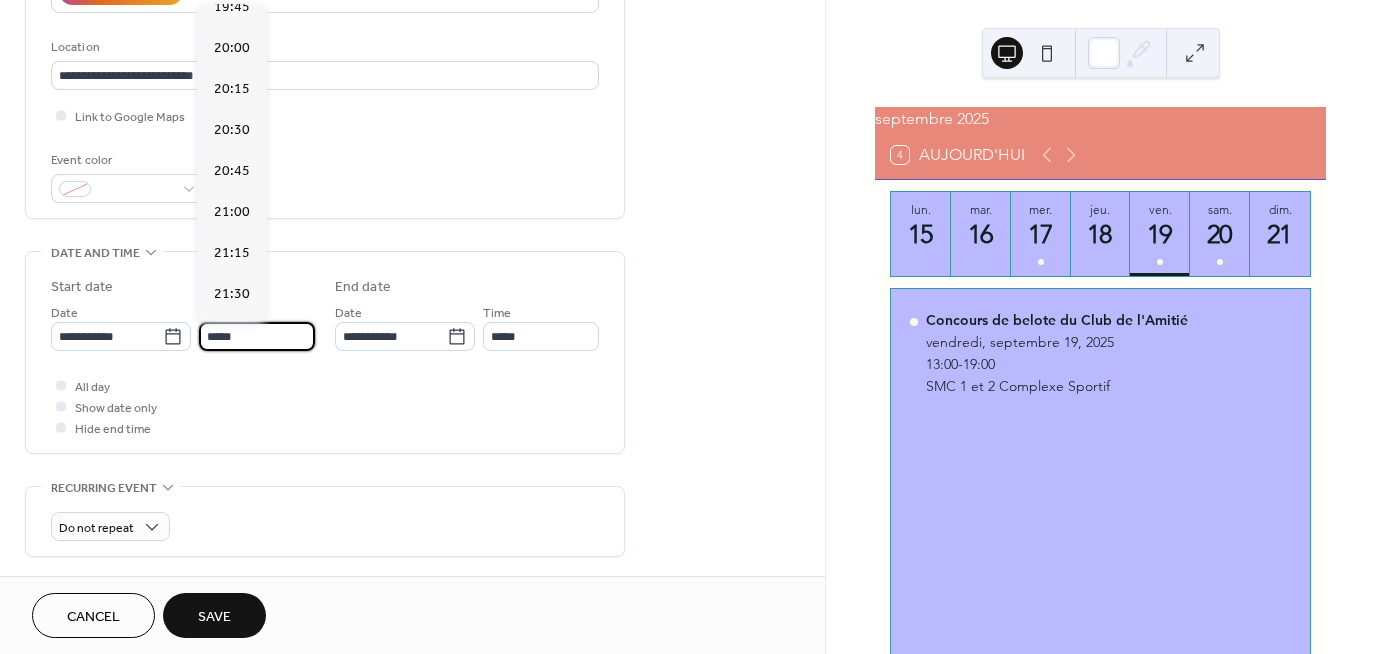 scroll, scrollTop: 3268, scrollLeft: 0, axis: vertical 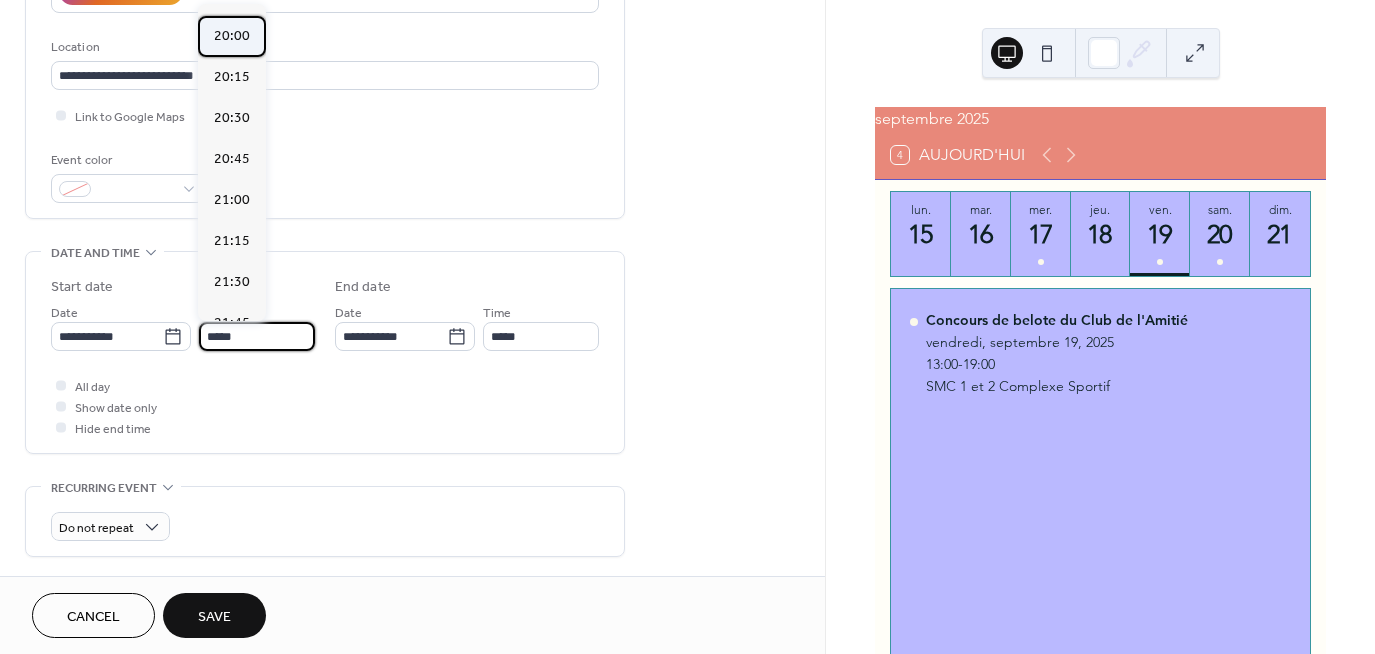 click on "20:00" at bounding box center [232, 36] 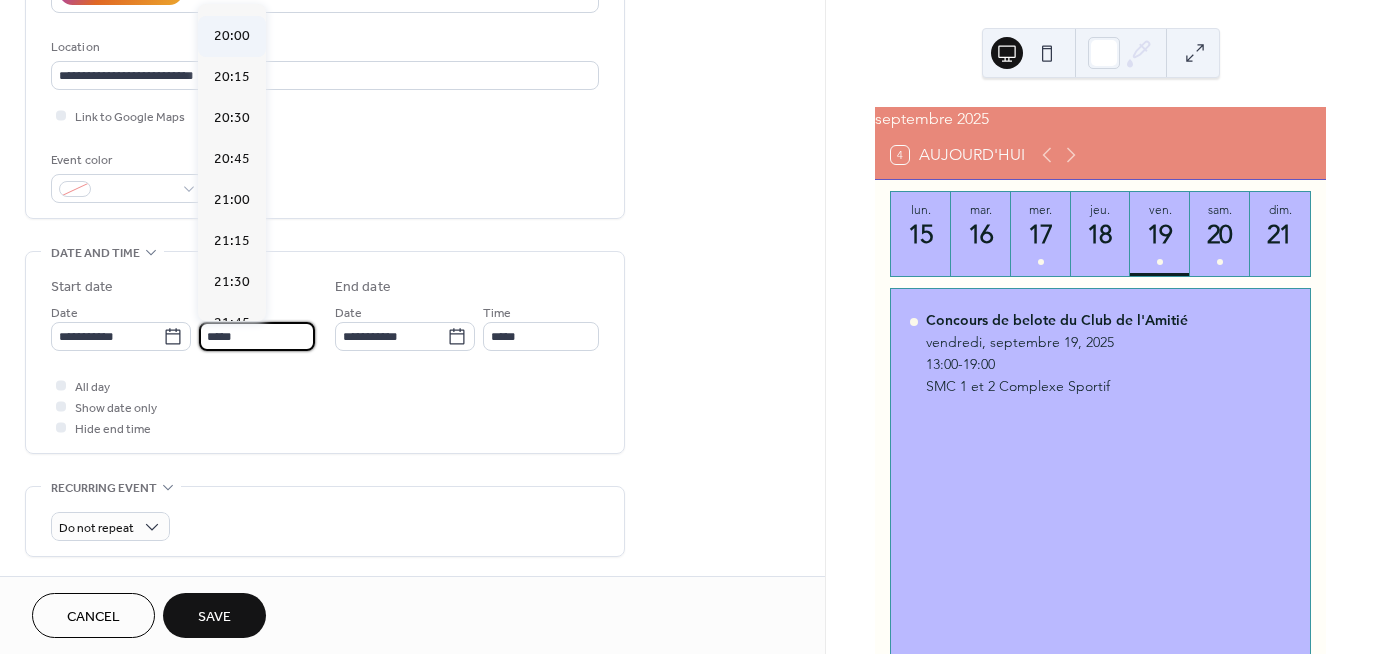 type on "*****" 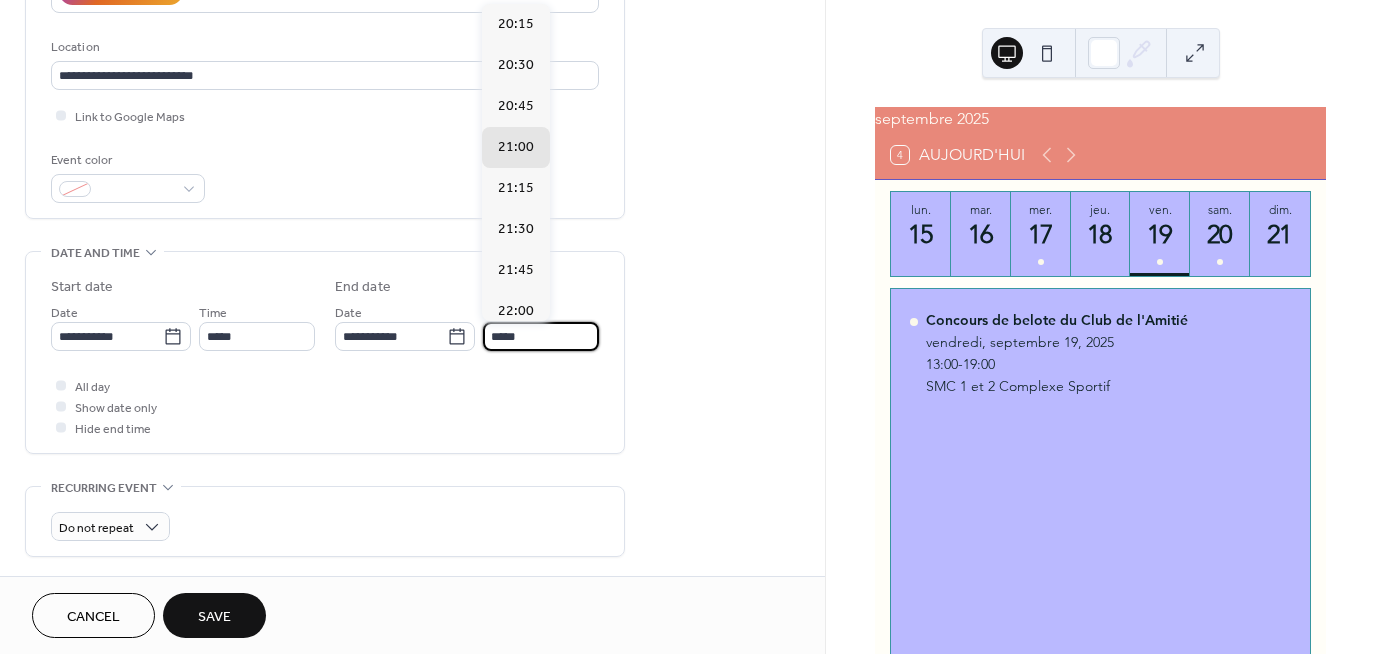 click on "*****" at bounding box center [541, 336] 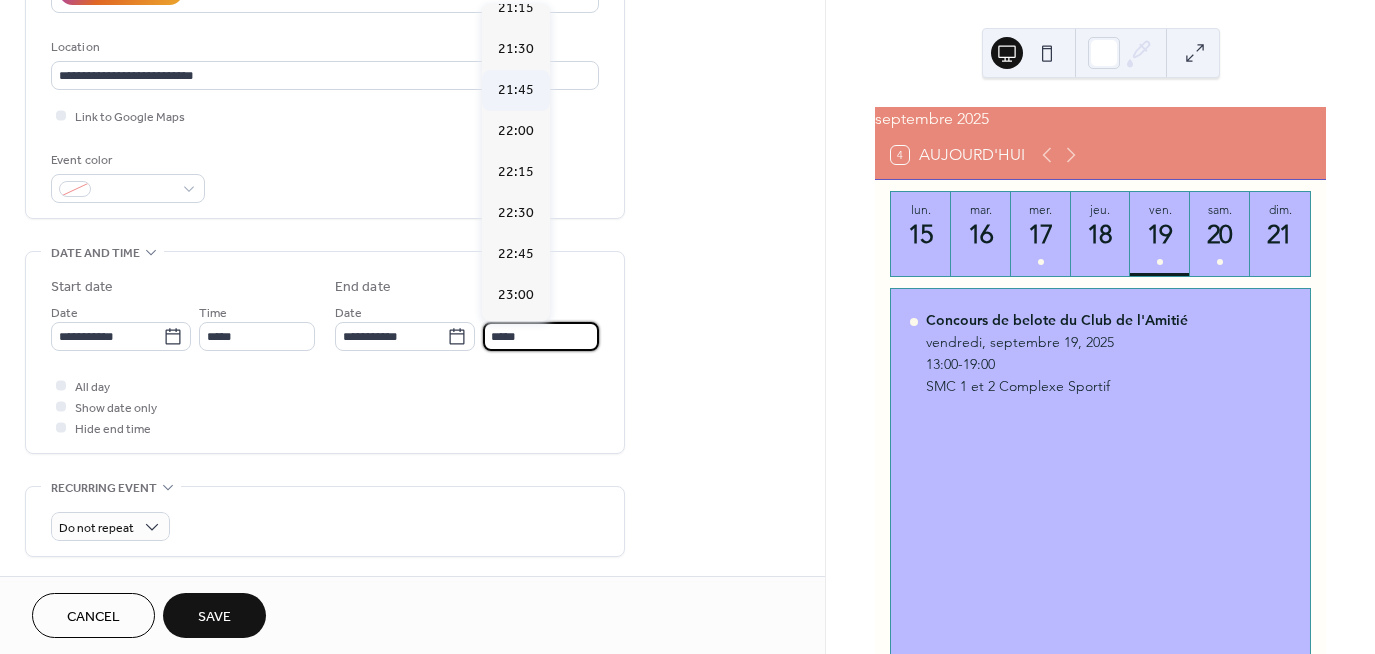 scroll, scrollTop: 200, scrollLeft: 0, axis: vertical 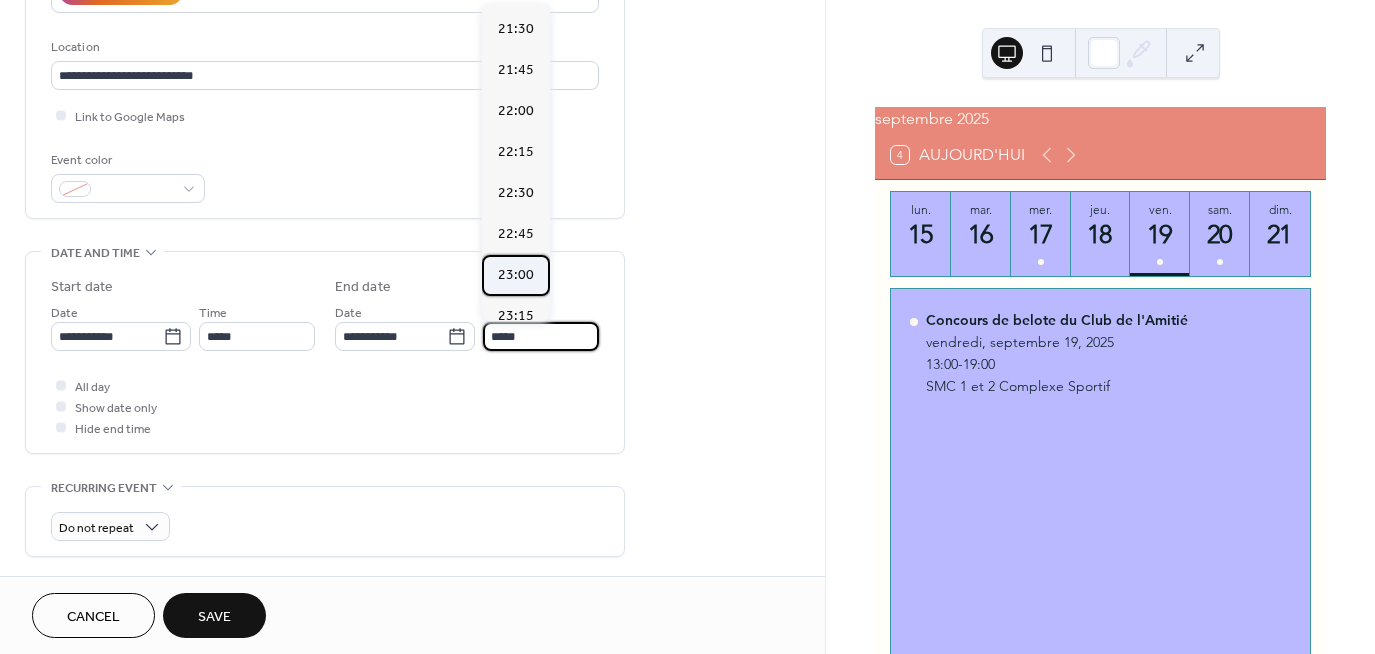 click on "23:00" at bounding box center (516, 275) 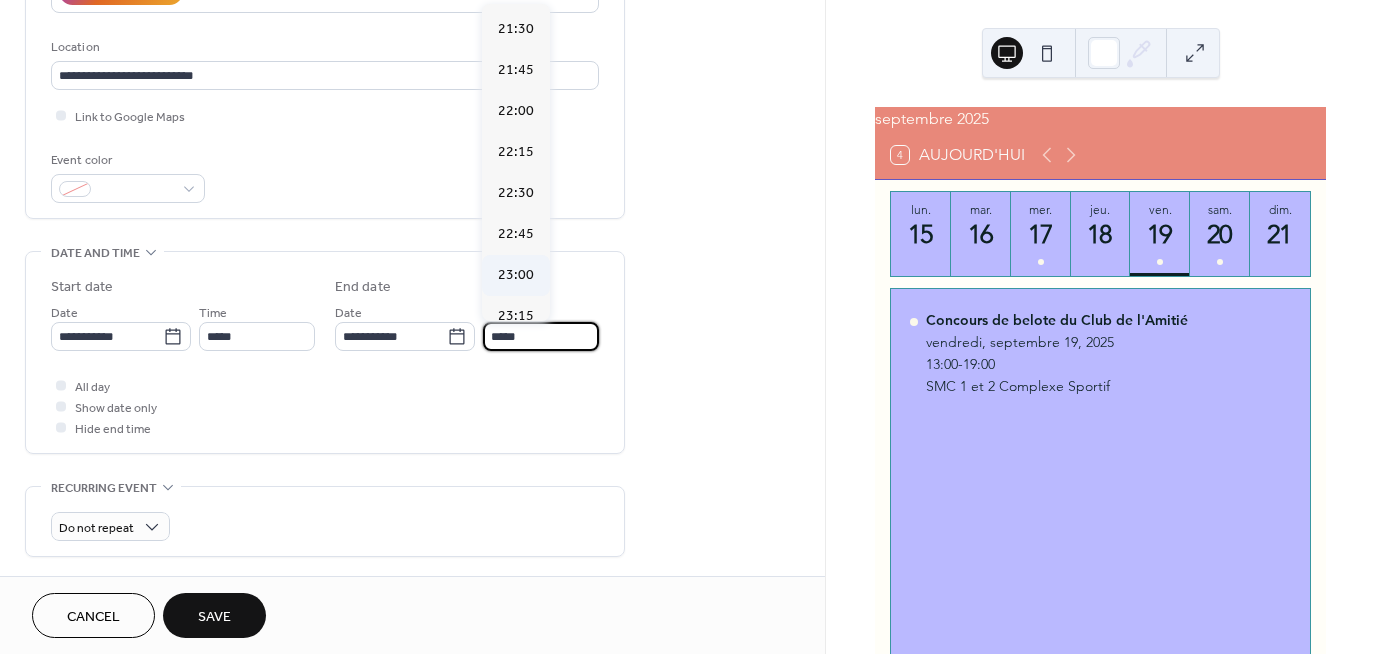 type on "*****" 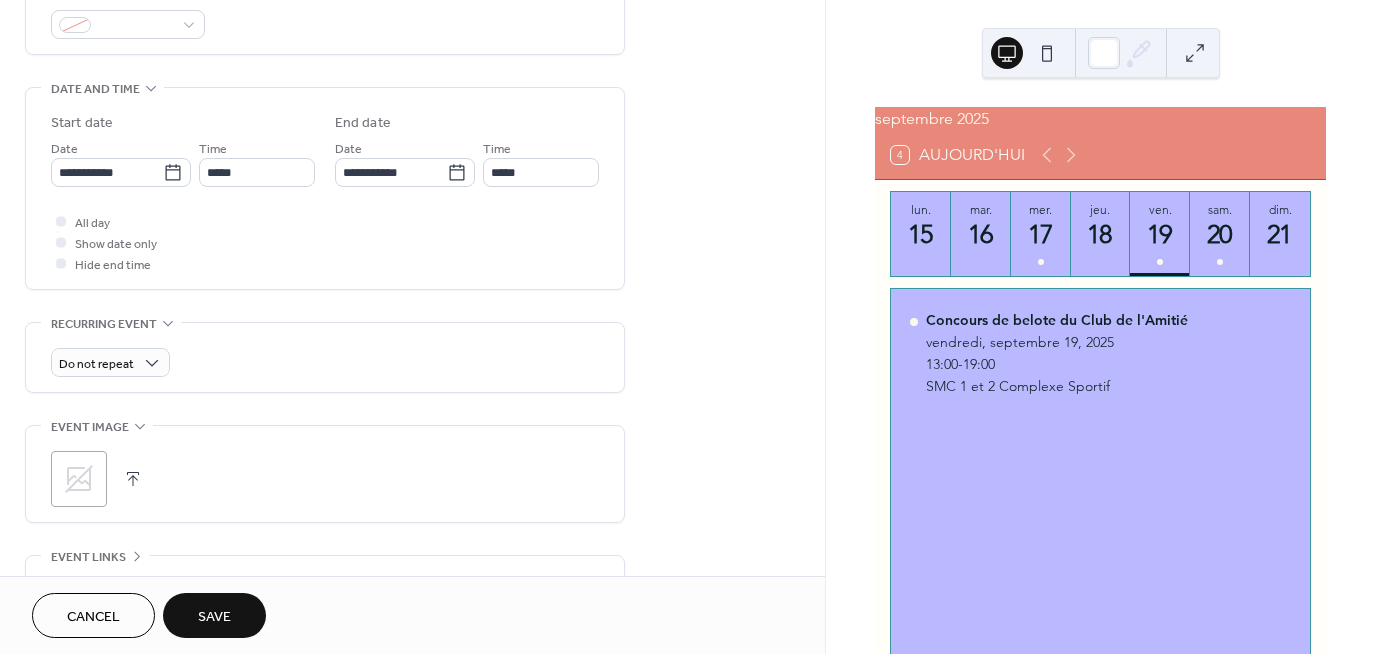 scroll, scrollTop: 600, scrollLeft: 0, axis: vertical 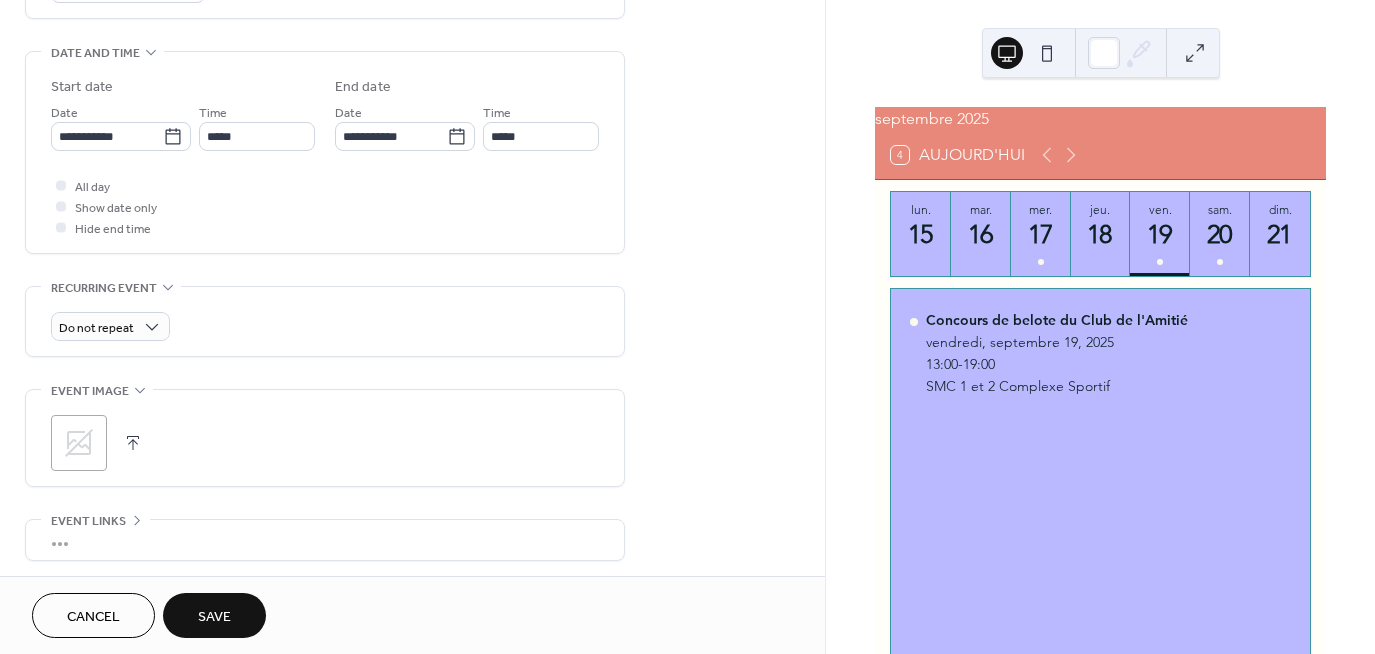 click on "Save" at bounding box center [214, 617] 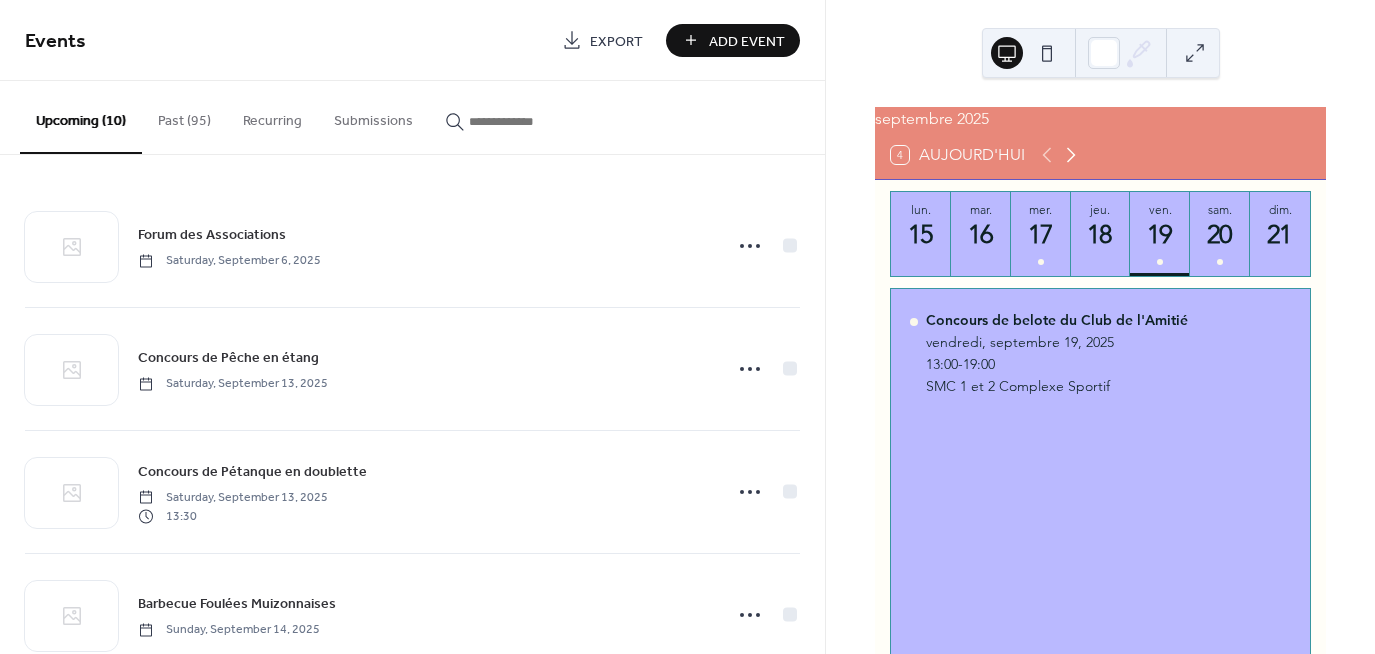 click 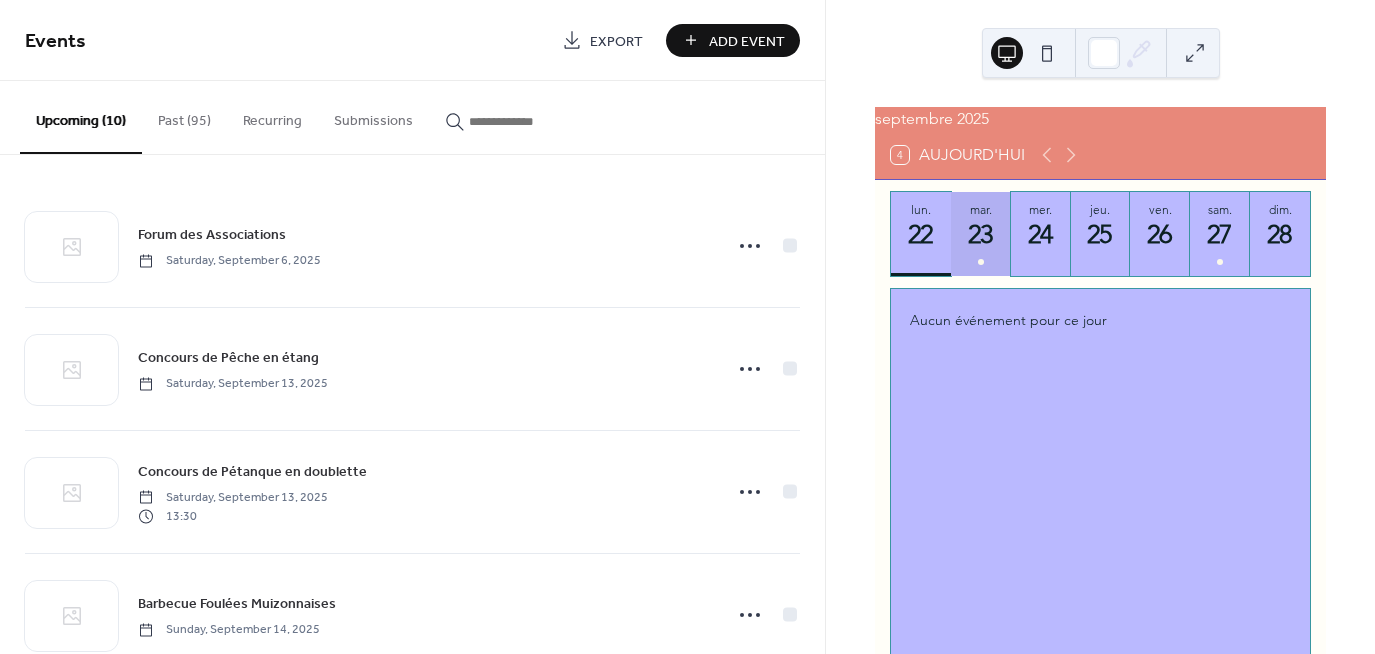 click on "mar. 23" at bounding box center (981, 234) 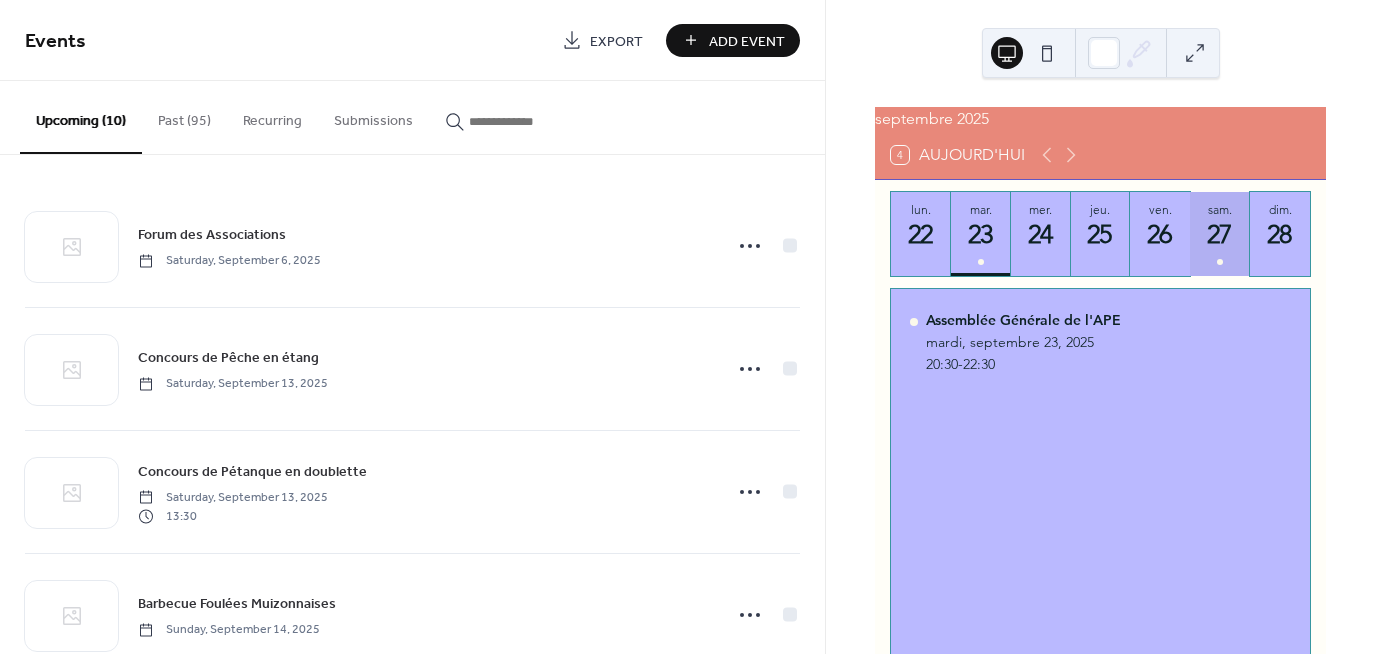 click on "27" at bounding box center [1219, 234] 